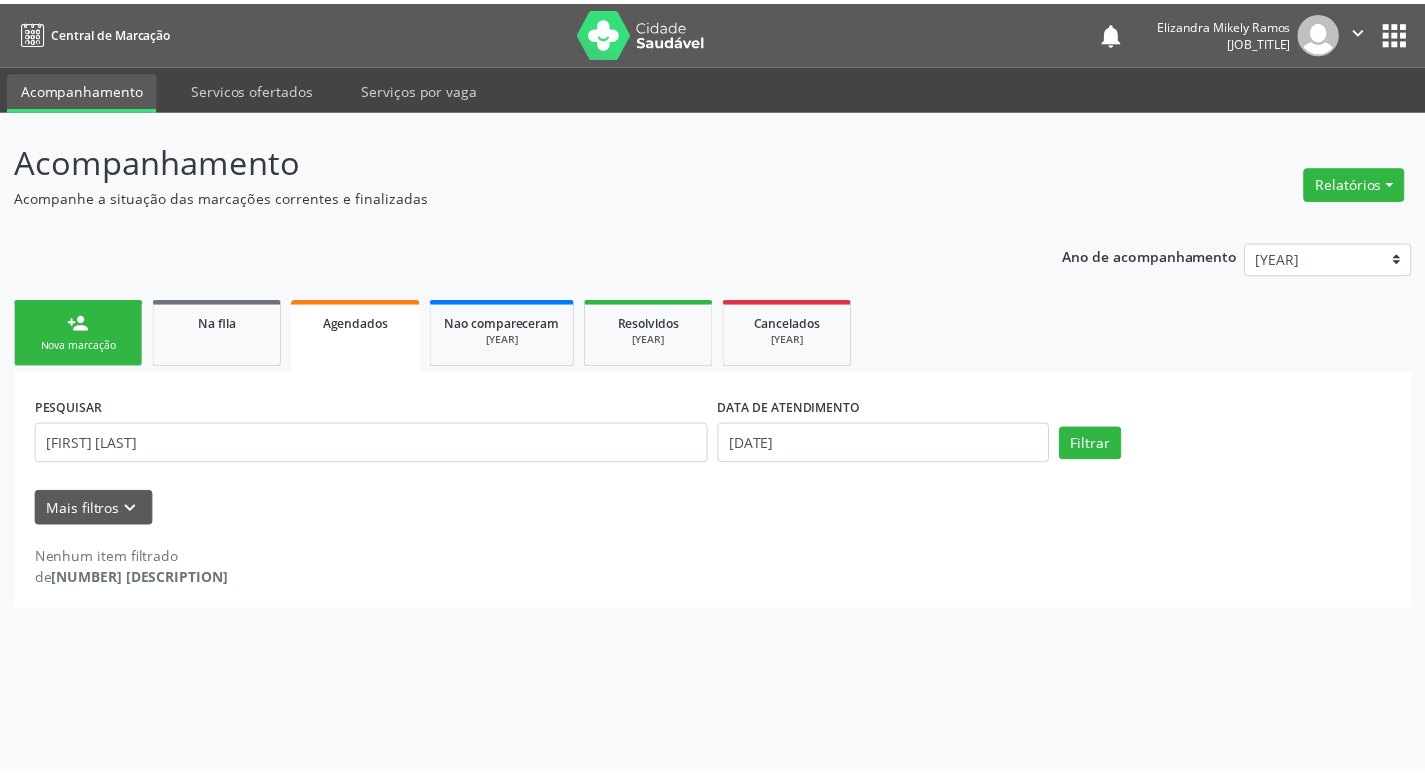 scroll, scrollTop: 0, scrollLeft: 0, axis: both 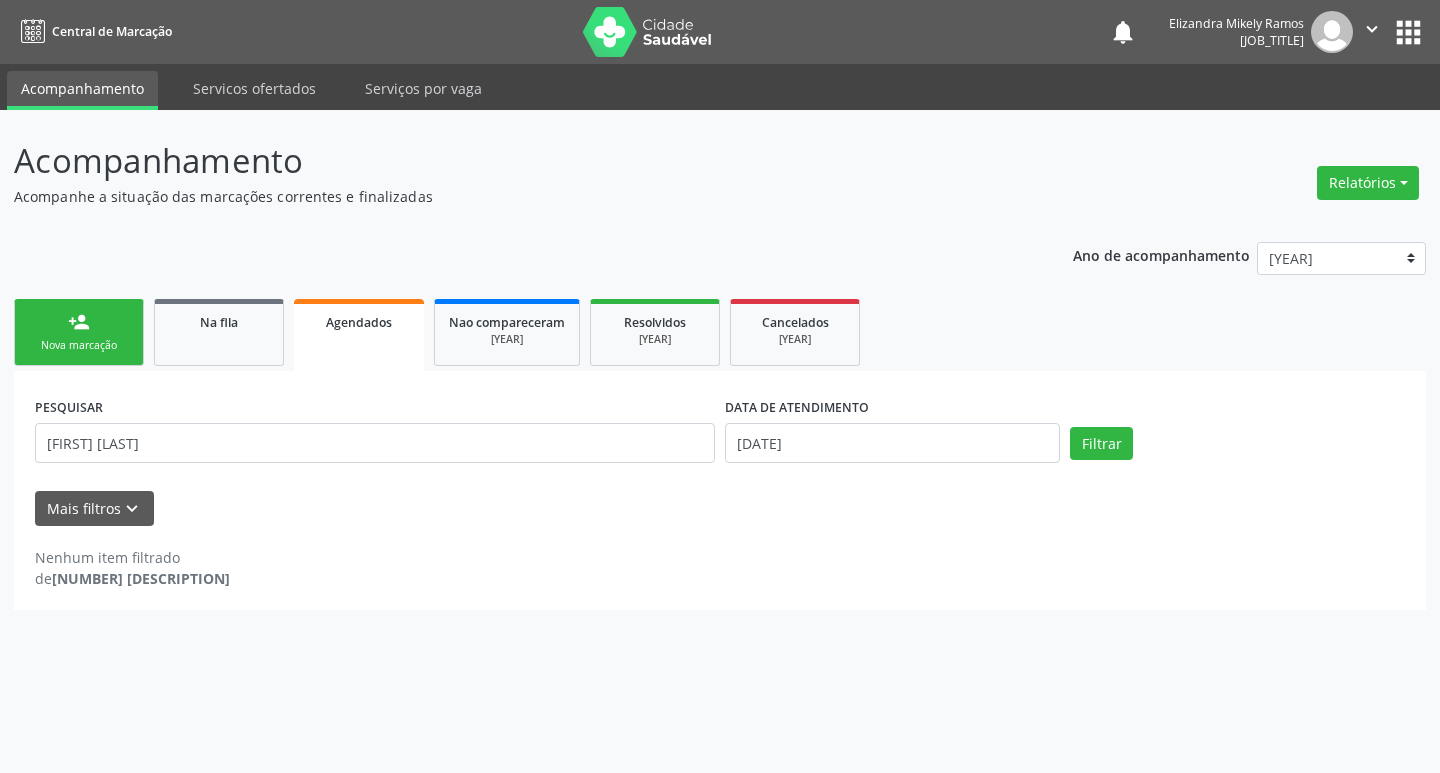 click on "person_add
Nova marcação" at bounding box center (79, 332) 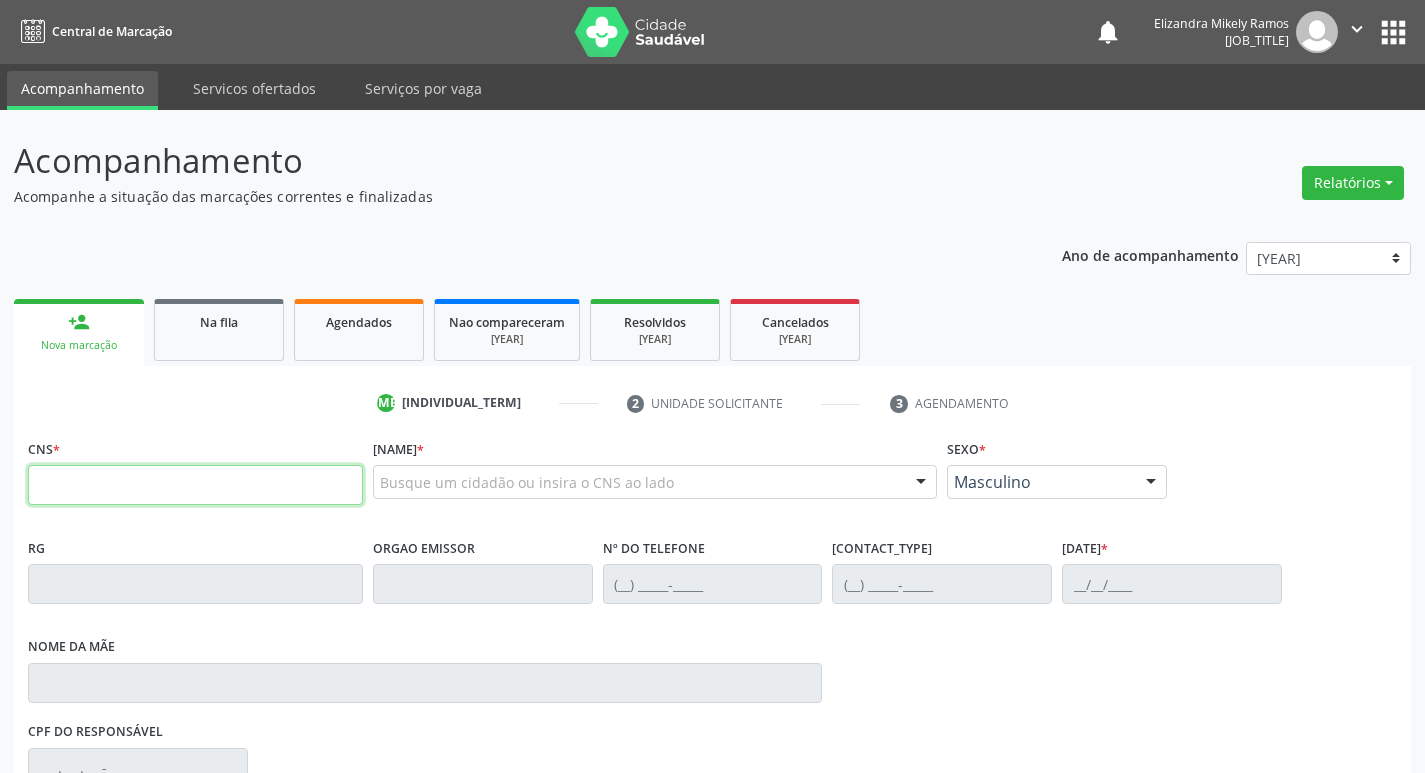 click at bounding box center (195, 485) 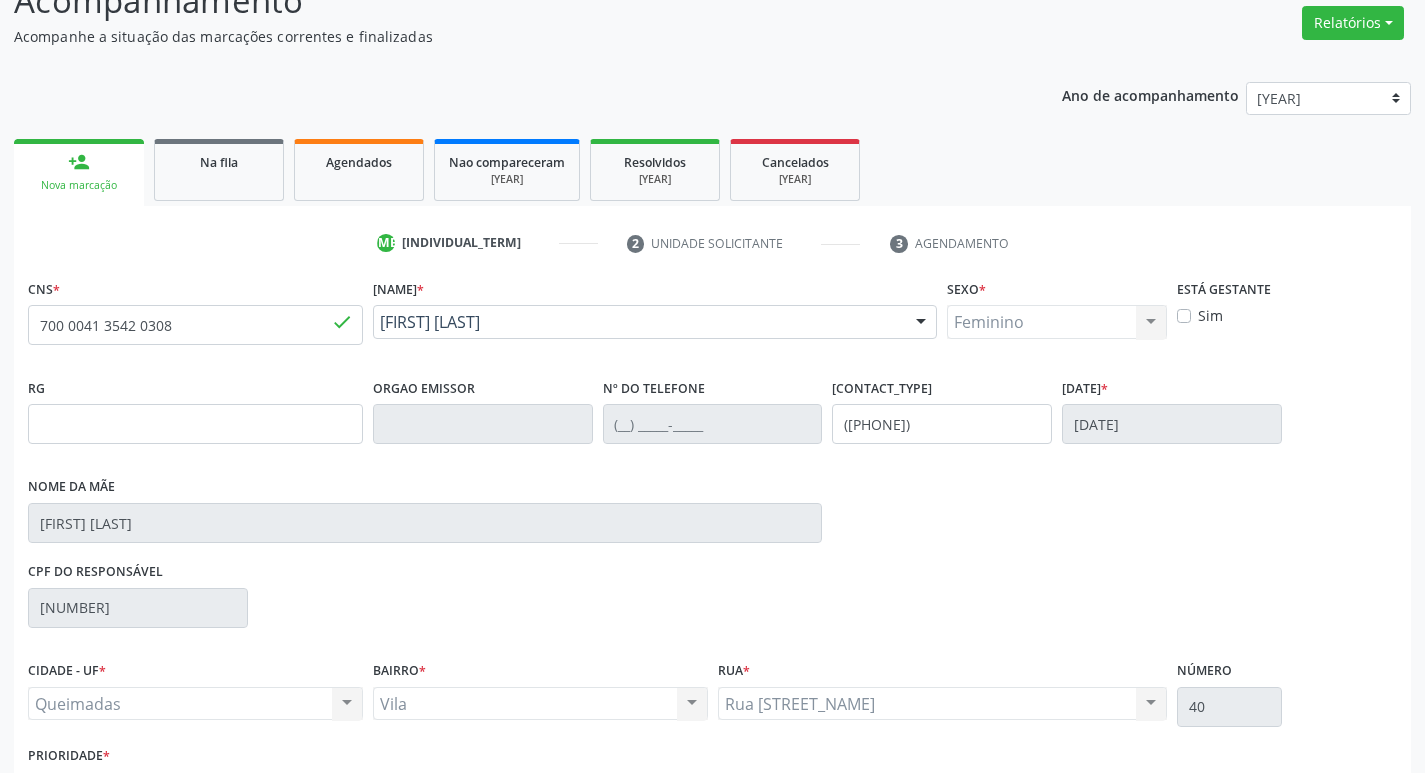 scroll, scrollTop: 297, scrollLeft: 0, axis: vertical 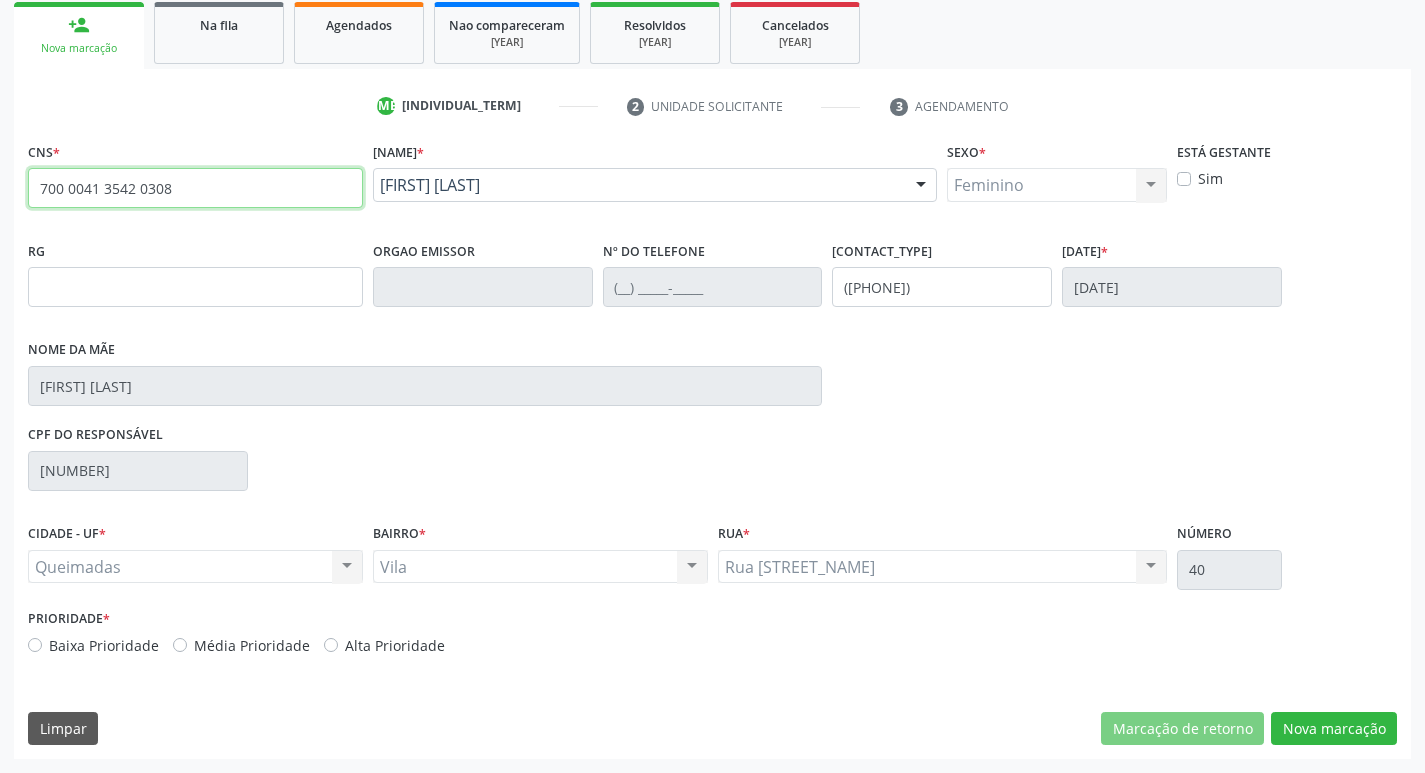 click on "700 0041 3542 0308" at bounding box center (195, 188) 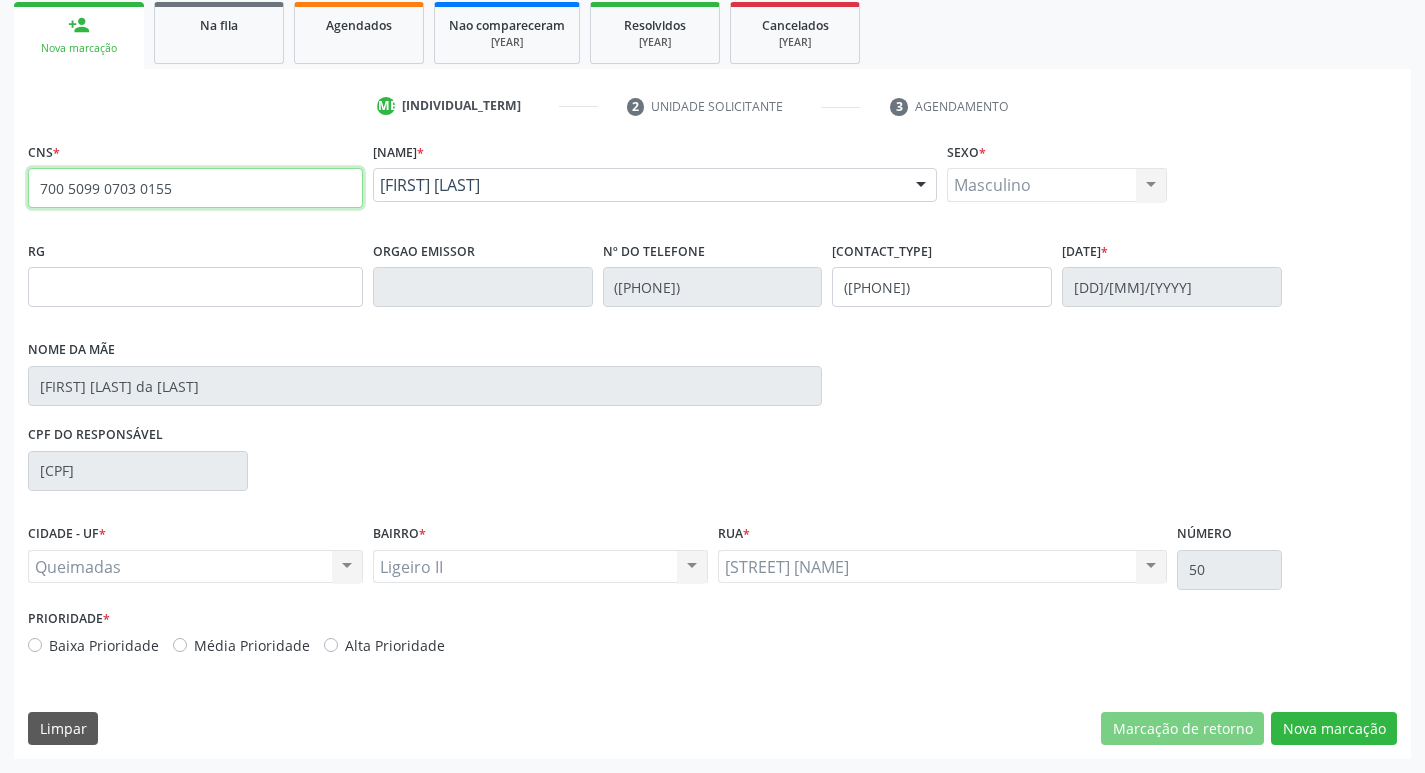click on "700 5099 0703 0155" at bounding box center (195, 188) 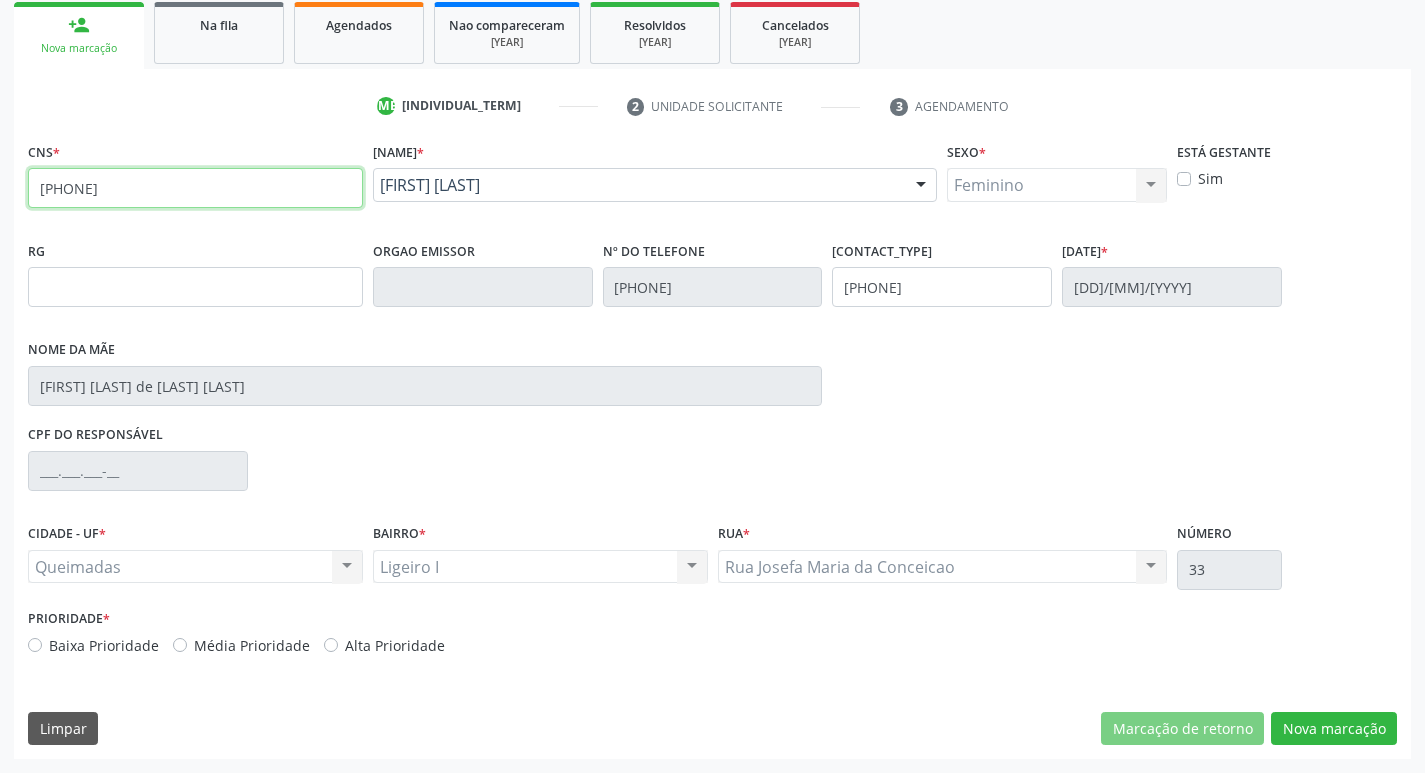 click on "707 0028 5935 6136" at bounding box center [195, 188] 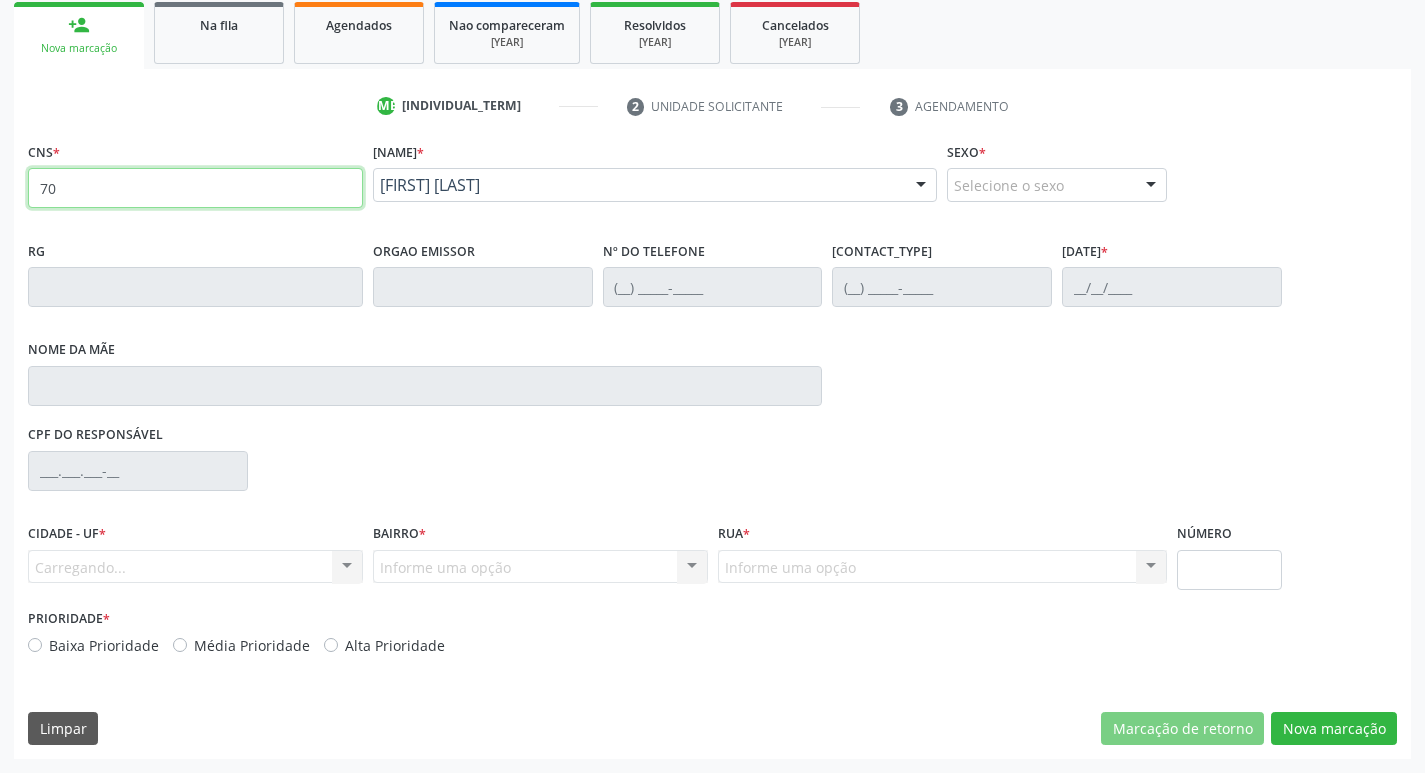 type on "7" 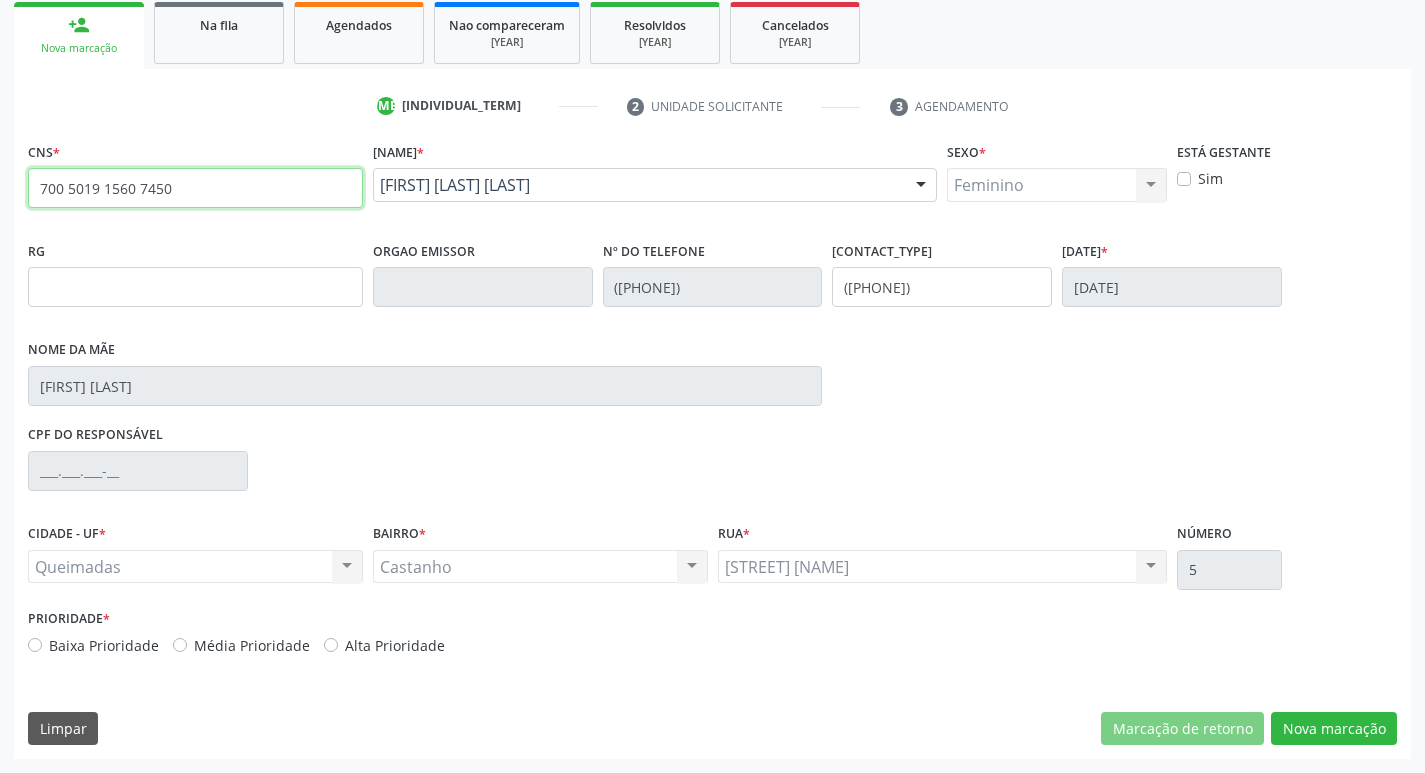 click on "700 5019 1560 7450" at bounding box center (195, 188) 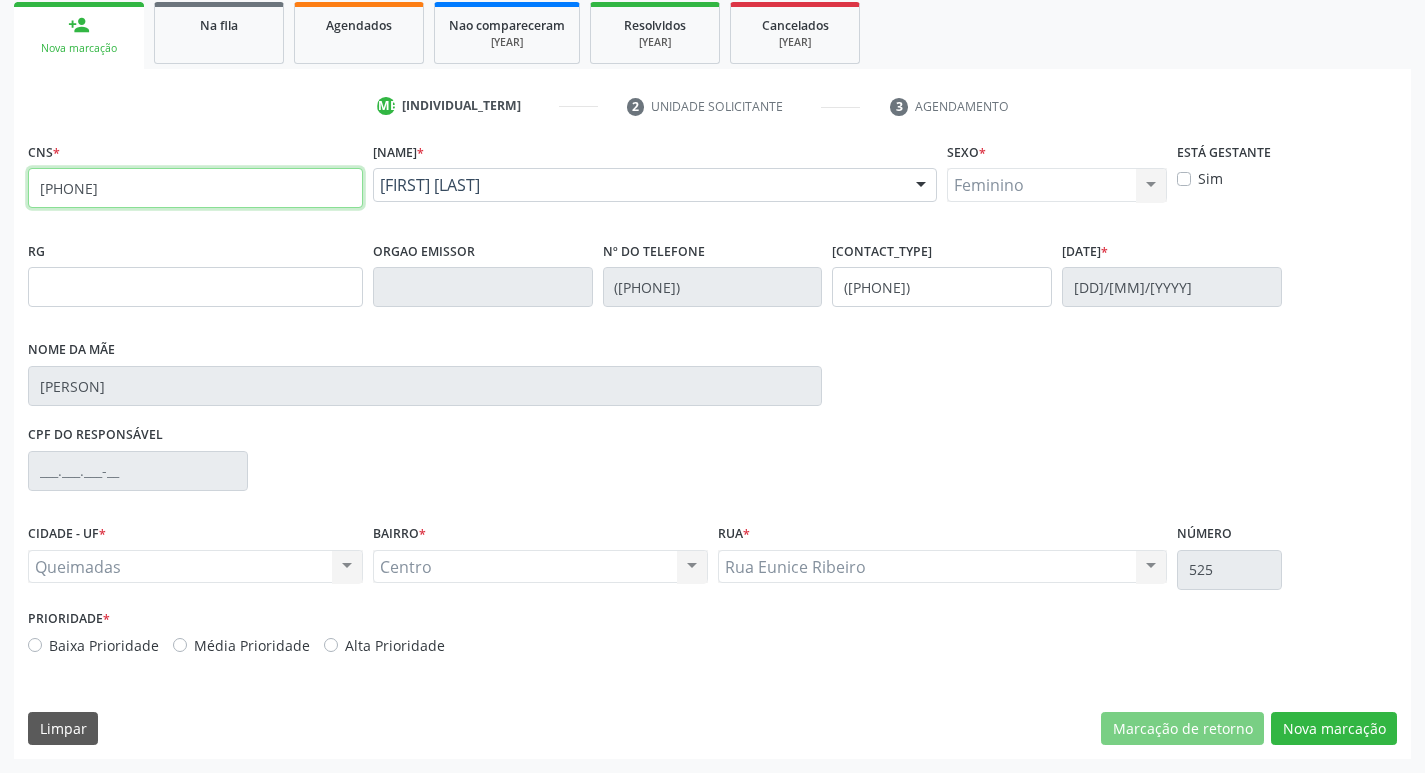 click on "700 0065 5774 2404" at bounding box center (195, 188) 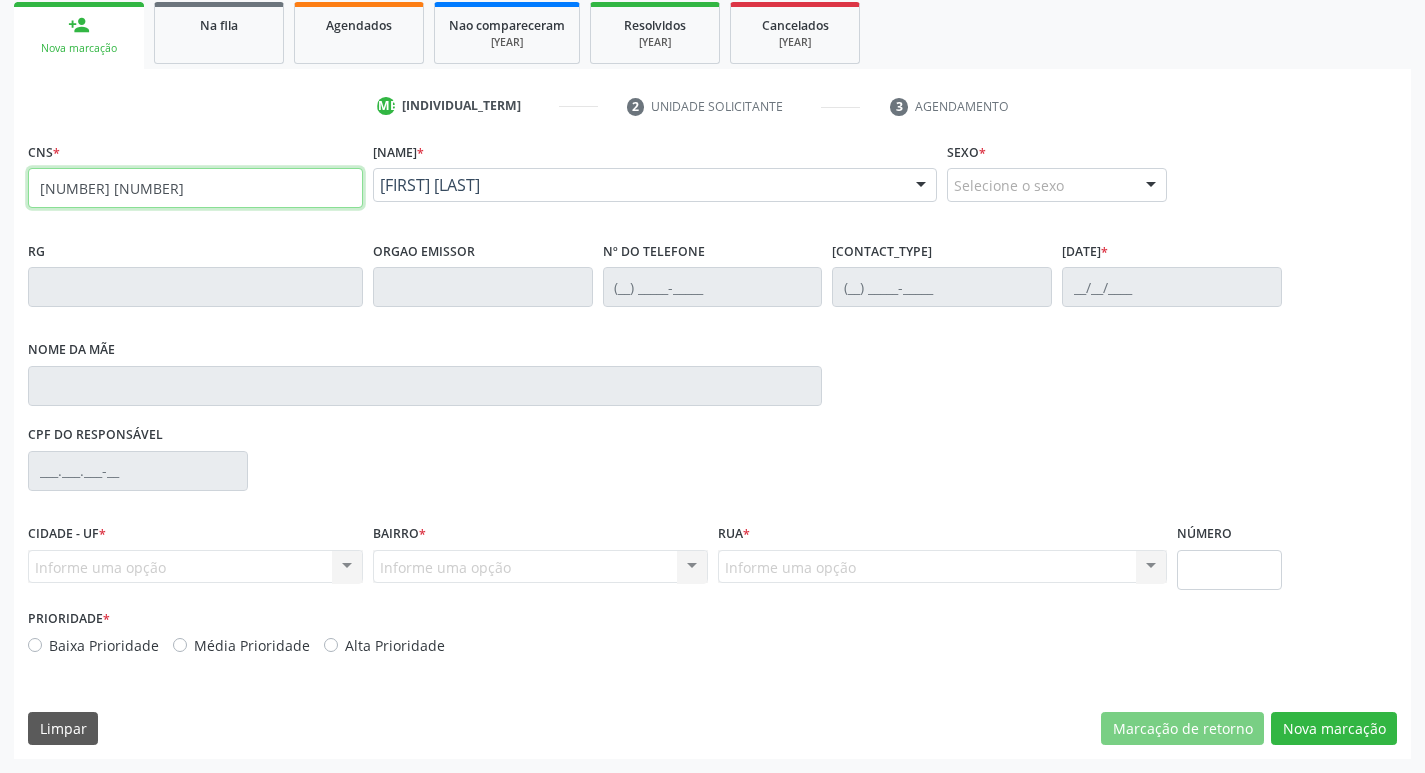 type on "700 00" 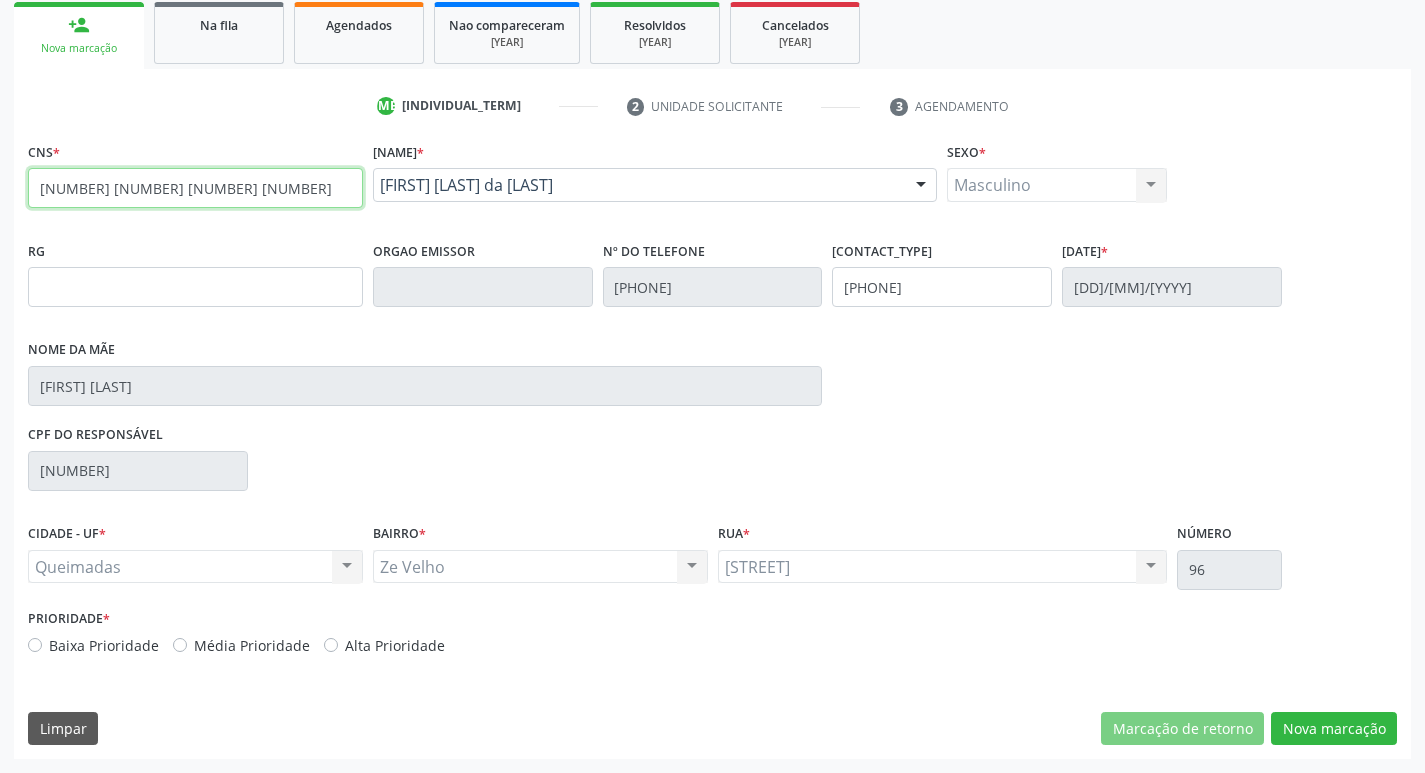 click on "700 6099 2845 6770" at bounding box center [195, 188] 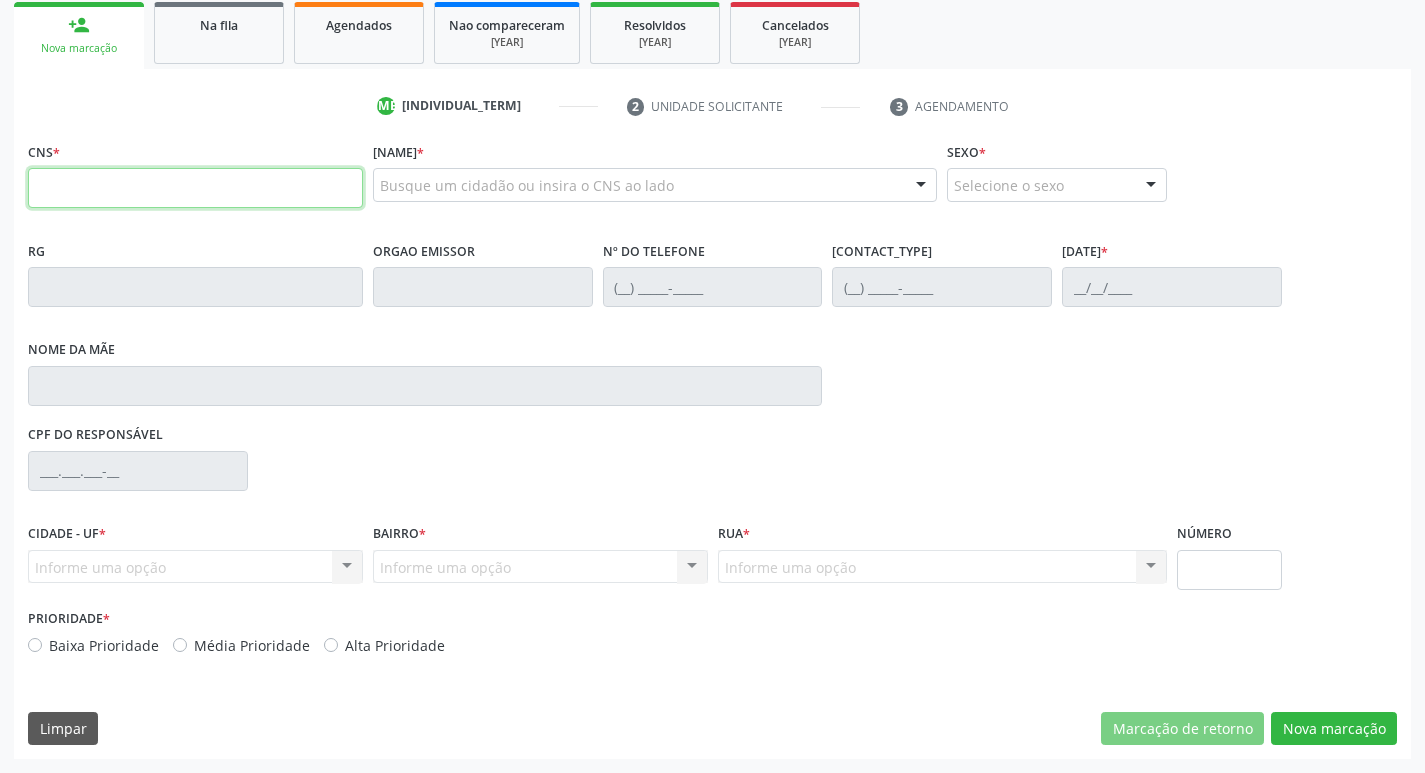 click at bounding box center (195, 188) 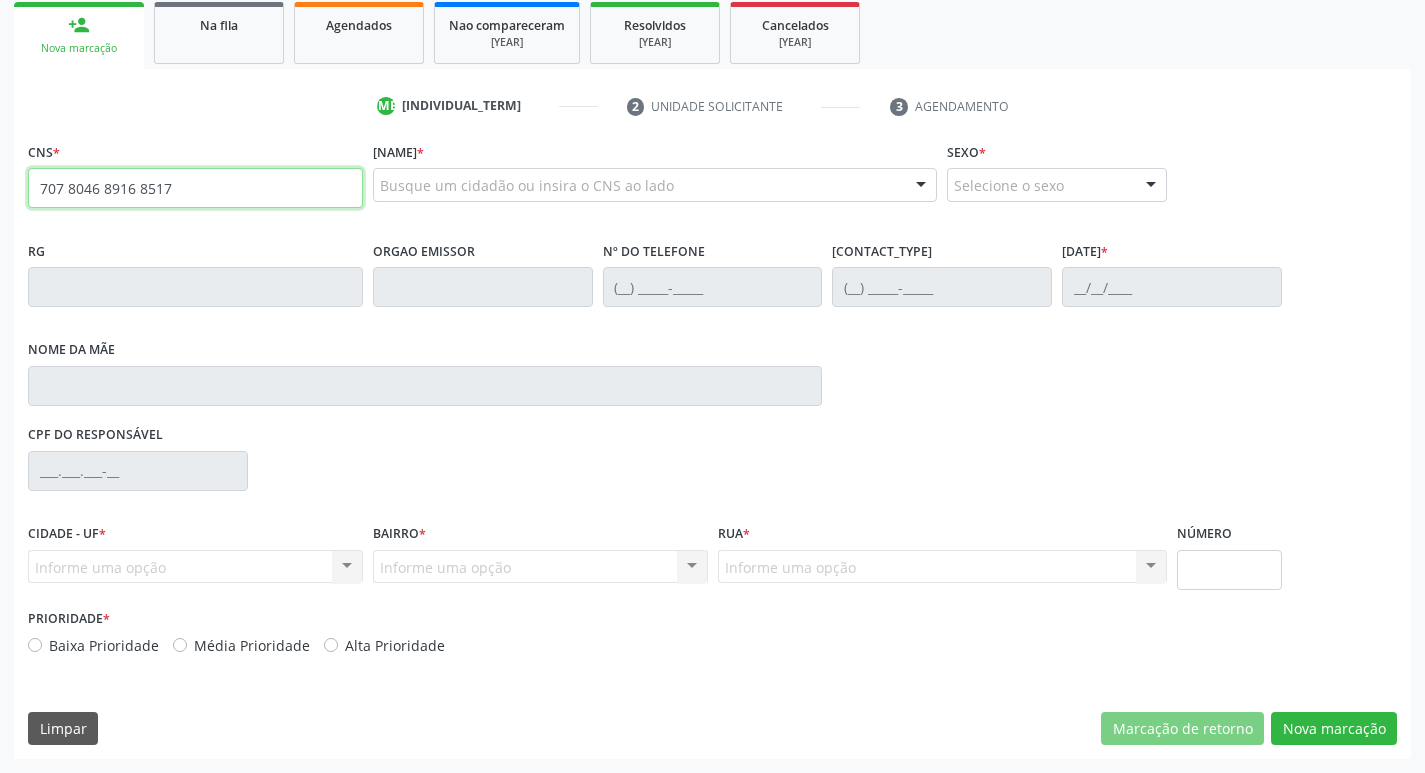 type on "707 8046 8916 8517" 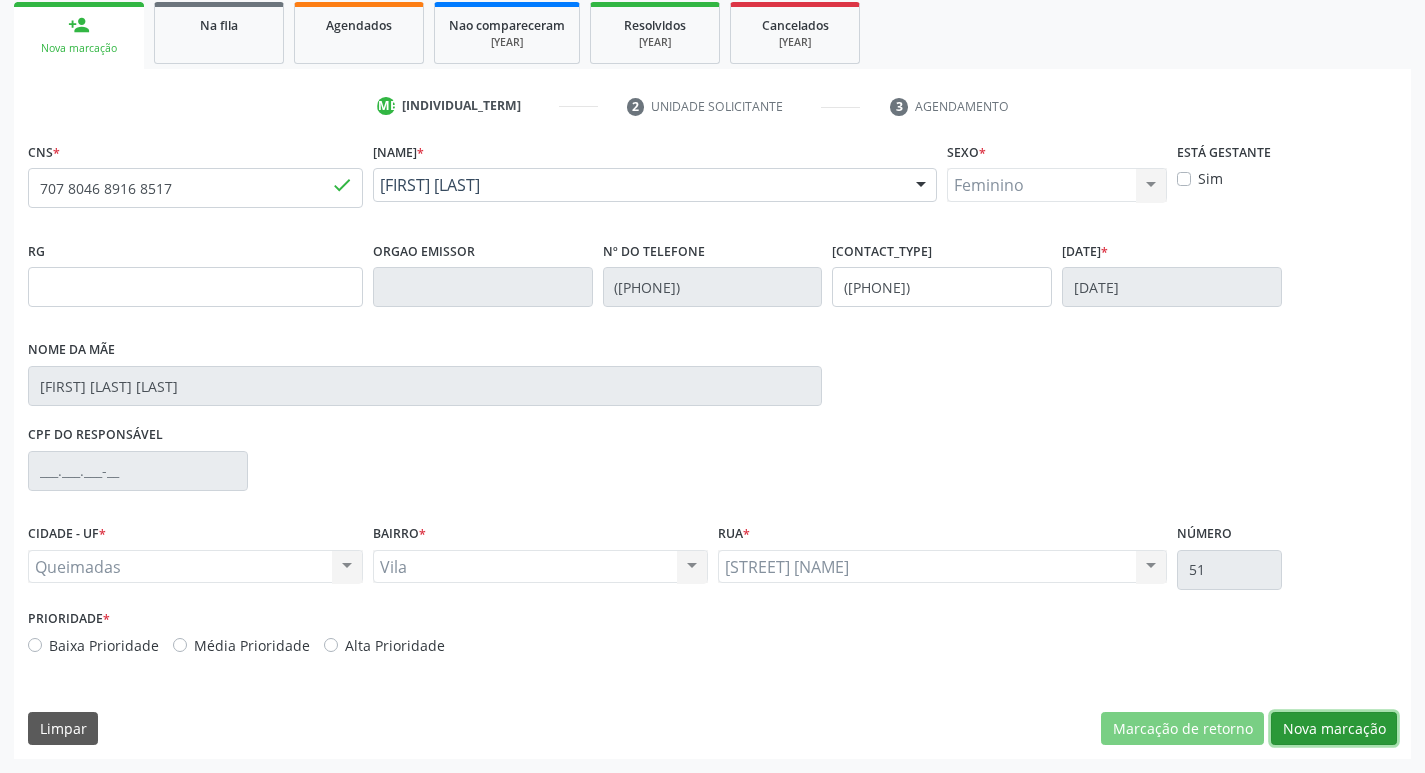 click on "Nova marcação" at bounding box center (1182, 729) 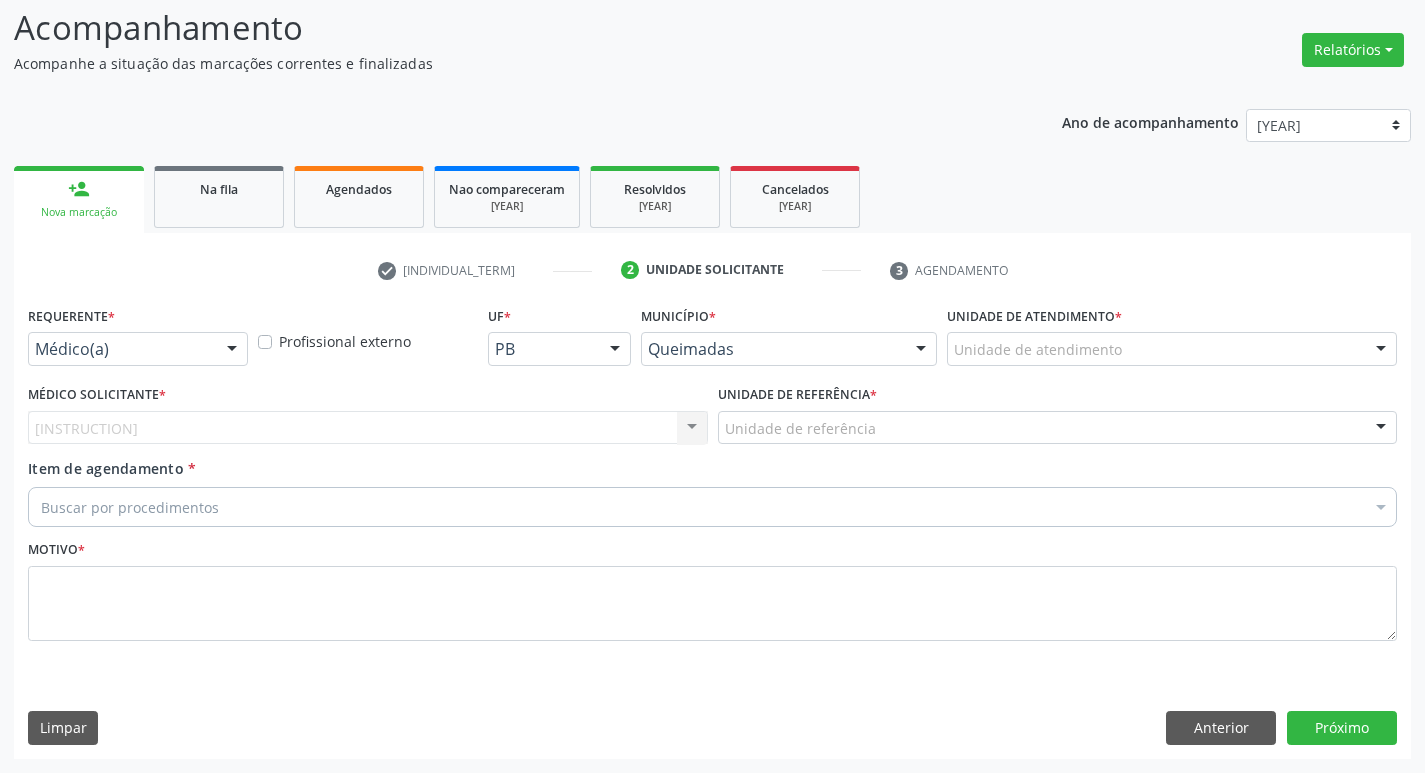 scroll, scrollTop: 133, scrollLeft: 0, axis: vertical 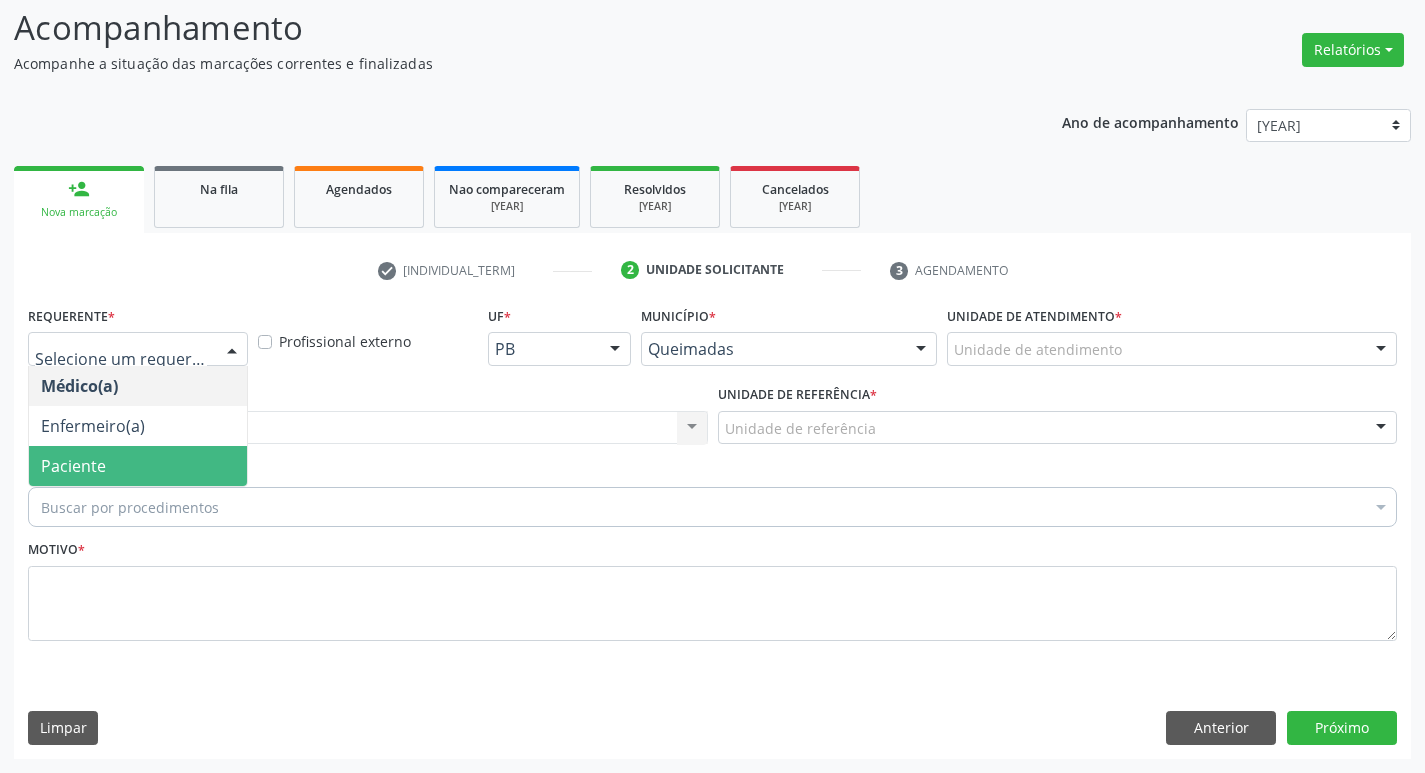 click on "Paciente" at bounding box center [138, 466] 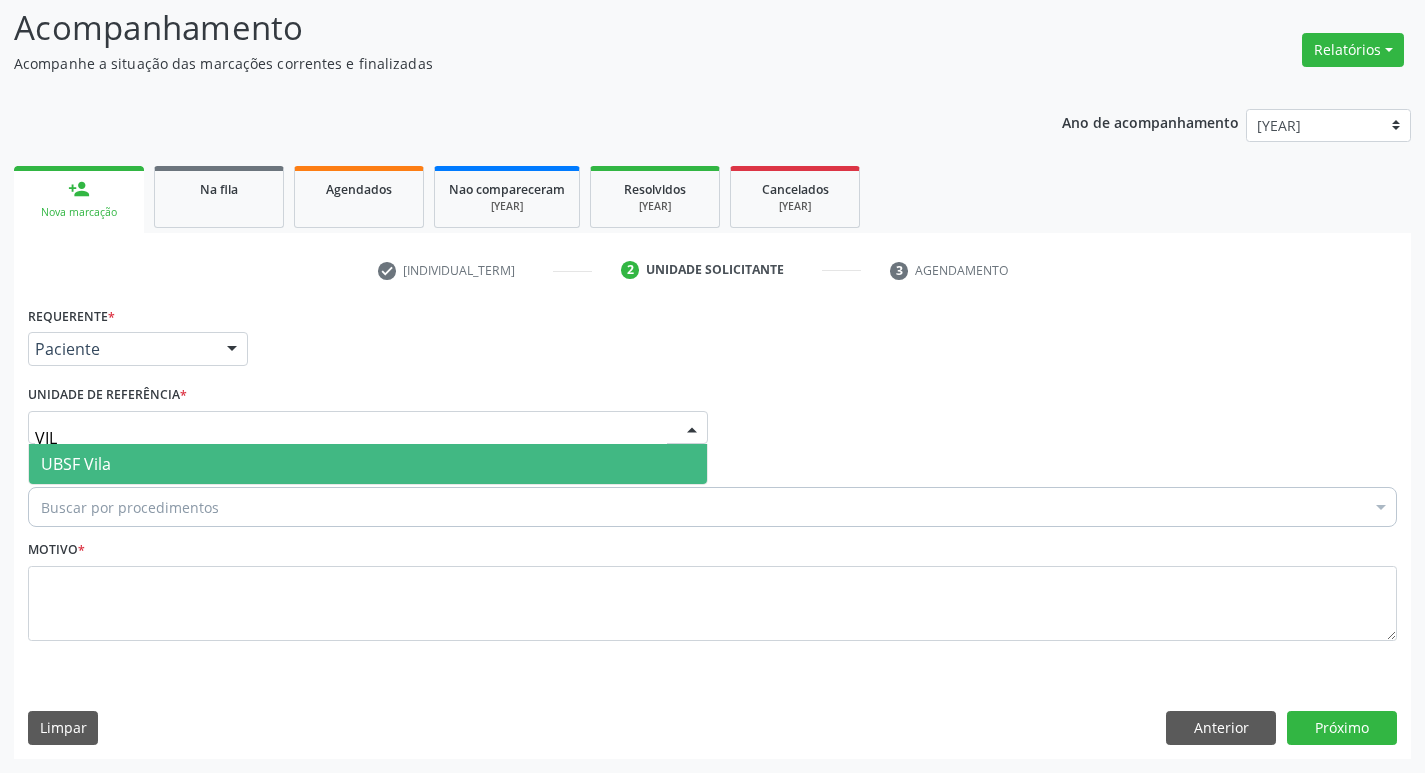 click on "UBSF [NAME]" at bounding box center [368, 464] 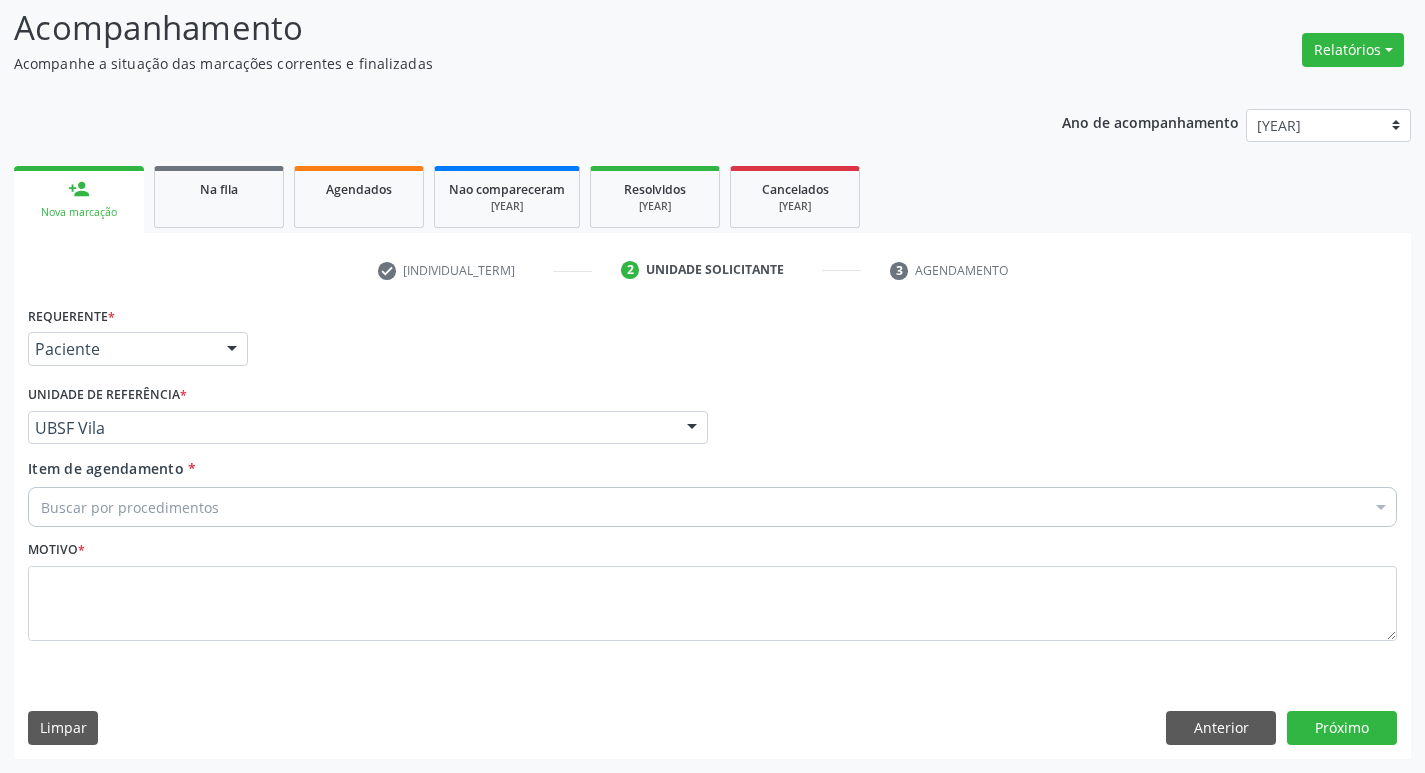 drag, startPoint x: 128, startPoint y: 558, endPoint x: 118, endPoint y: 559, distance: 10.049875 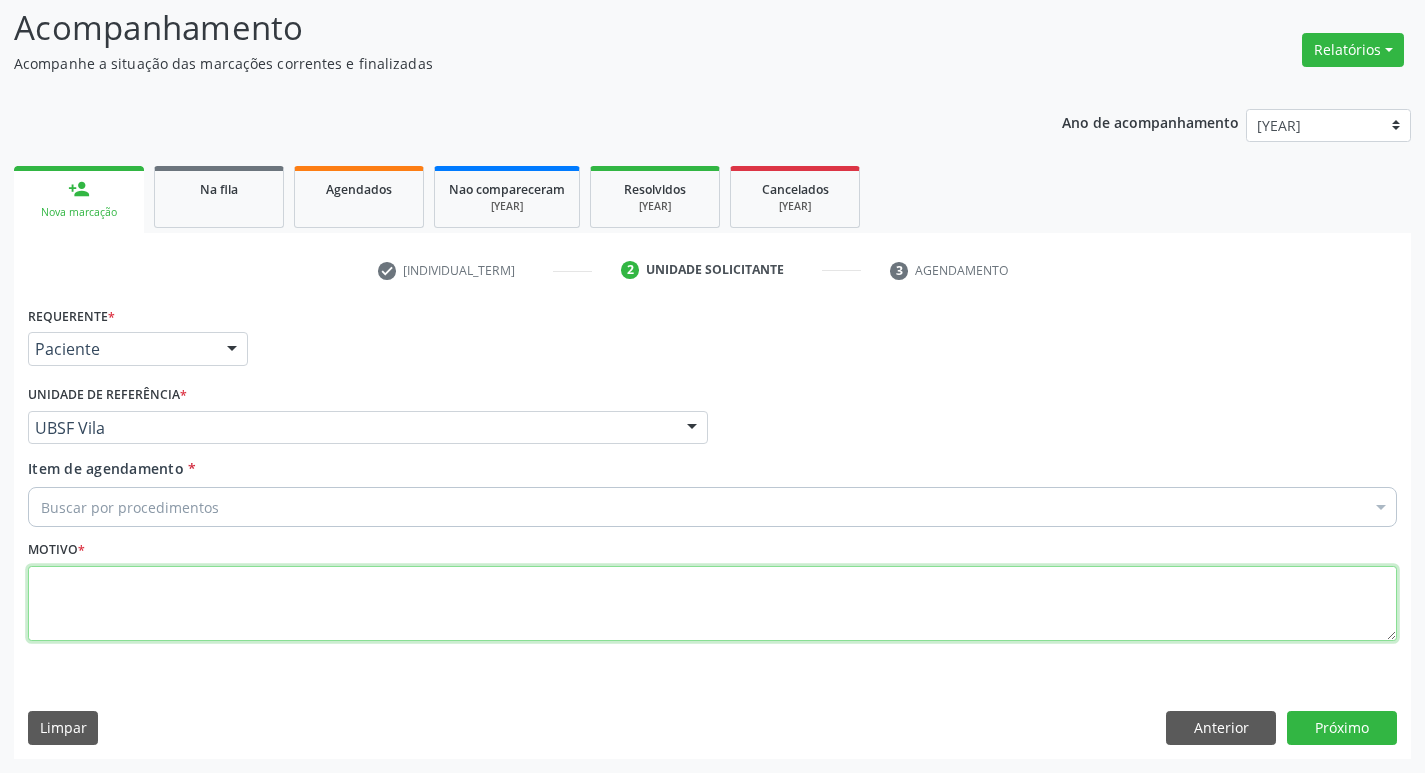 click at bounding box center [712, 604] 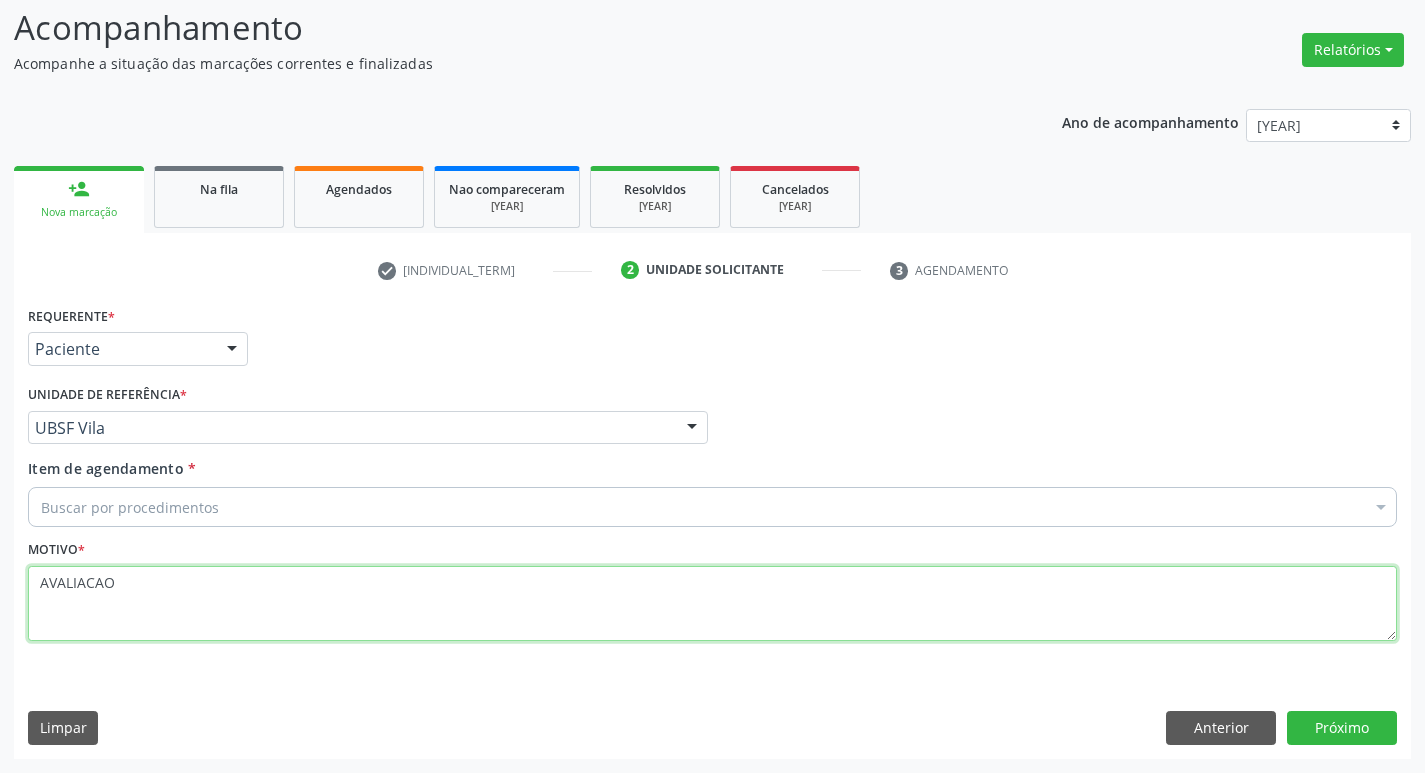 type on "AVALIACAO" 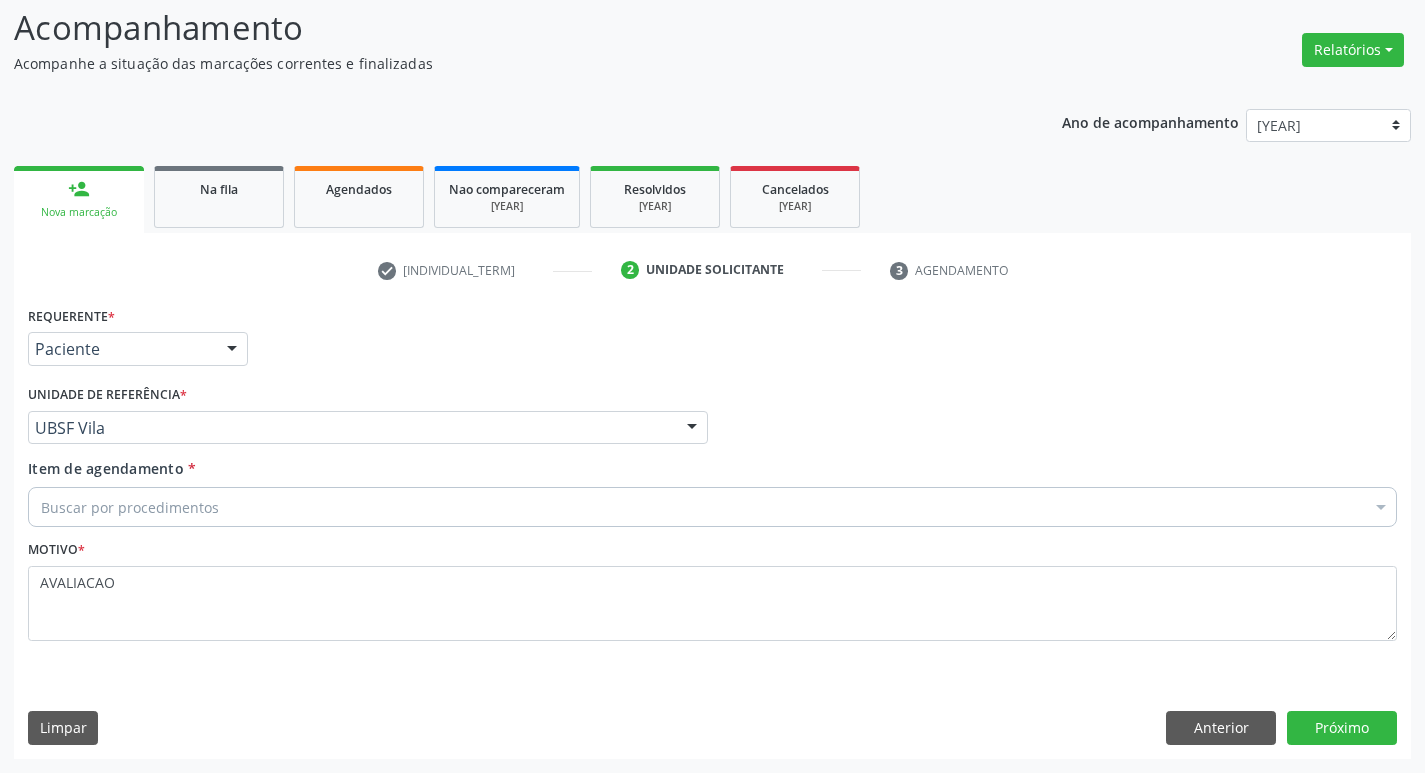 click on "Buscar por procedimentos" at bounding box center (712, 507) 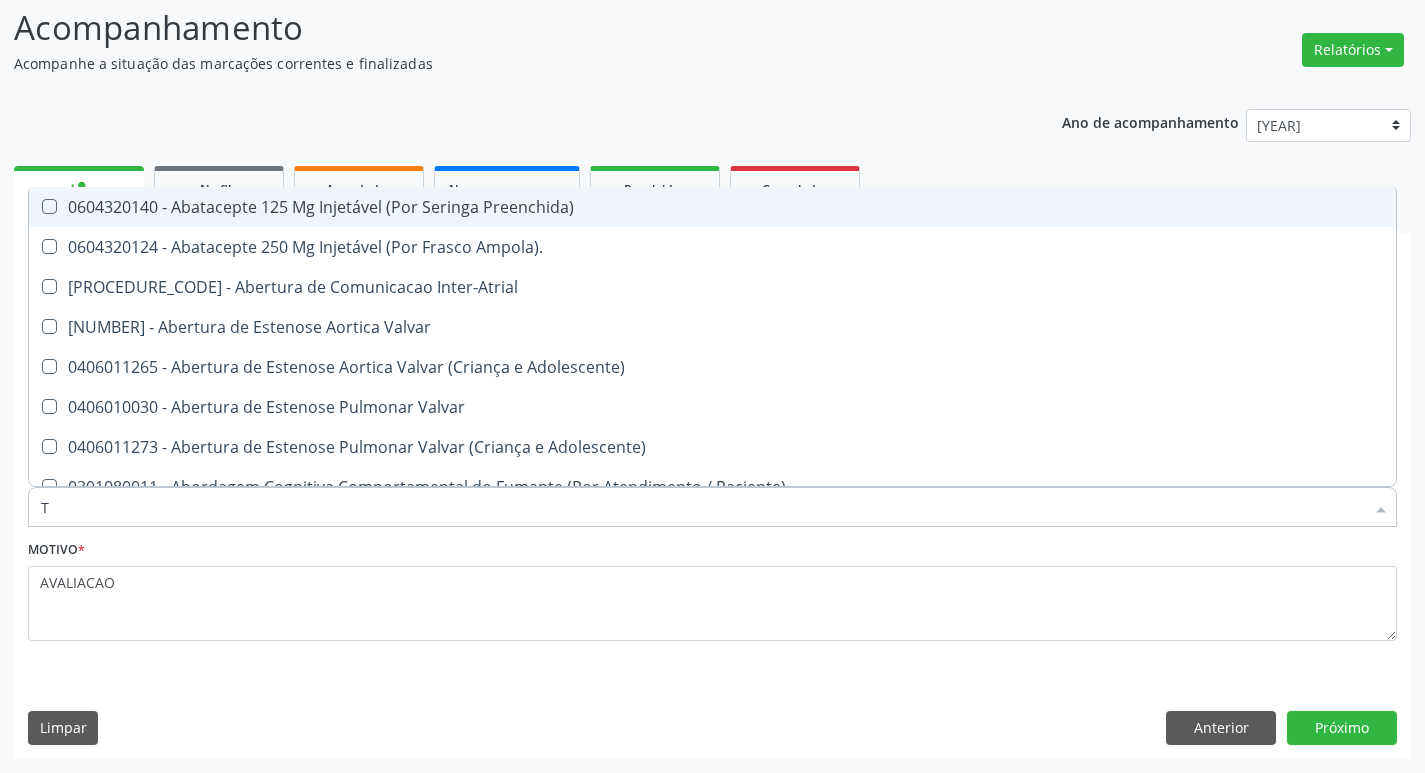 type on "TG" 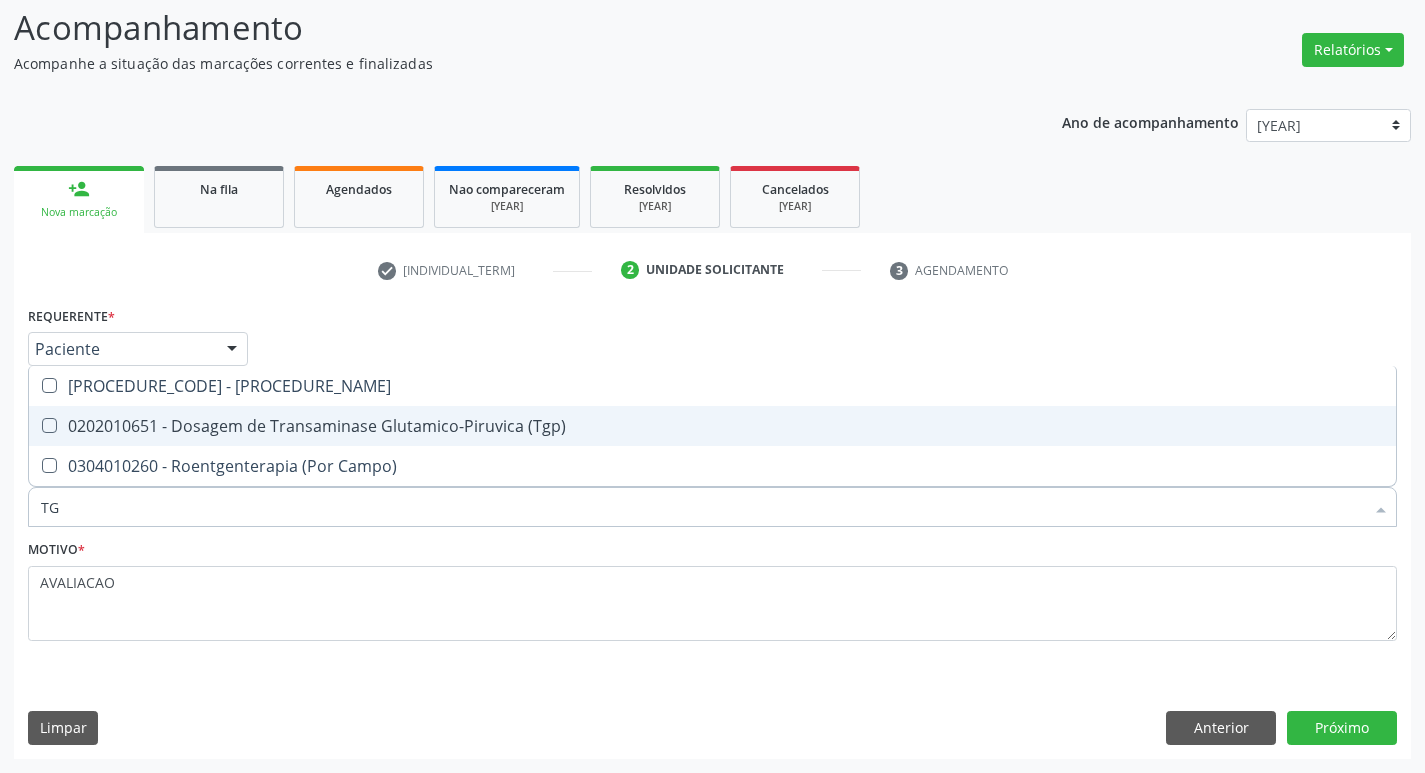 click on "0202010651 - Dosagem de Transaminase Glutamico-Piruvica (Tgp)" at bounding box center [712, 426] 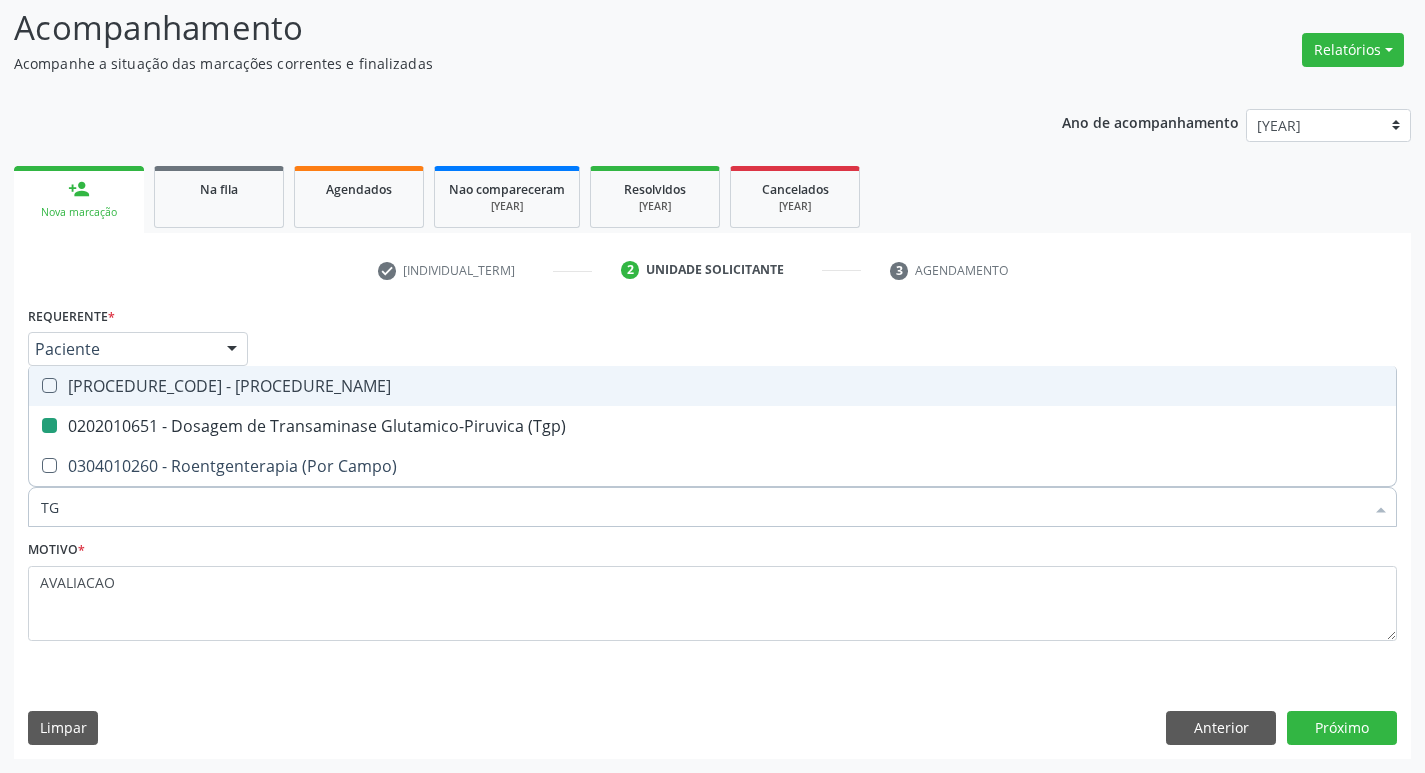 click on "[PROCEDURE_CODE] - Dosagem de Transaminase Glutamico-Oxalacetica (Tgo)" at bounding box center (712, 386) 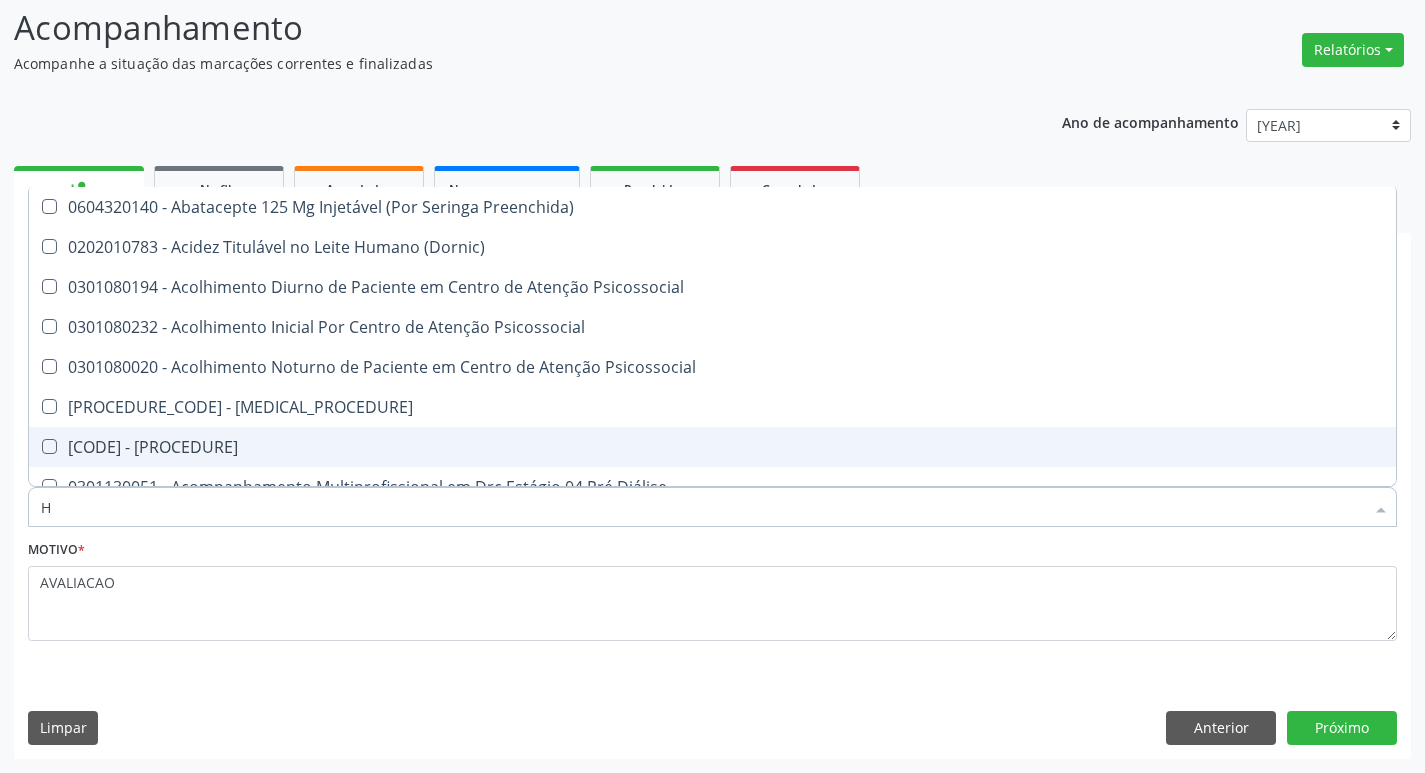 type on "HEMOGR" 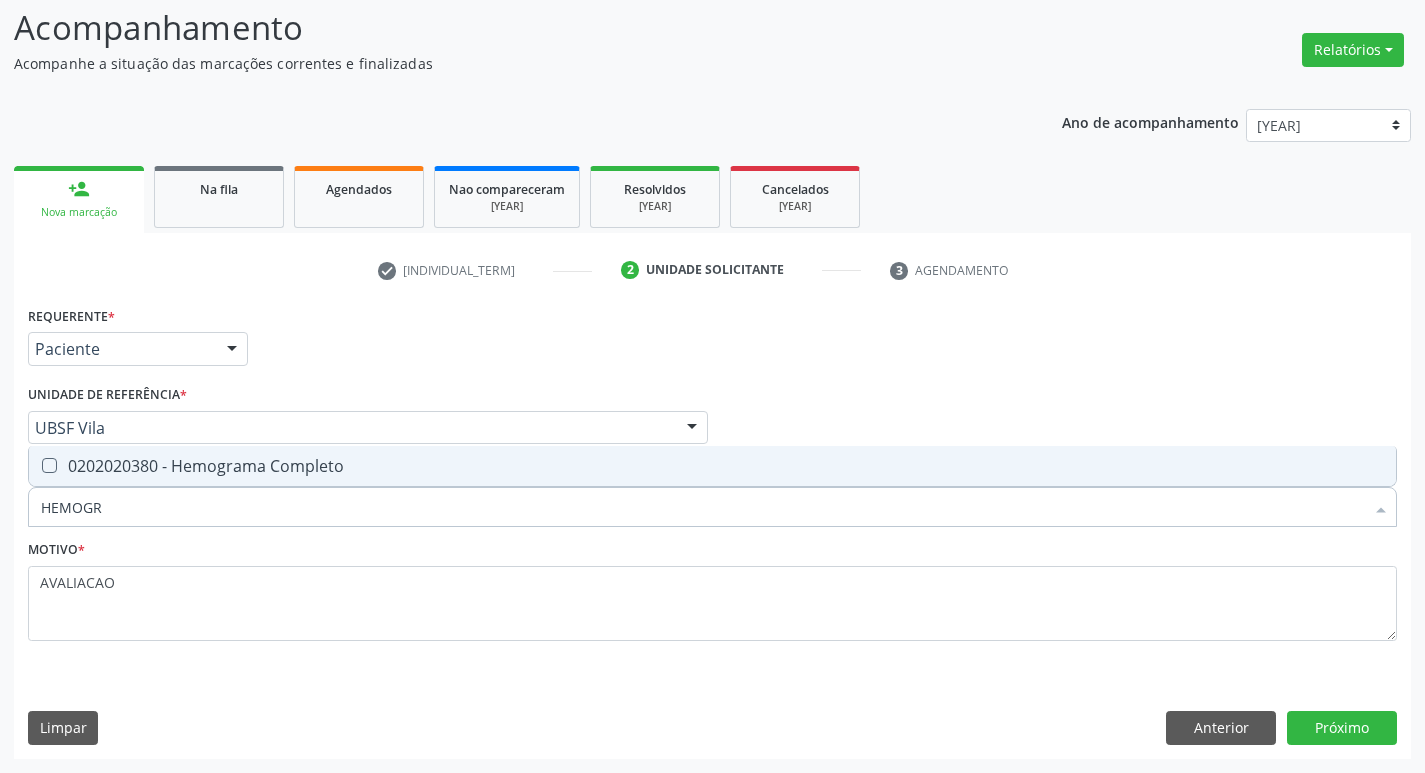 click on "[DATE] - Hemograma Completo" at bounding box center (712, 466) 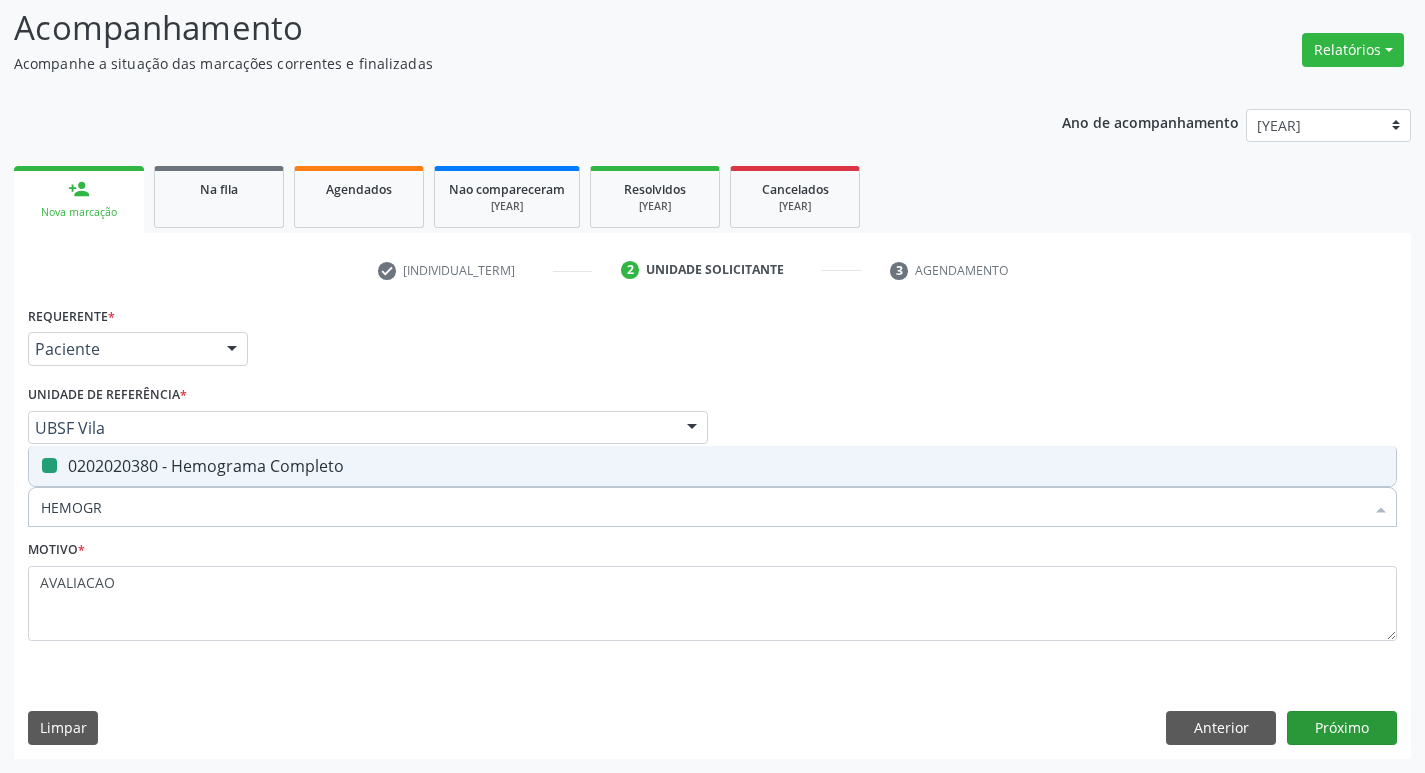 click on "Requerente
*
Paciente         Médico(a)   Enfermeiro(a)   Paciente
Nenhum resultado encontrado para: "   "
Não há nenhuma opção para ser exibida.
UF
PB         PB
Nenhum resultado encontrado para: "   "
Não há nenhuma opção para ser exibida.
Município
Queimadas         Campina Grande   Queimadas
Nenhum resultado encontrado para: "   "
Não há nenhuma opção para ser exibida.
Médico Solicitante
Por favor, selecione a Unidade de Atendimento primeiro
Nenhum resultado encontrado para: "   "
Não há nenhuma opção para ser exibida.
Unidade de referência
*
UBSF Vila         UBSF Ligeiro II   UBSF Saulo Leal Ernesto de Melo   UBSF Castanho   UBSF Baixa Verde   UBSF Ze Velho   UBSF Boa Vista   UBSF Olho Dagua Salgado   UBSF Zumbi" at bounding box center [712, 529] 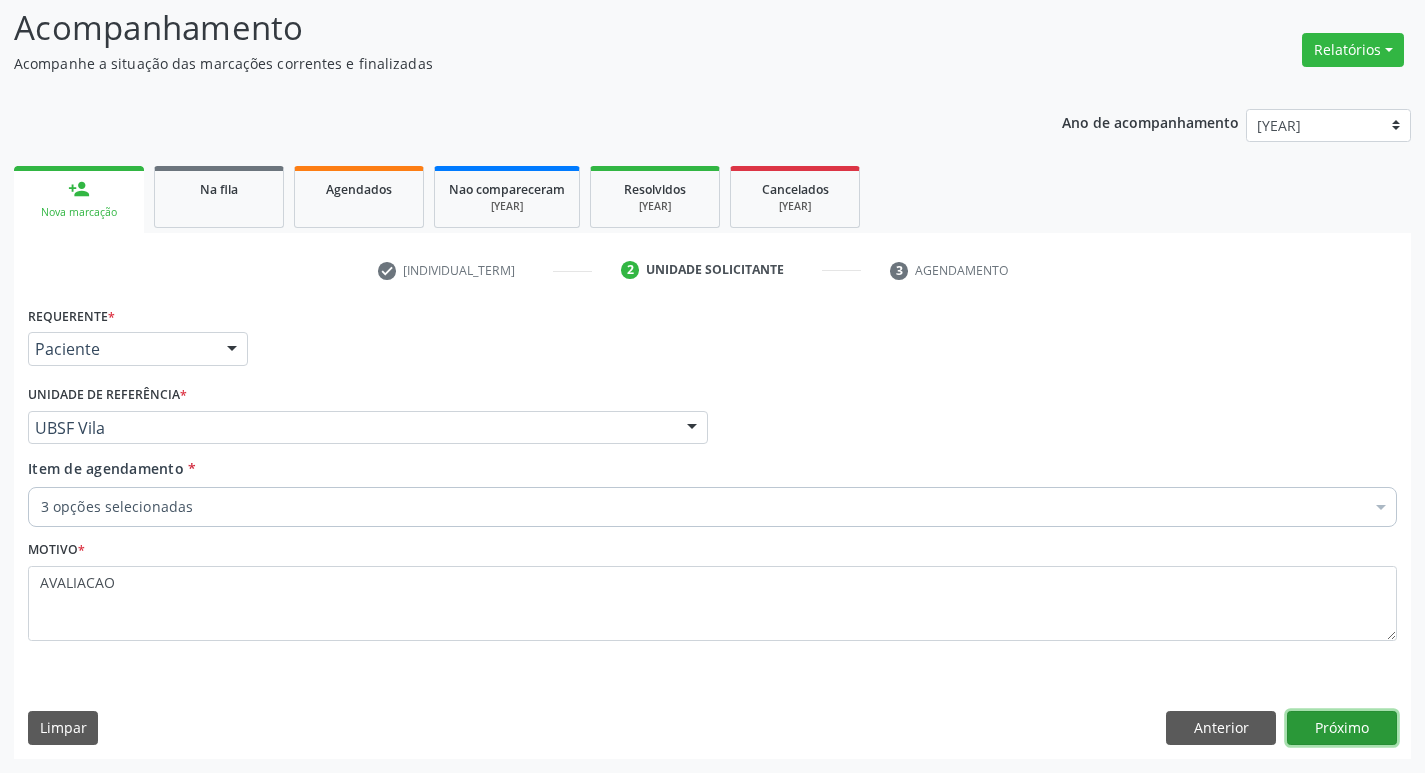 click on "Próximo" at bounding box center [1342, 728] 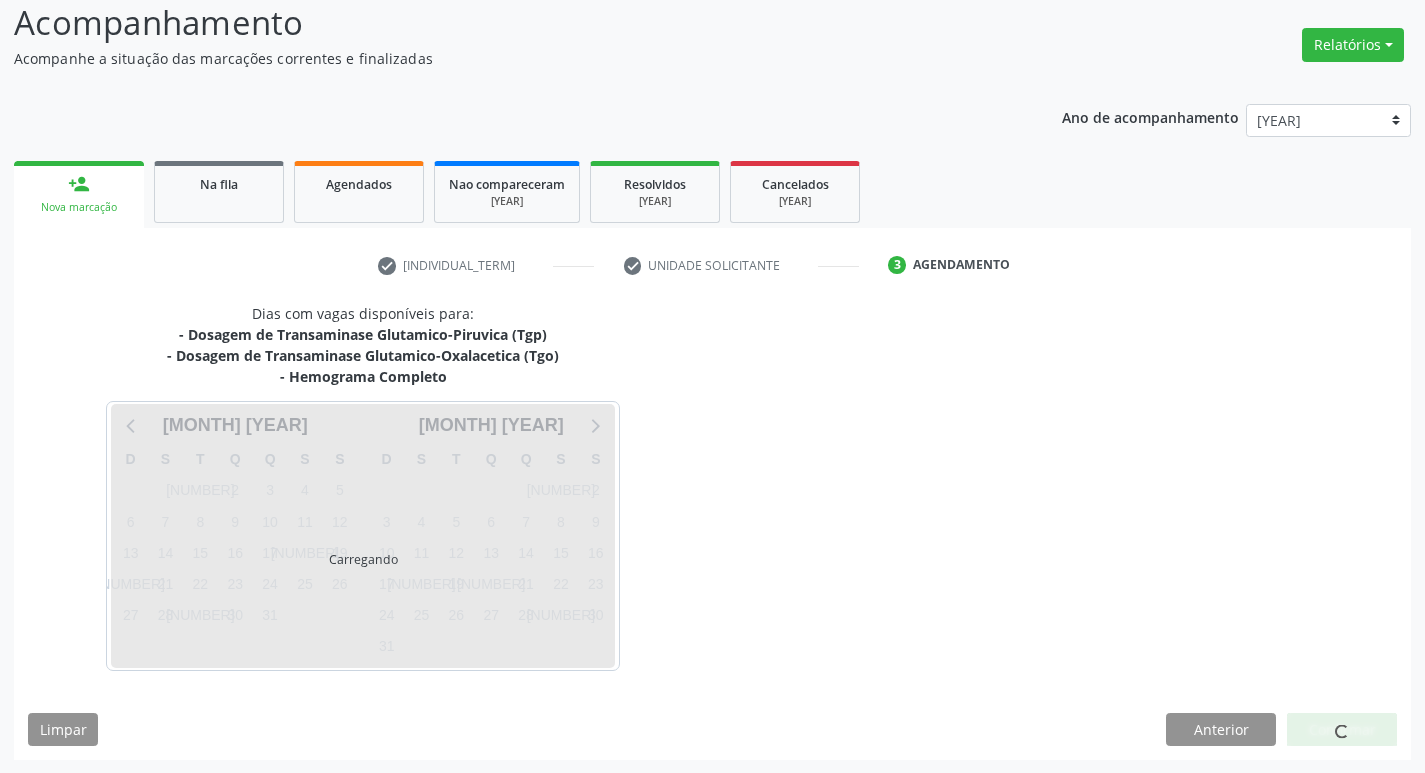 scroll, scrollTop: 139, scrollLeft: 0, axis: vertical 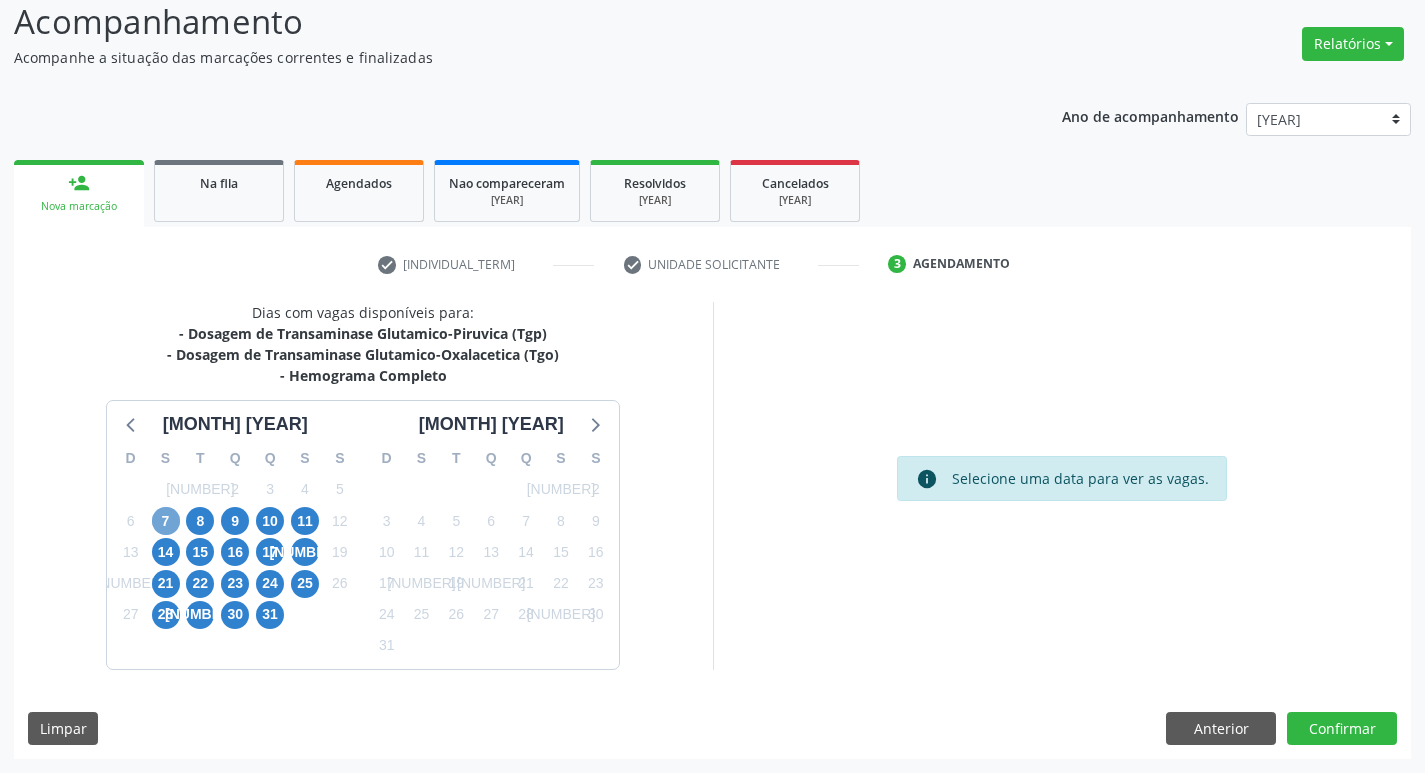 click on "7" at bounding box center (166, 521) 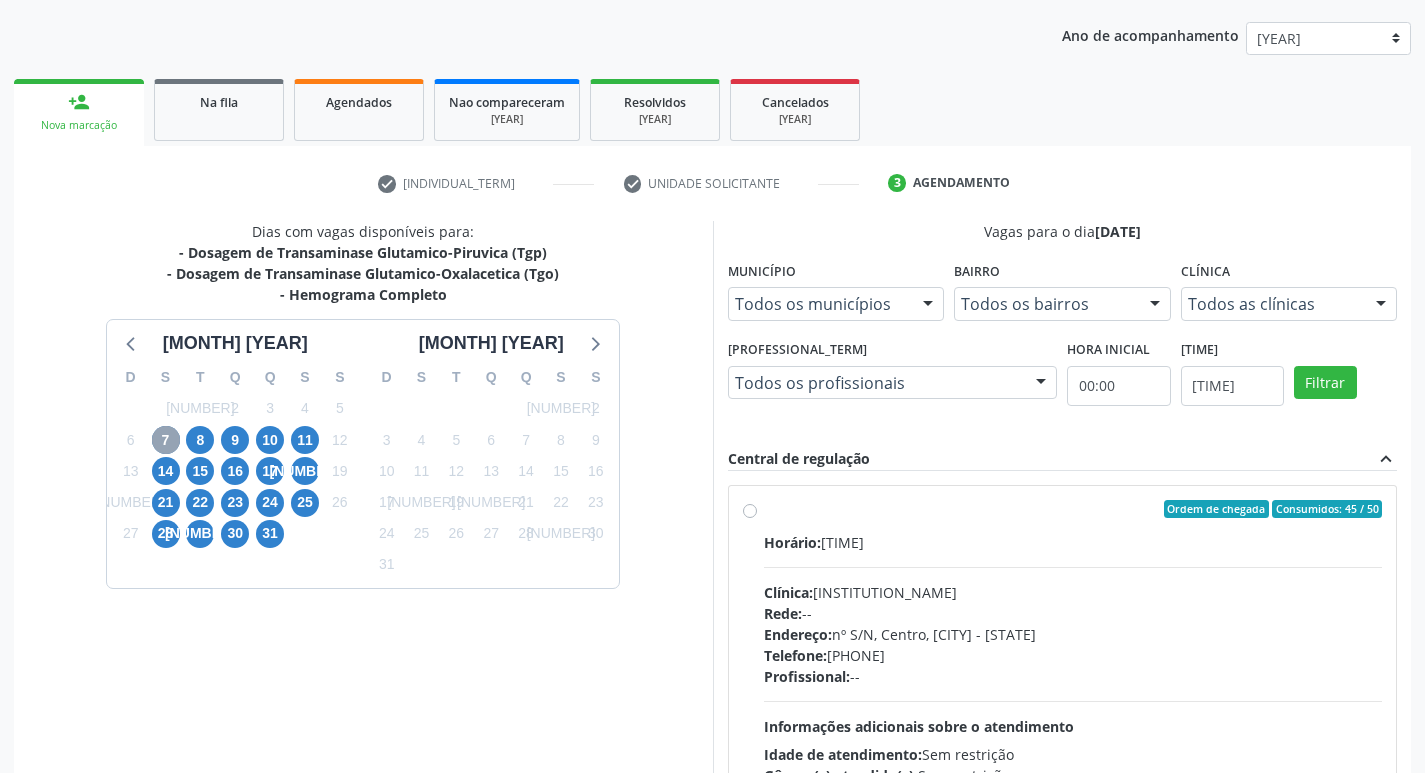 scroll, scrollTop: 386, scrollLeft: 0, axis: vertical 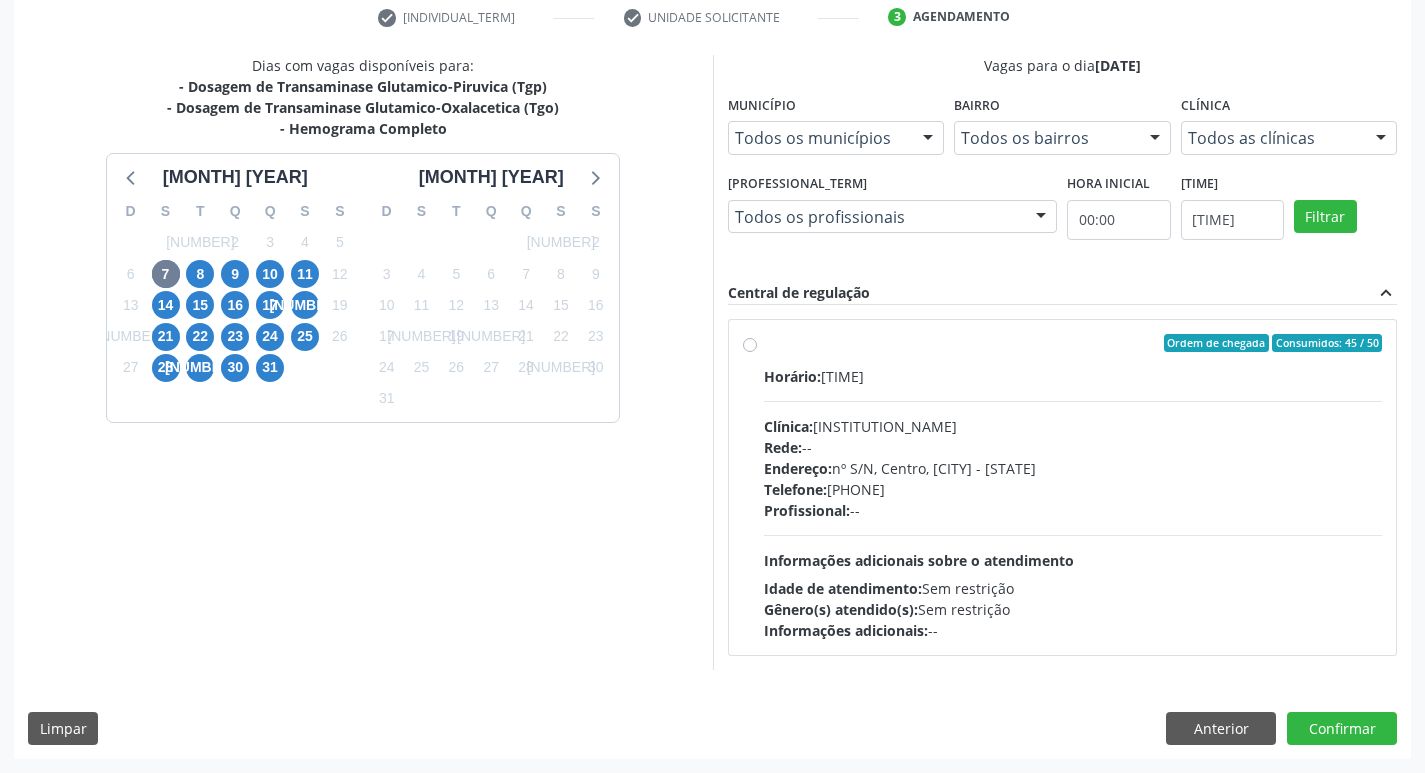 click on "Horário:   06:00
Clínica:  Laboratorio Municipal de Analises Clinicas
Rede:
--
Endereço:   nº S/N, Centro, Queimadas - PB
Telefone:   (83) 33921344
Profissional:
--
Informações adicionais sobre o atendimento
Idade de atendimento:
Sem restrição
Gênero(s) atendido(s):
Sem restrição
Informações adicionais:
--" at bounding box center (1073, 503) 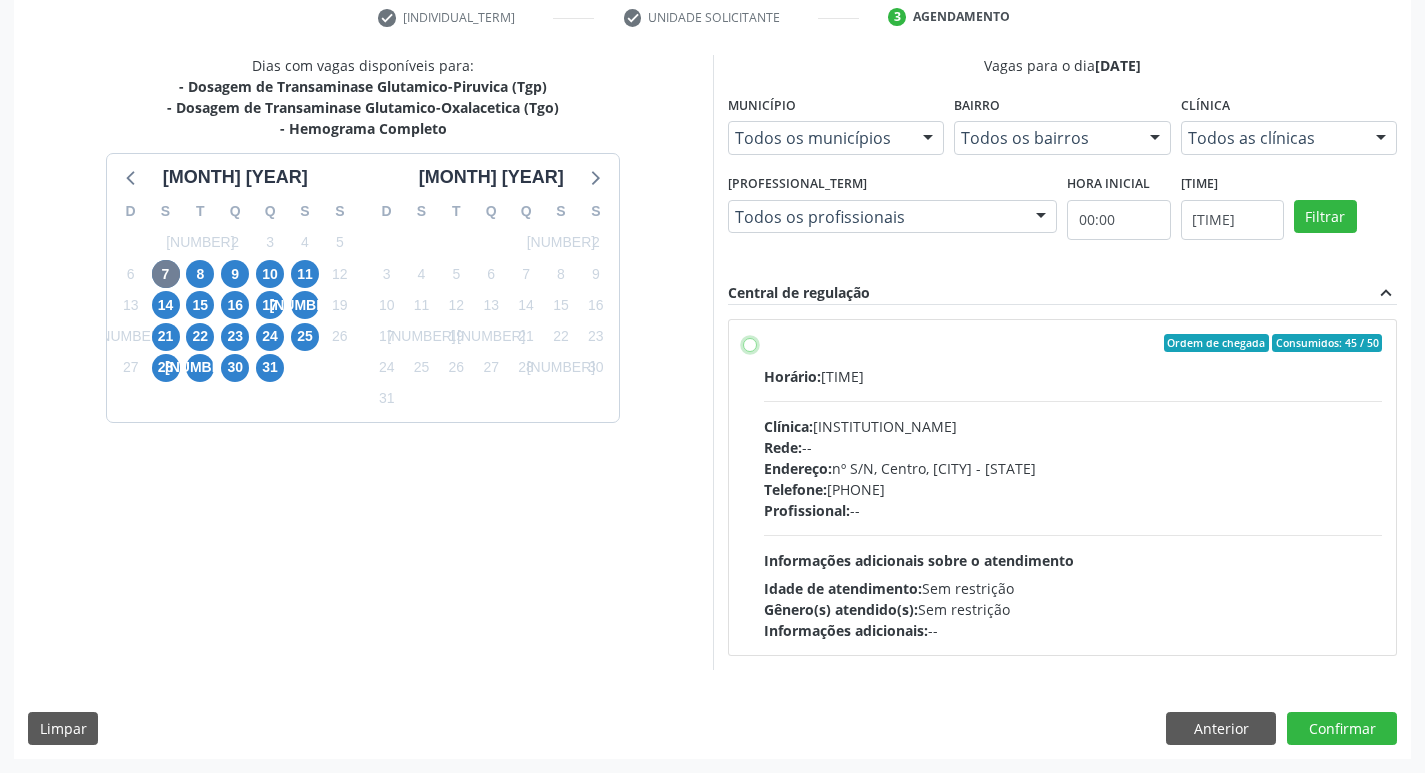 click on "Ordem de chegada
Consumidos: 45 / 50
Horário:   06:00
Clínica:  Laboratorio Municipal de Analises Clinicas
Rede:
--
Endereço:   nº S/N, Centro, Queimadas - PB
Telefone:   (83) 33921344
Profissional:
--
Informações adicionais sobre o atendimento
Idade de atendimento:
Sem restrição
Gênero(s) atendido(s):
Sem restrição
Informações adicionais:
--" at bounding box center (750, 343) 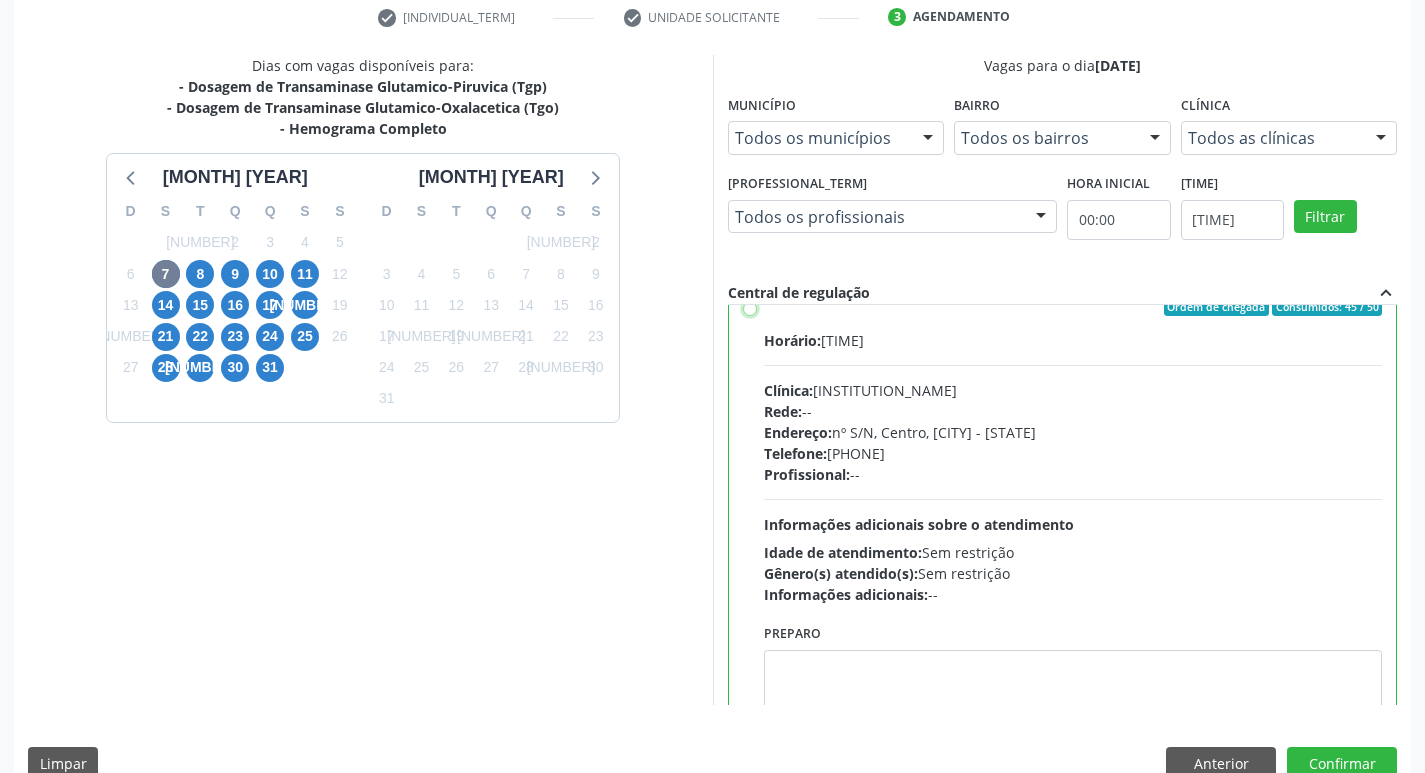 scroll, scrollTop: 99, scrollLeft: 0, axis: vertical 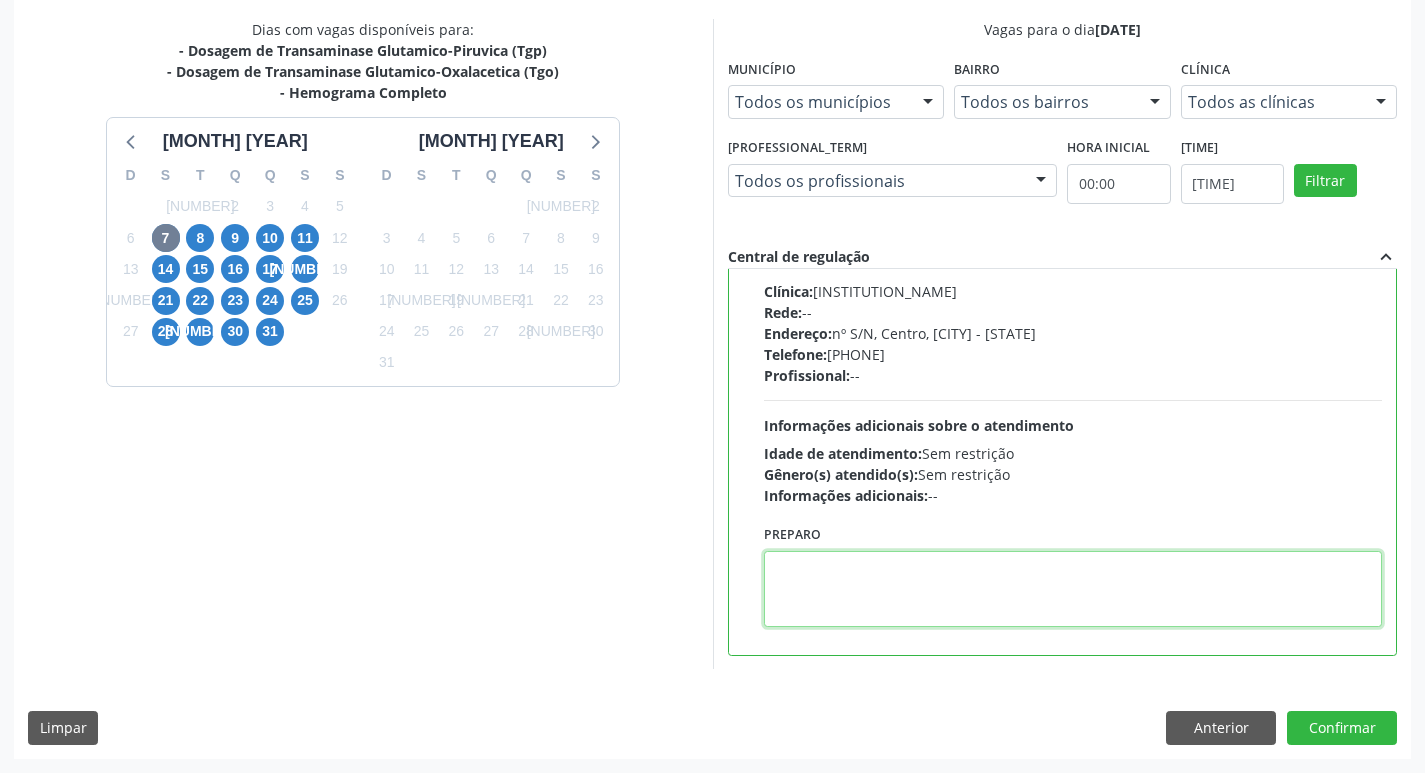 click at bounding box center (1073, 589) 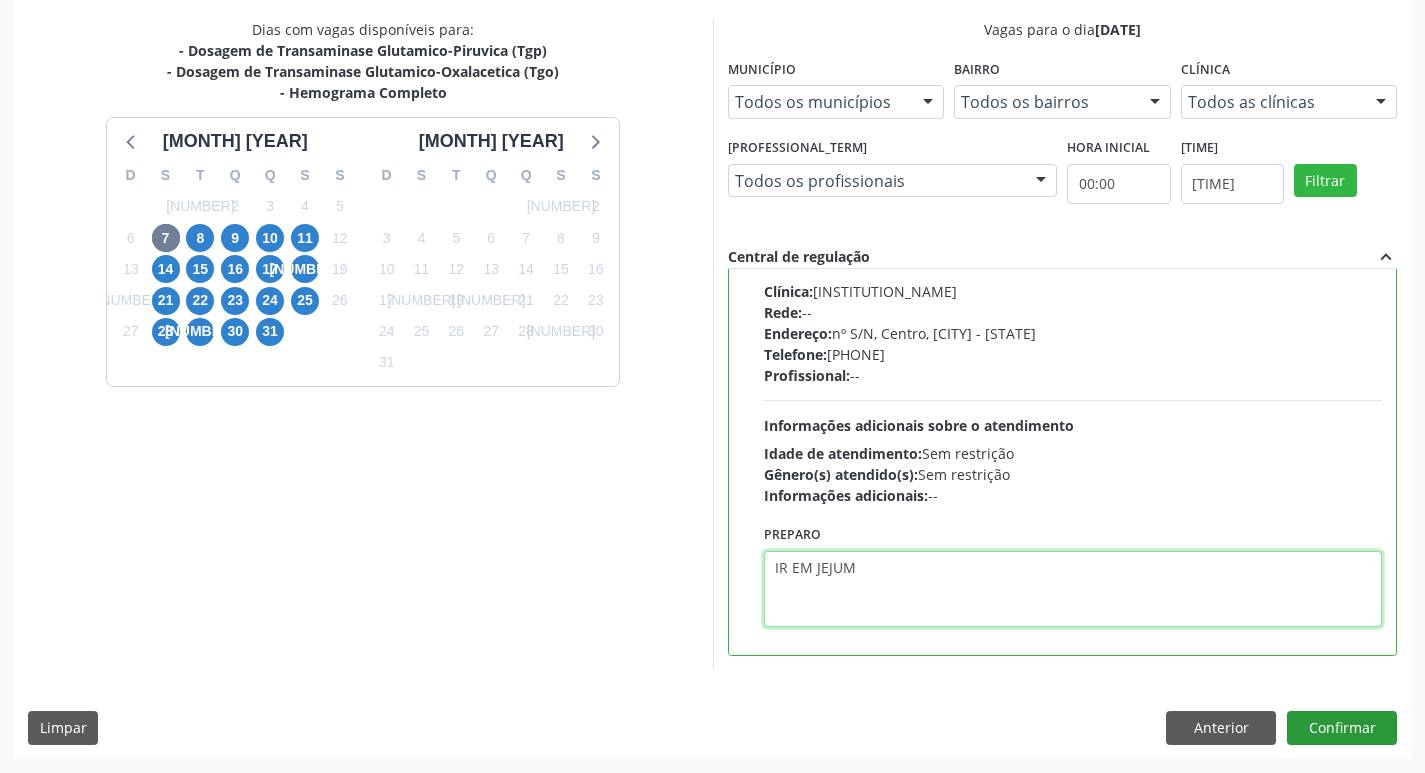 type on "IR EM JEJUM" 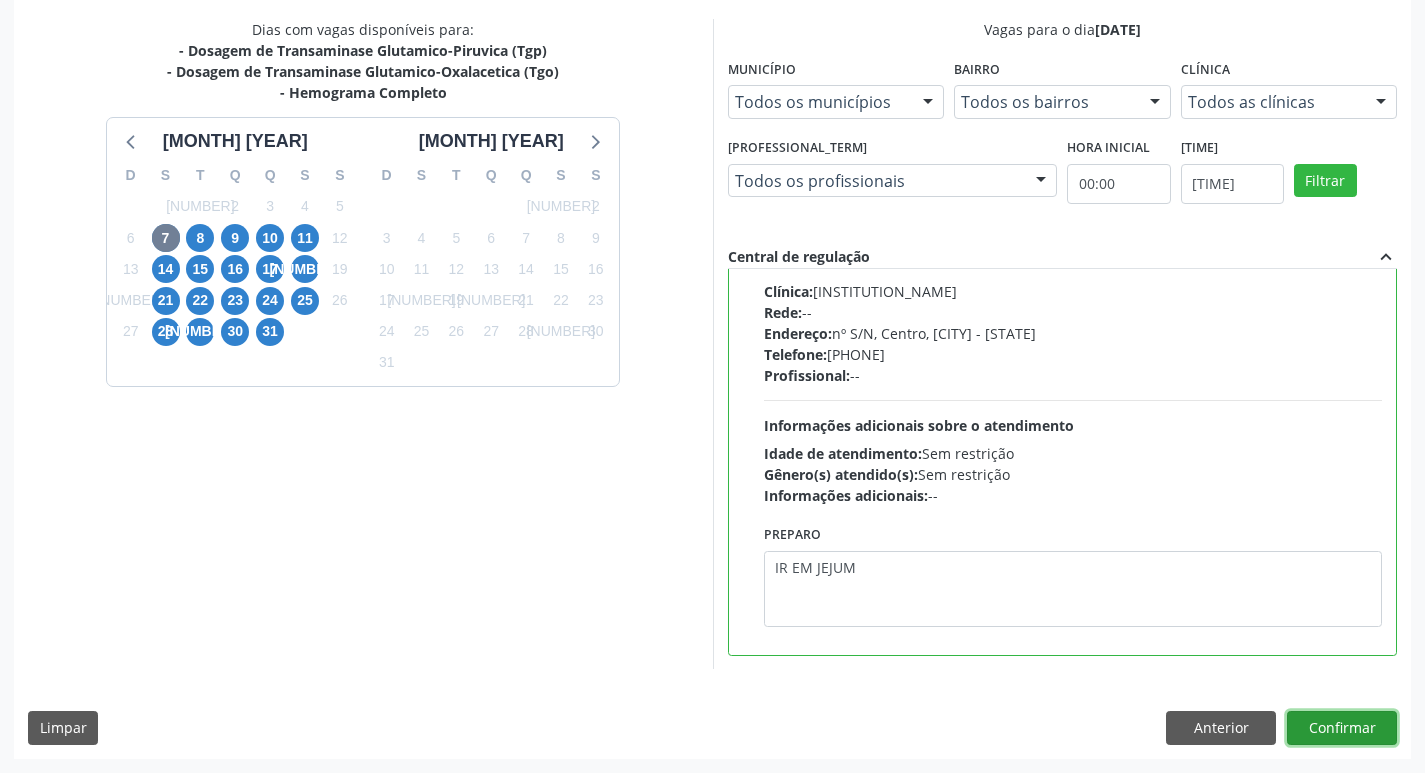 click on "Confirmar" at bounding box center (1342, 728) 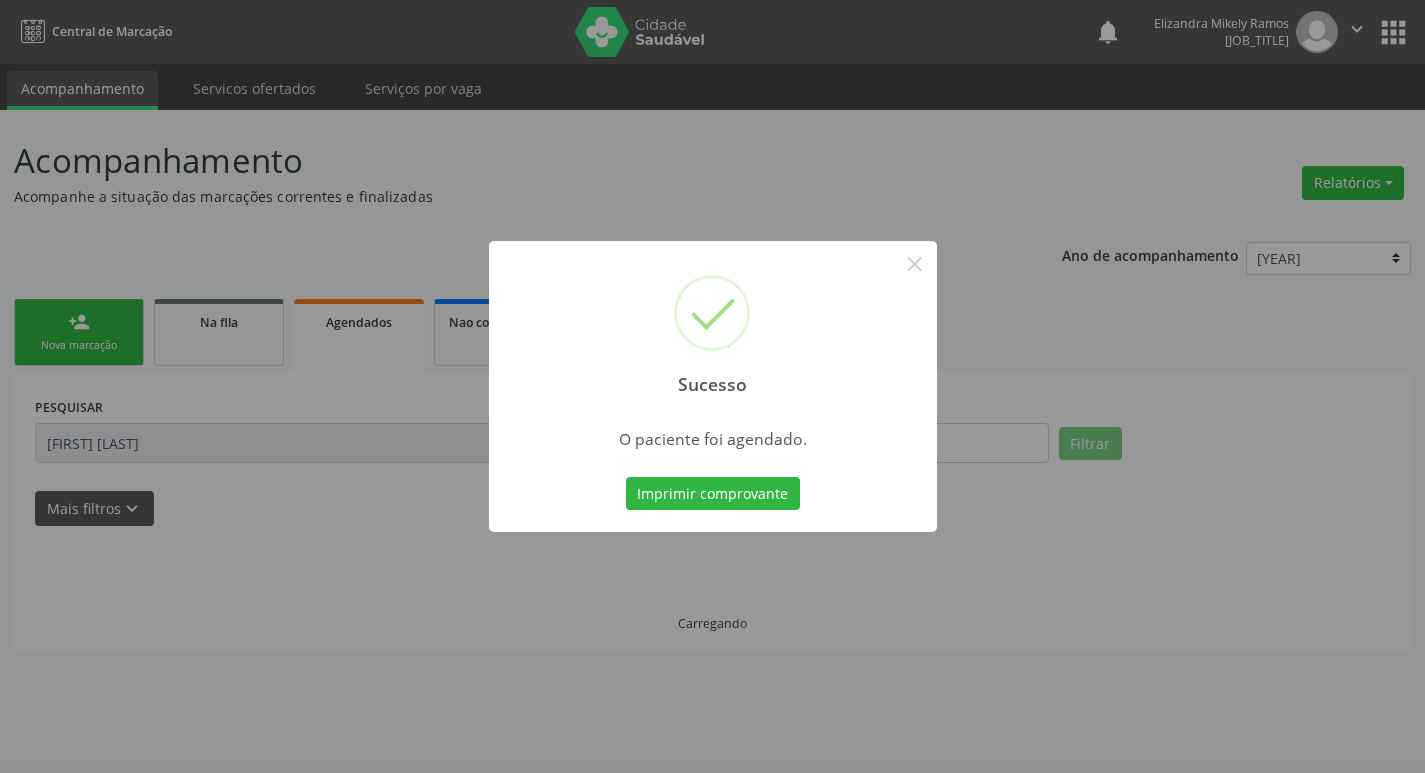 scroll, scrollTop: 0, scrollLeft: 0, axis: both 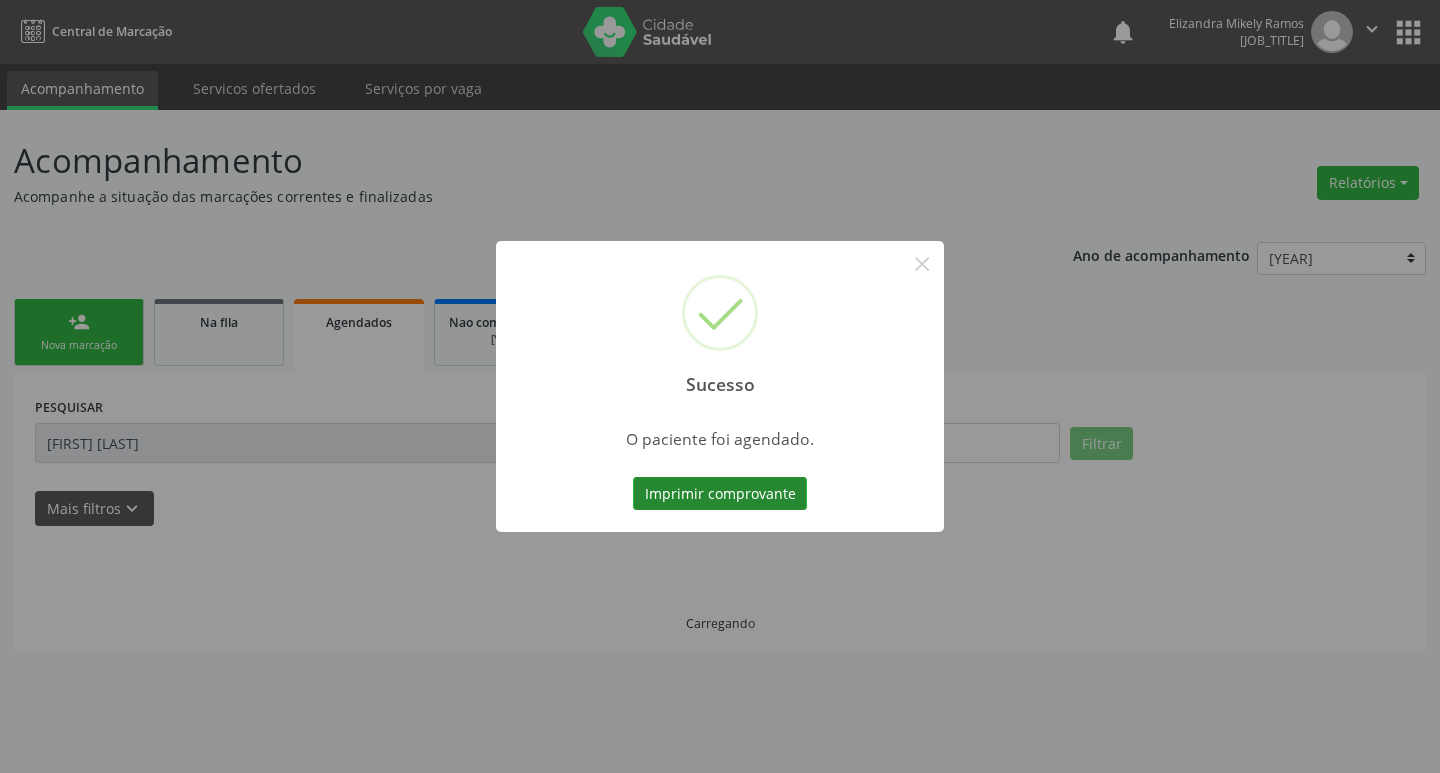 click on "Imprimir comprovante" at bounding box center (720, 494) 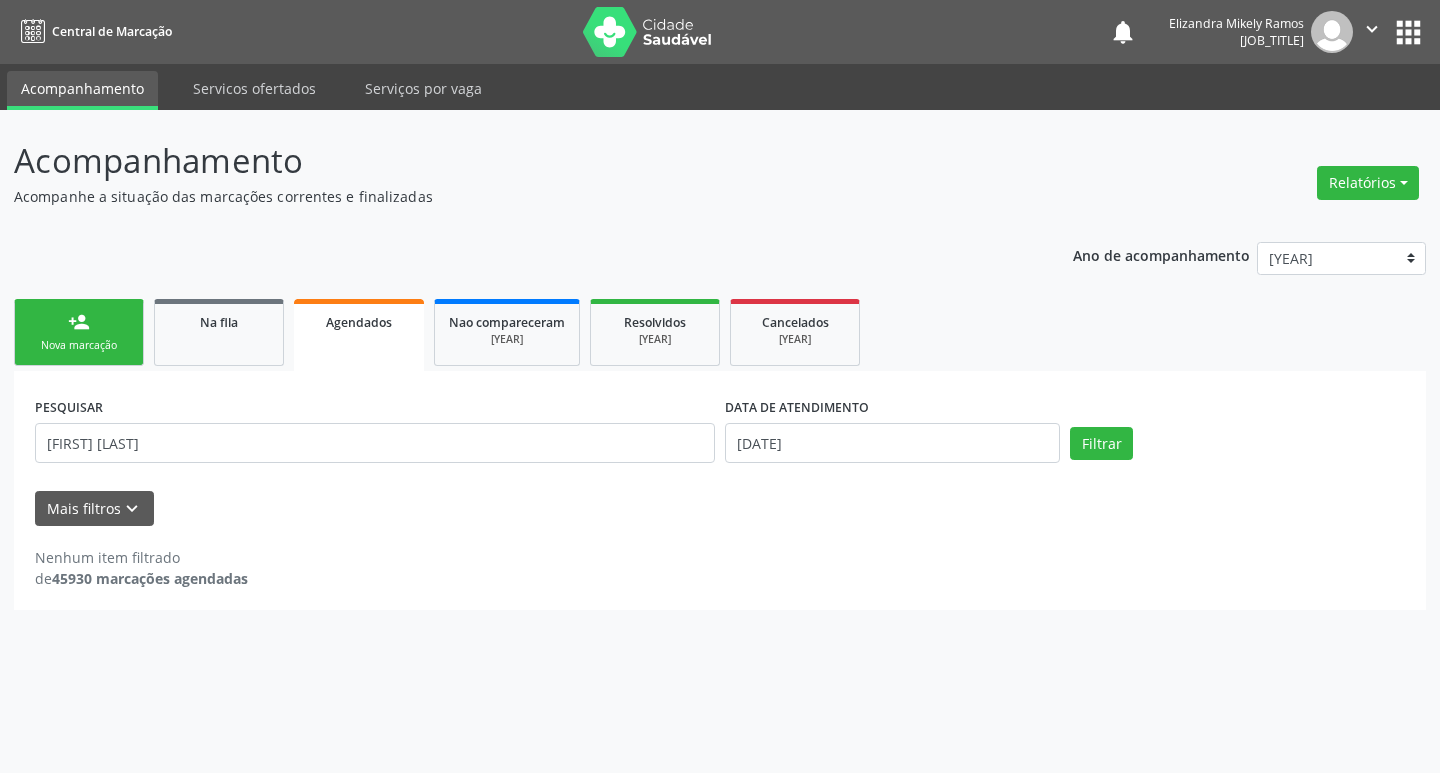 click on "Nova marcação" at bounding box center [79, 345] 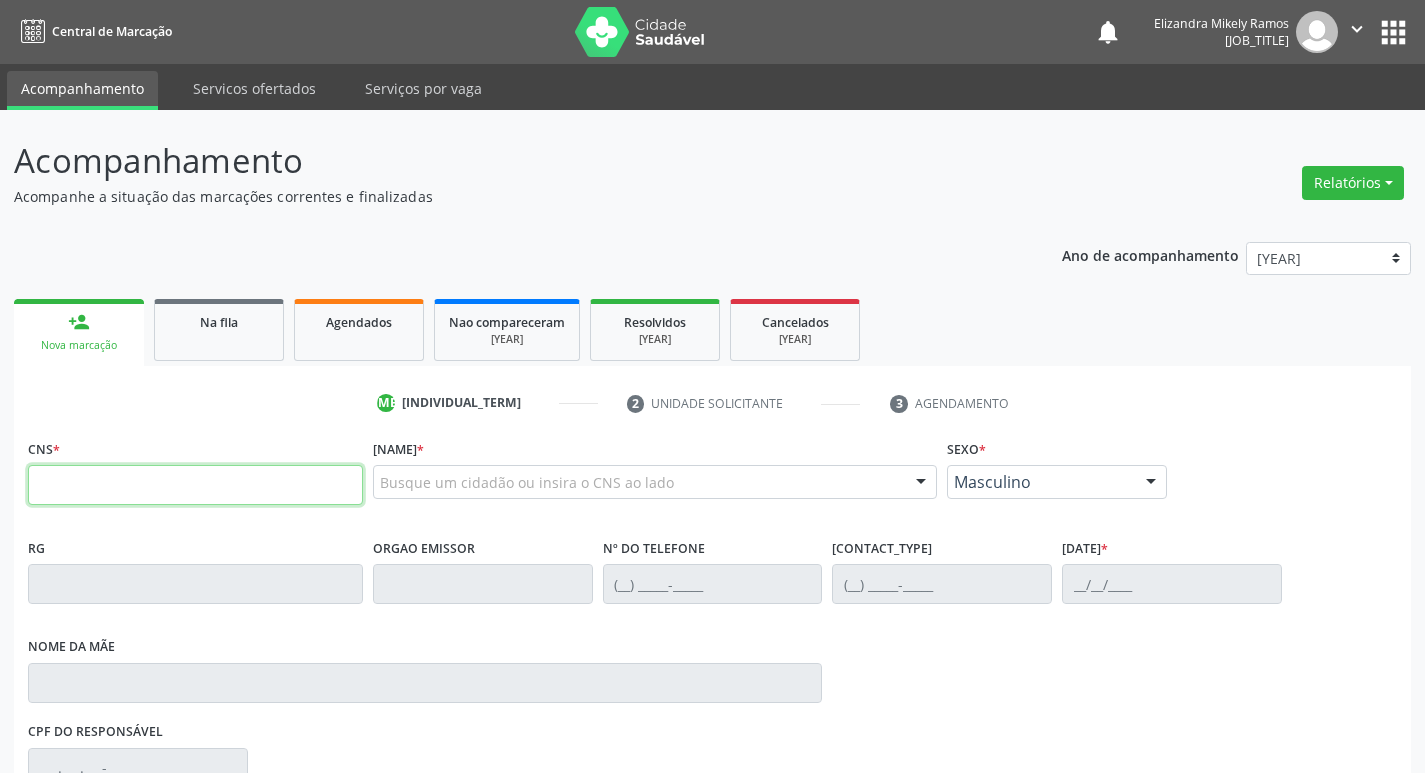 click at bounding box center (195, 485) 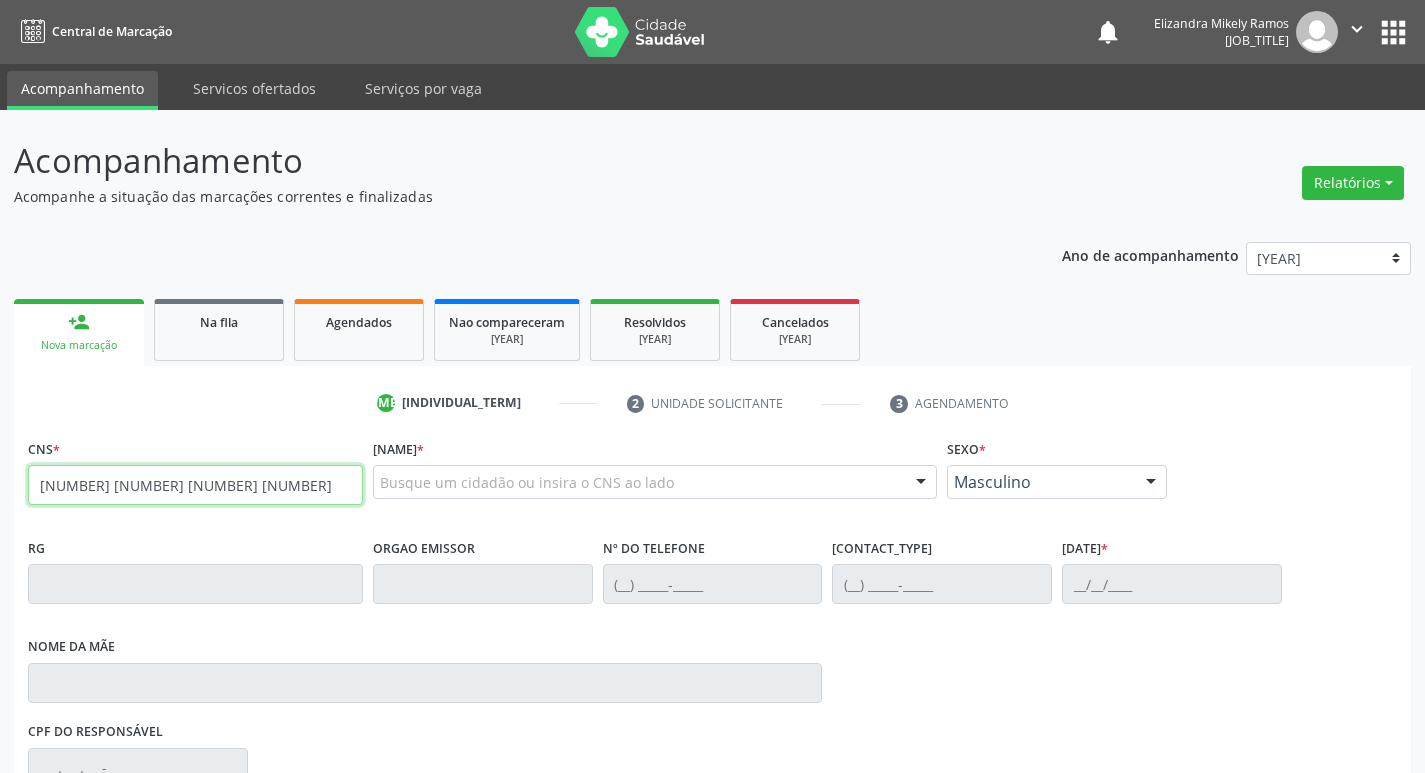 type on "706 5093 7944 5694" 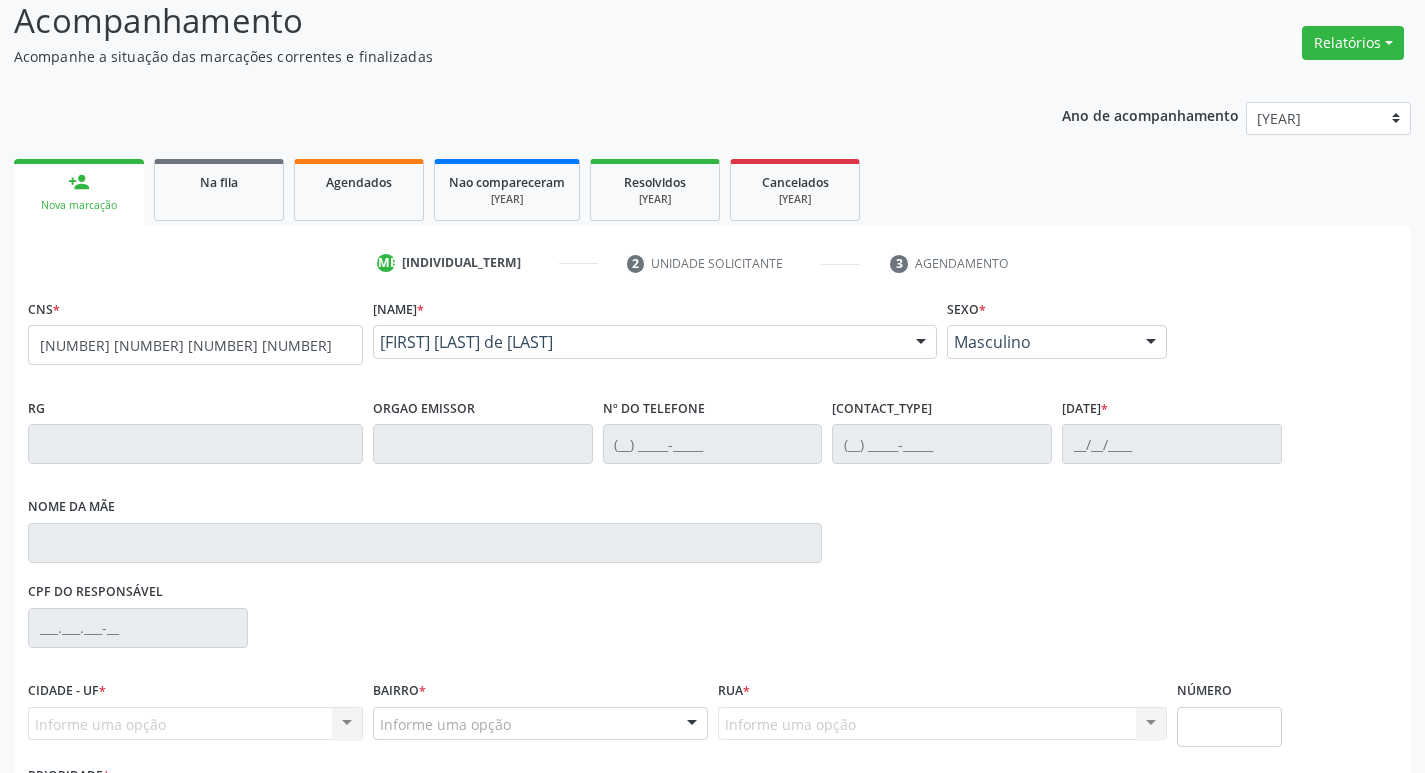 scroll, scrollTop: 297, scrollLeft: 0, axis: vertical 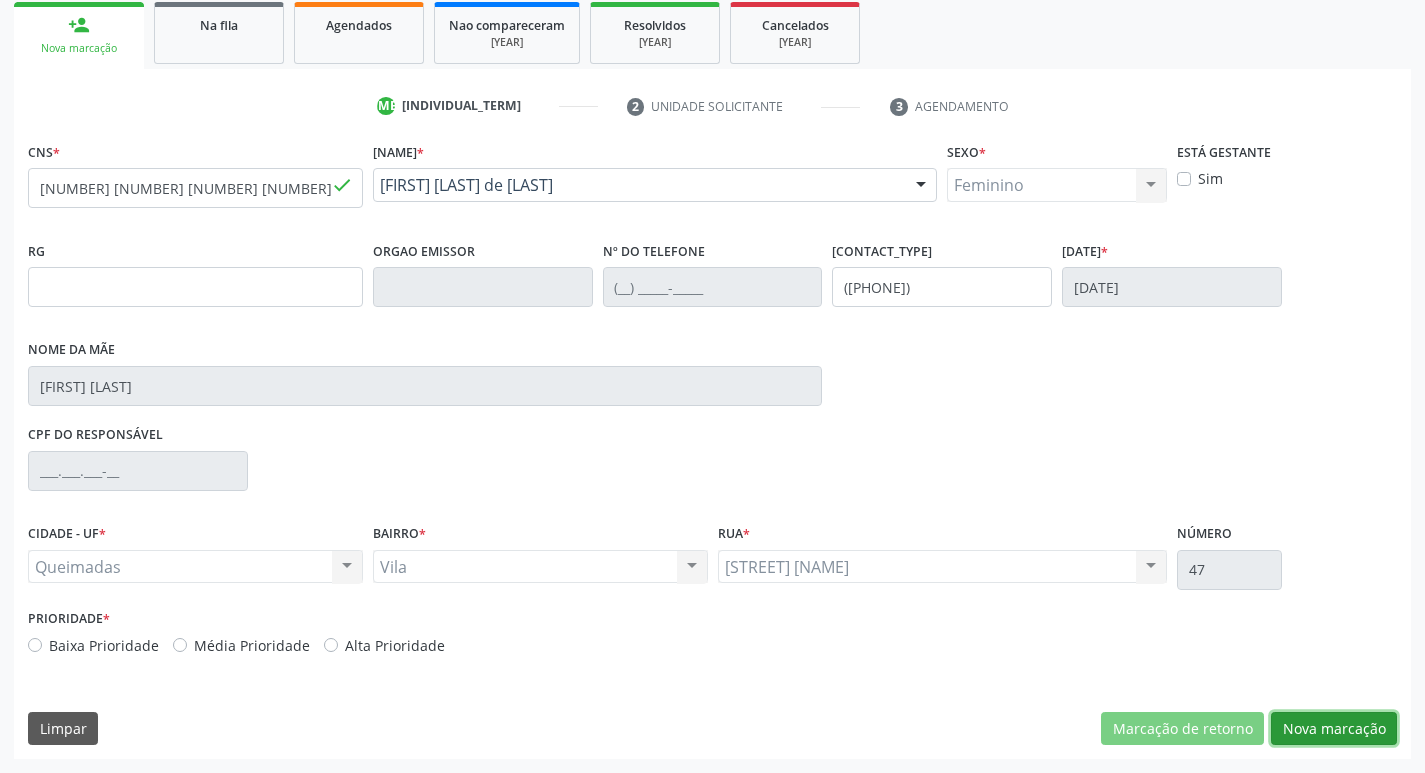 click on "Nova marcação" at bounding box center (1182, 729) 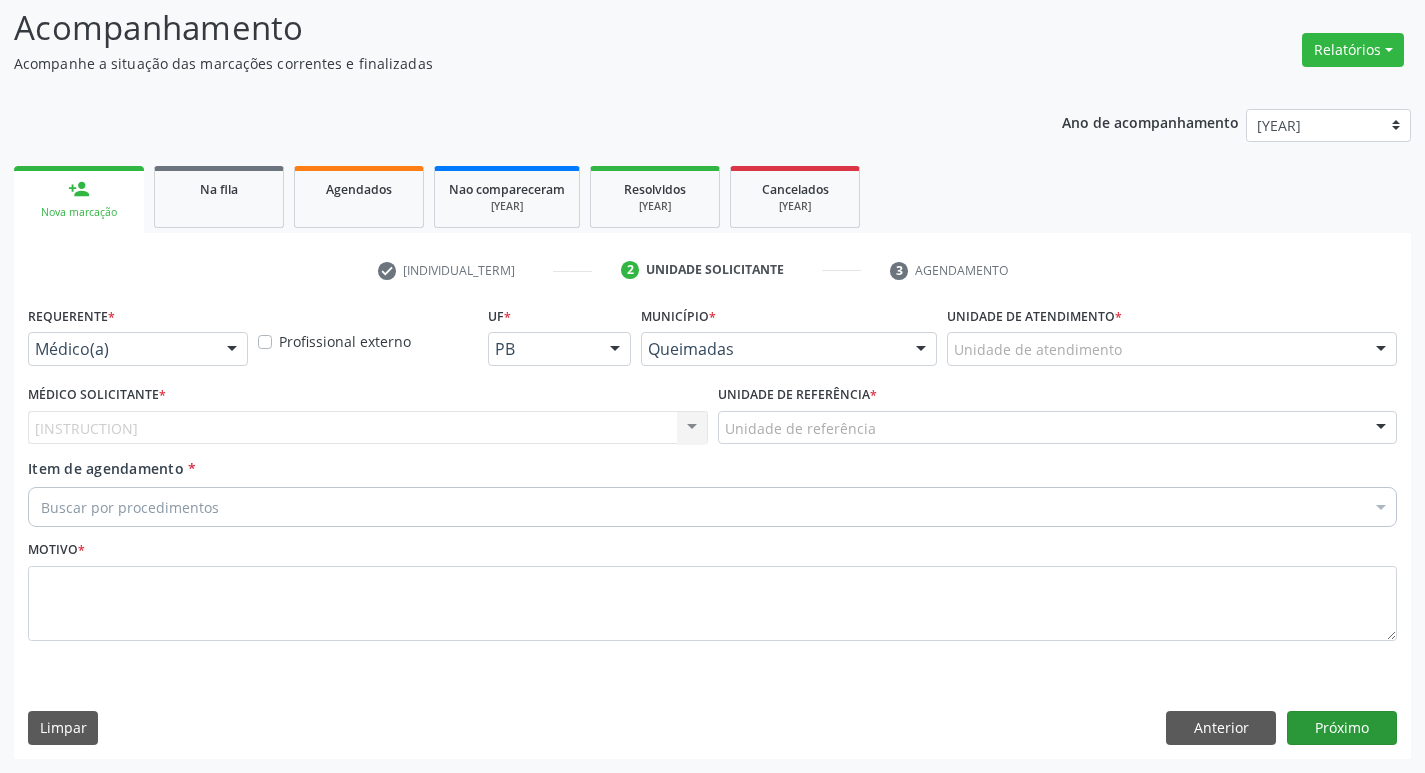scroll, scrollTop: 133, scrollLeft: 0, axis: vertical 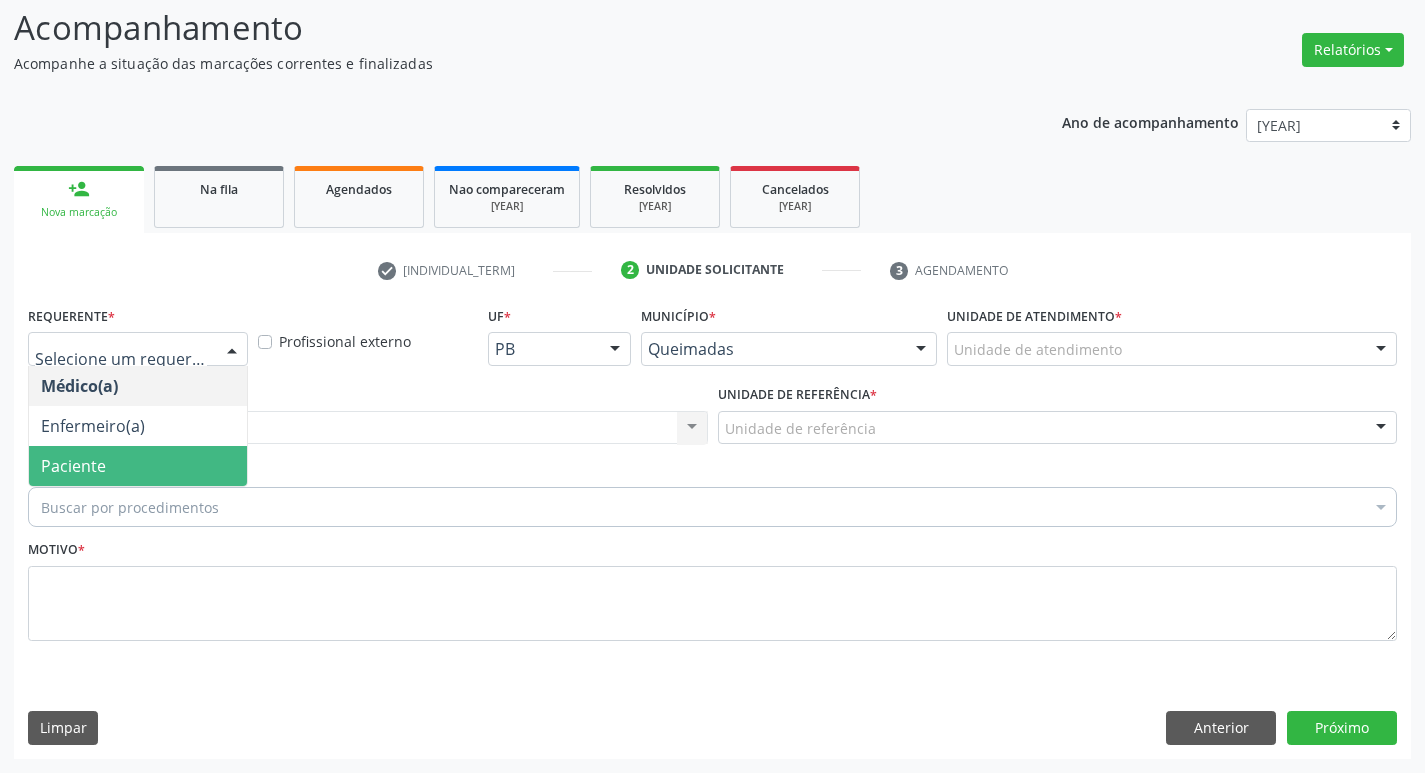 click on "Paciente" at bounding box center (138, 466) 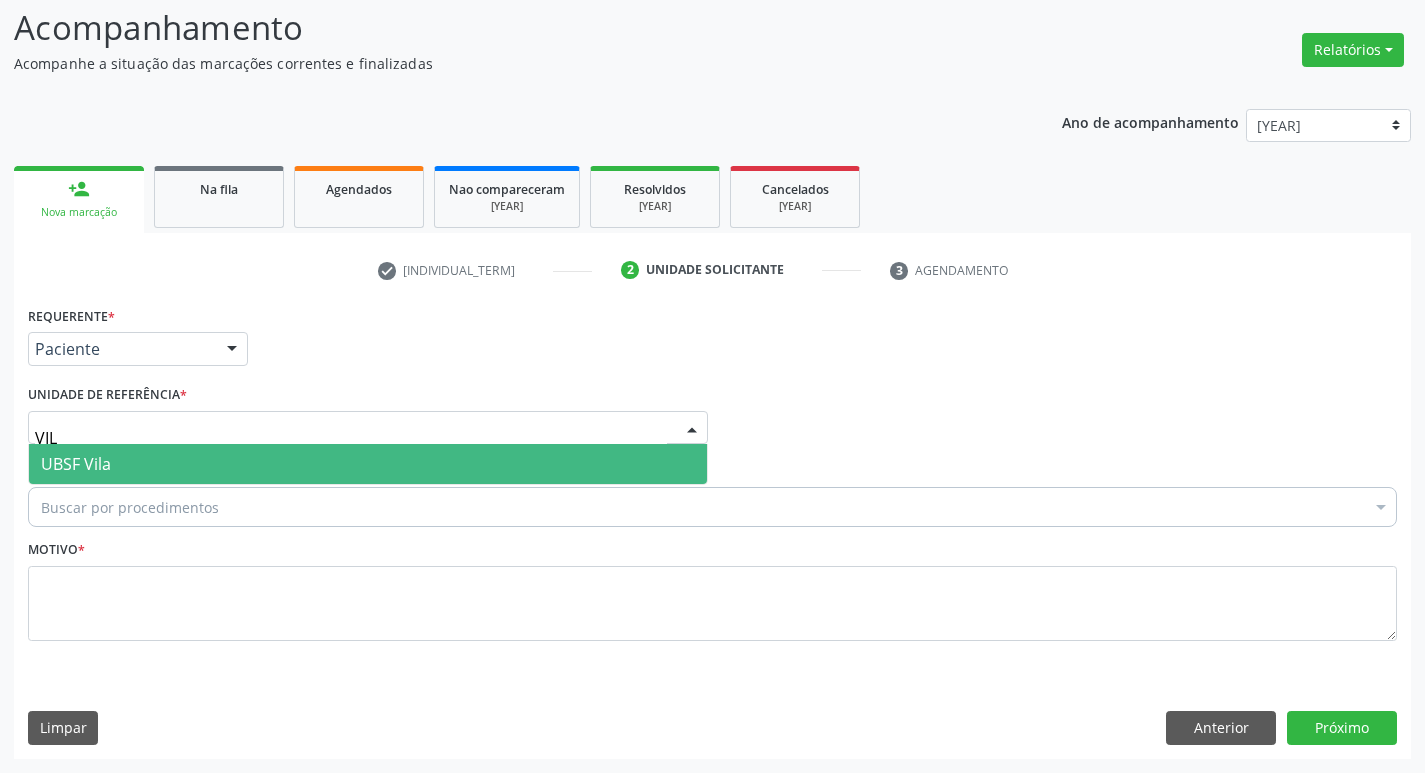 click on "UBSF [NAME]" at bounding box center [368, 464] 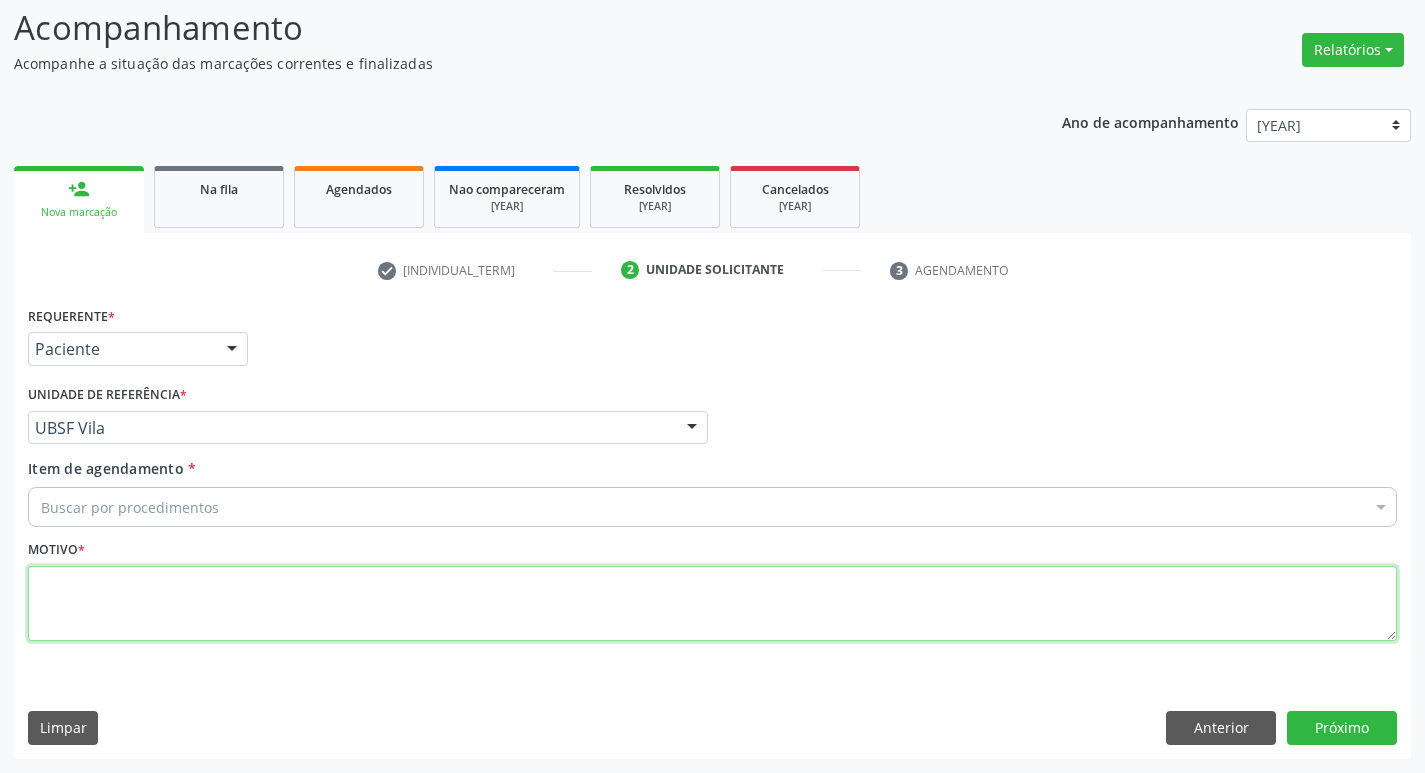 click at bounding box center [712, 604] 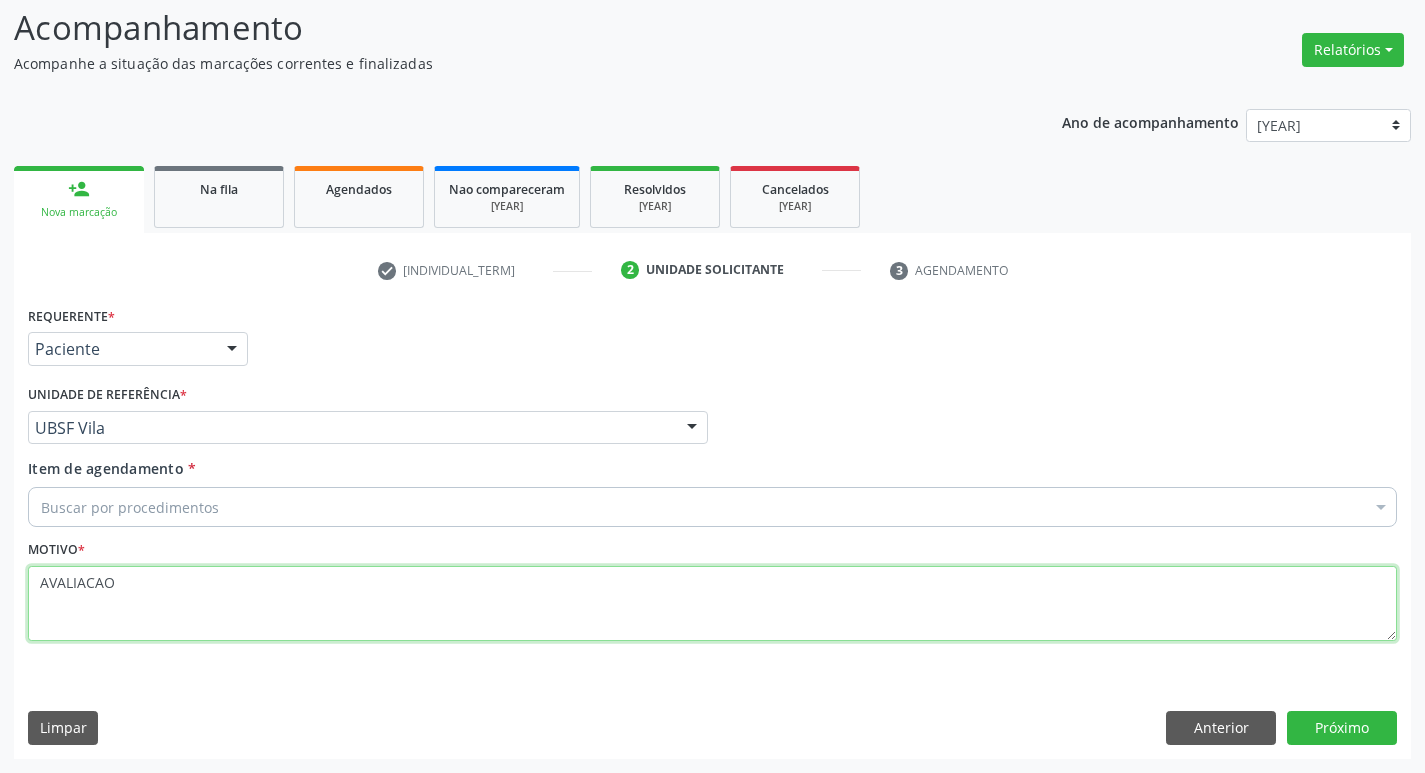 type on "AVALIACAO" 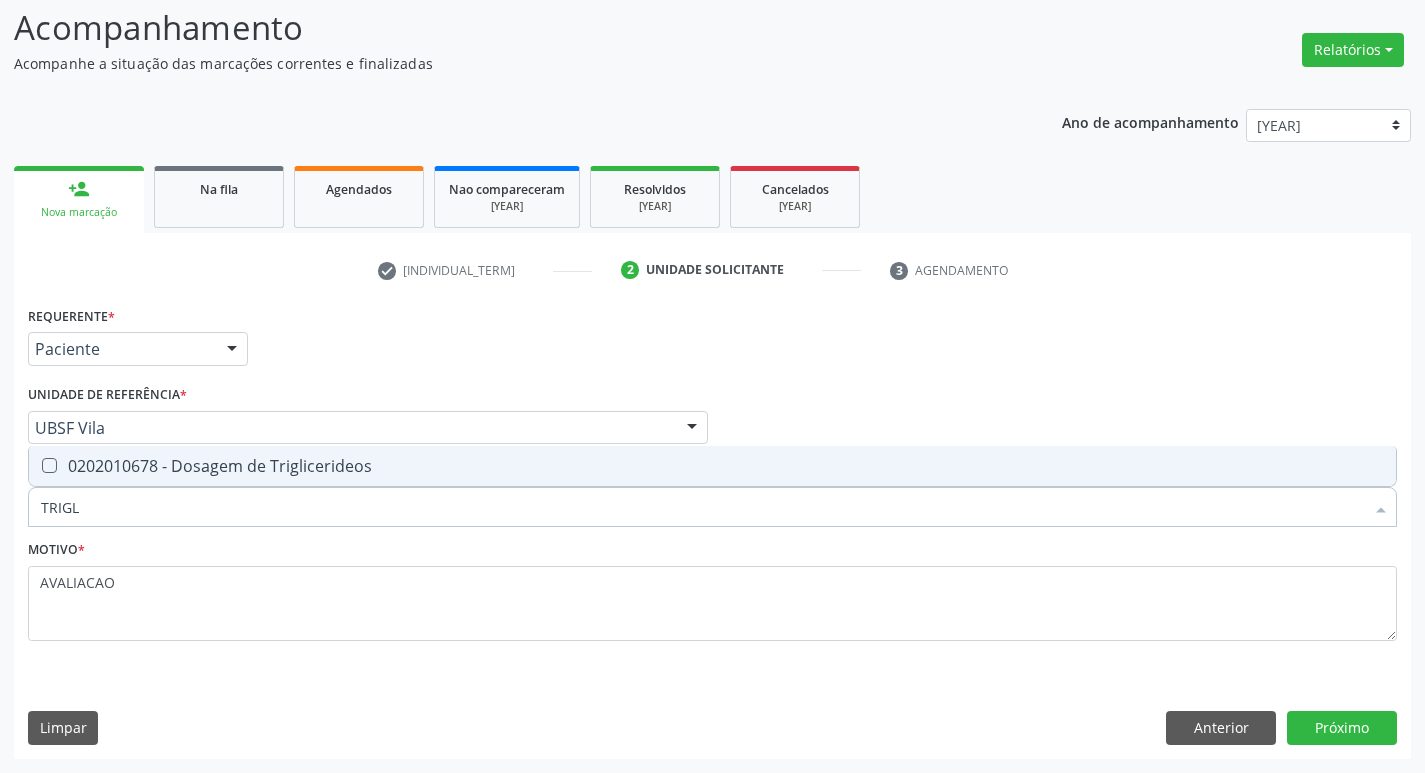click on "0202010678 - Dosagem de Triglicerideos" at bounding box center [712, 466] 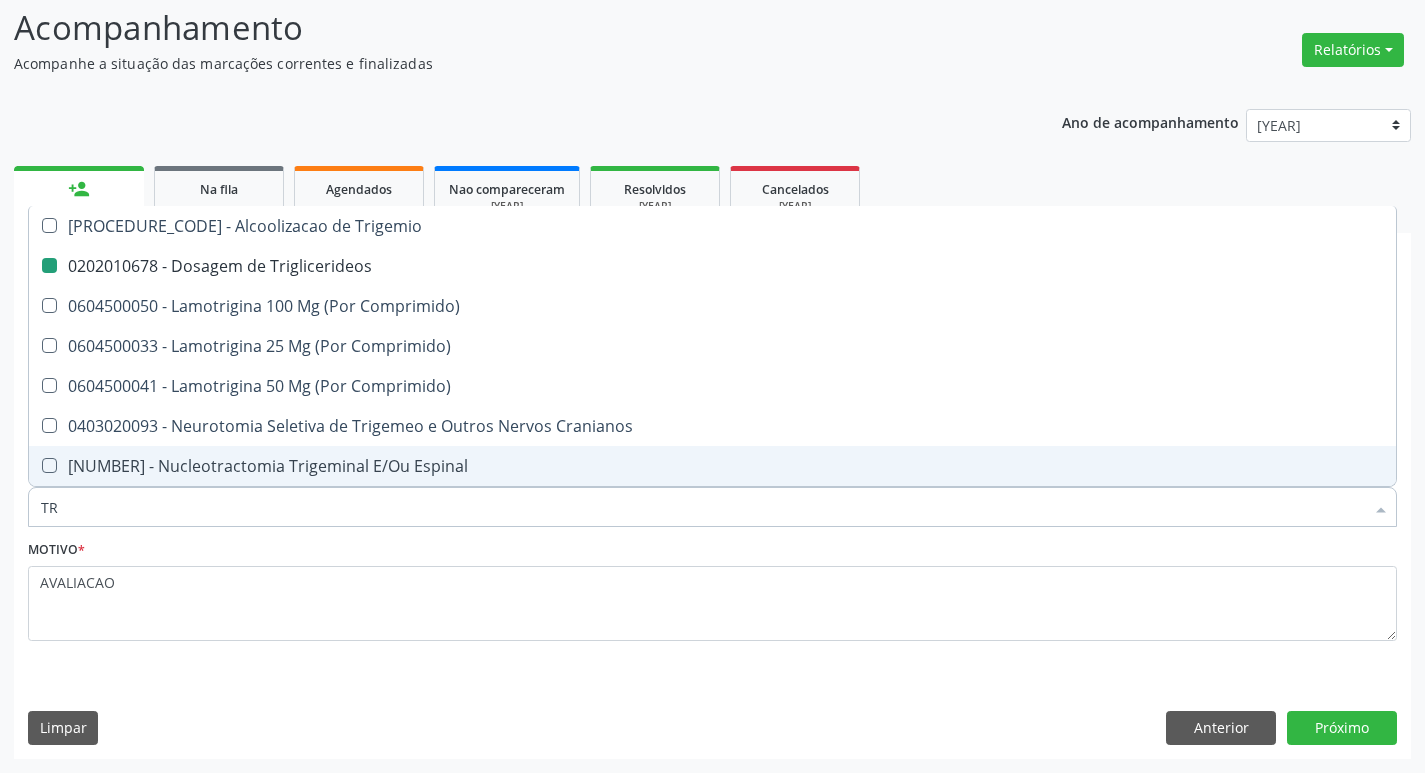 type on "T" 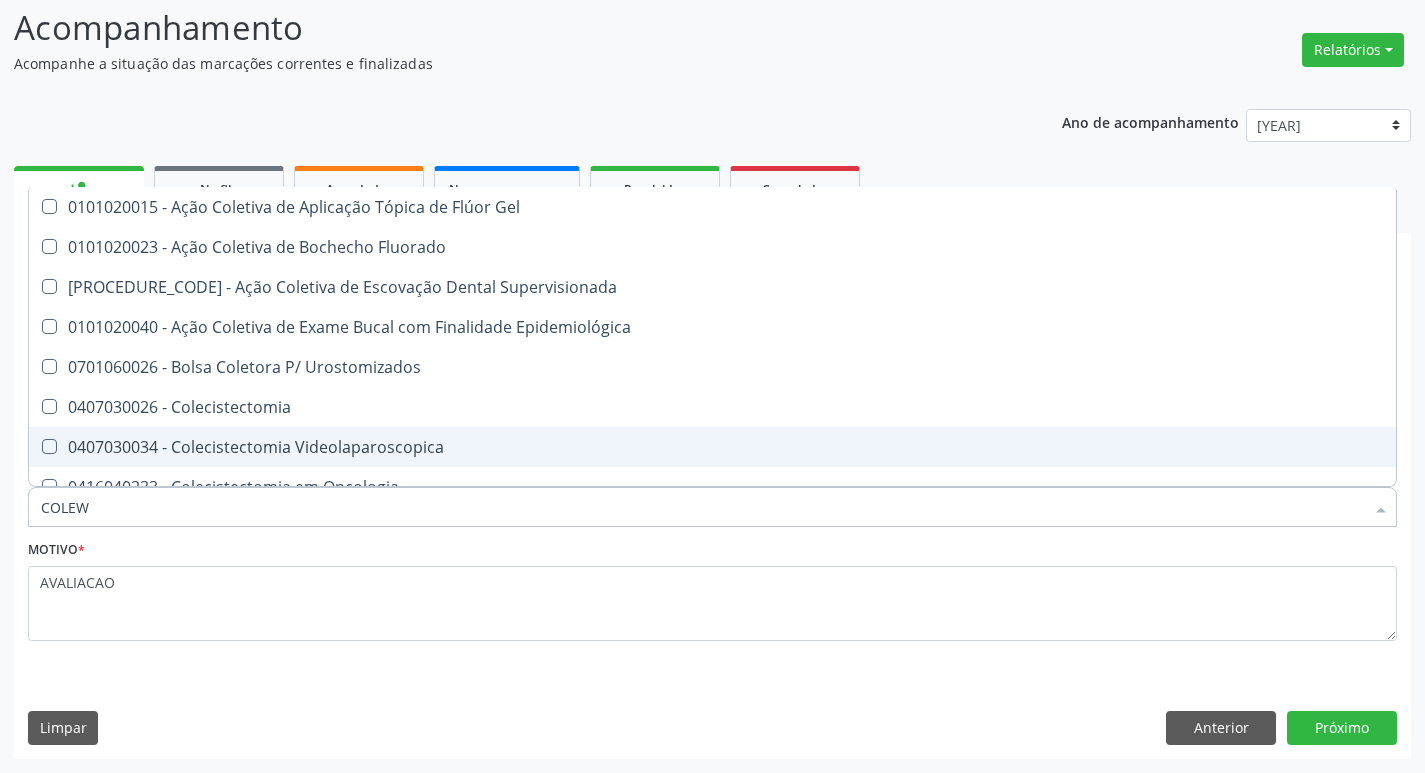 type on "COLEWS" 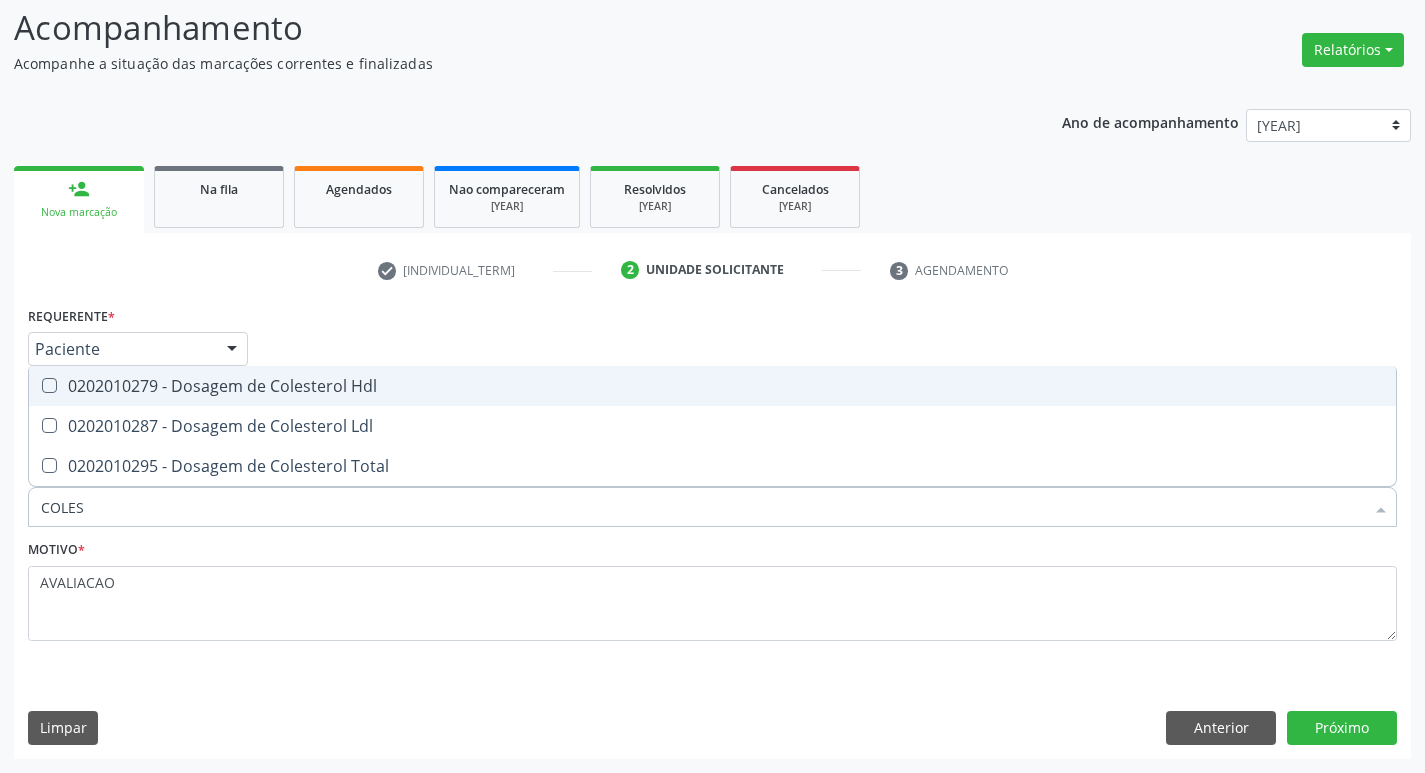 click on "0202010279 - Dosagem de Colesterol Hdl" at bounding box center [712, 386] 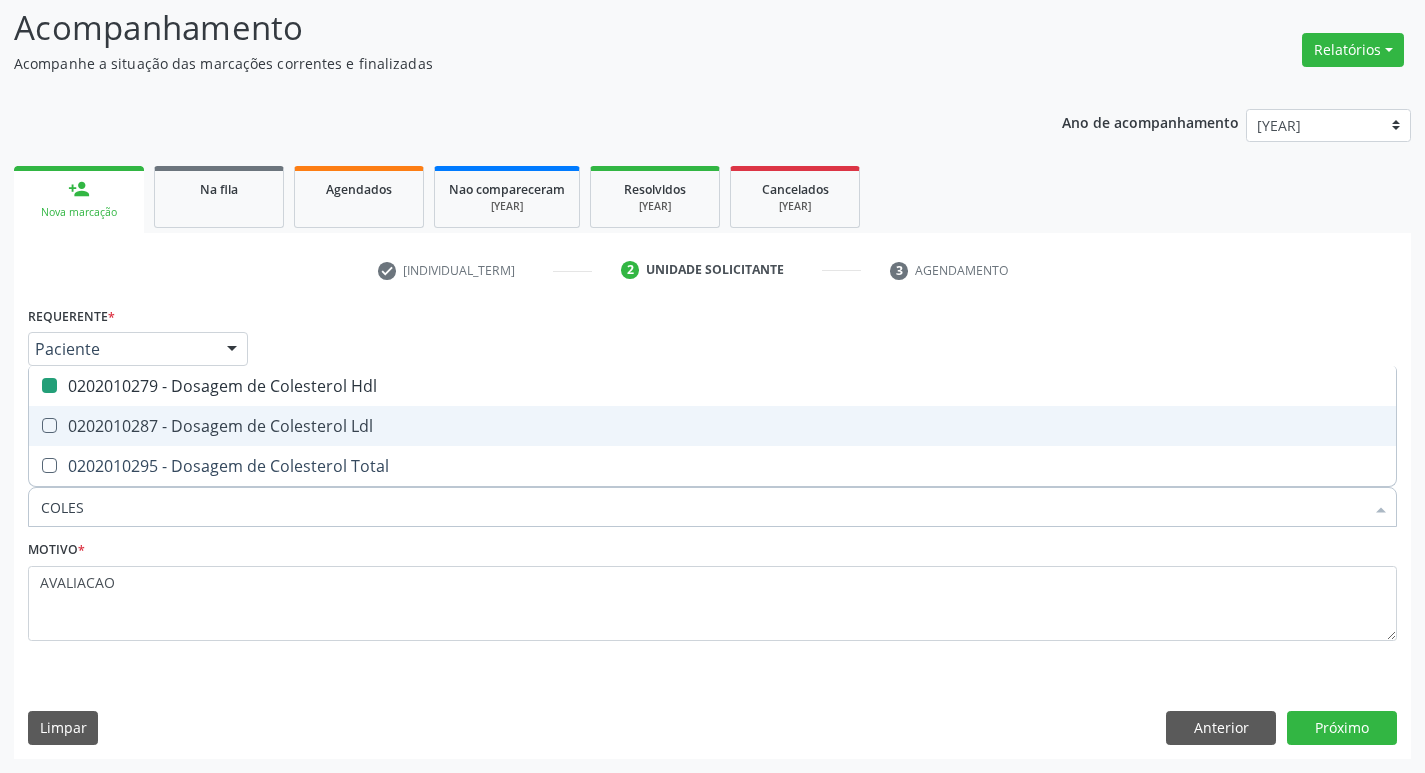 click on "0202010287 - Dosagem de Colesterol Ldl" at bounding box center (712, 426) 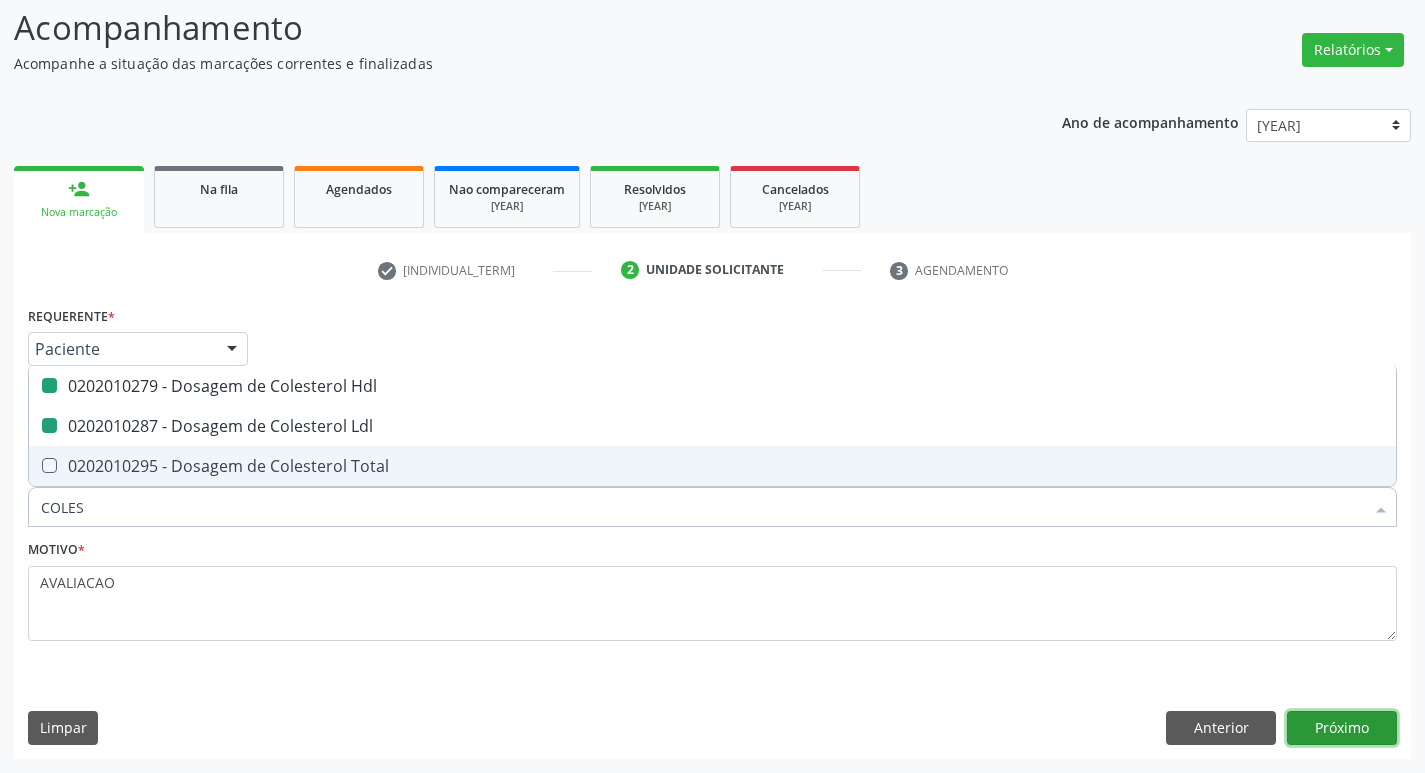 click on "Próximo" at bounding box center (1342, 728) 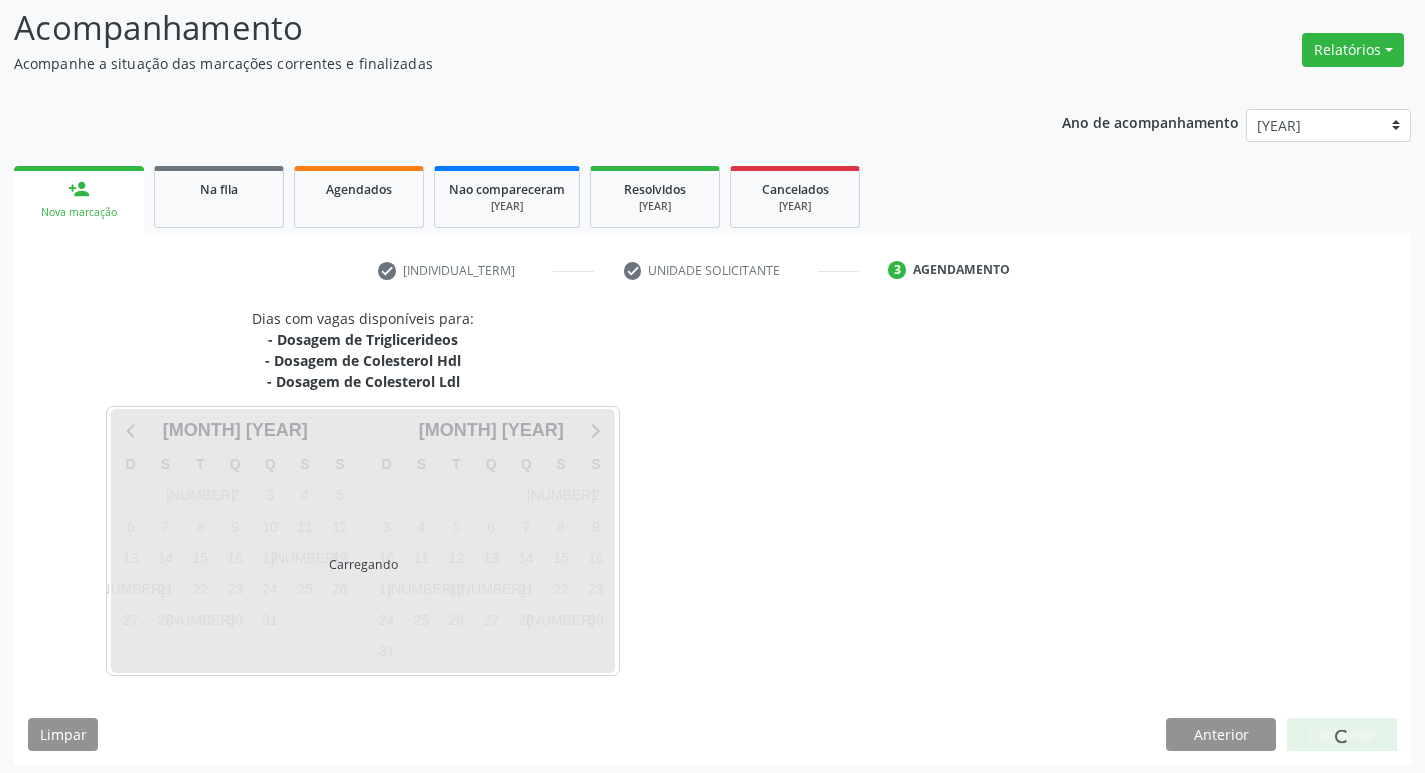 scroll, scrollTop: 139, scrollLeft: 0, axis: vertical 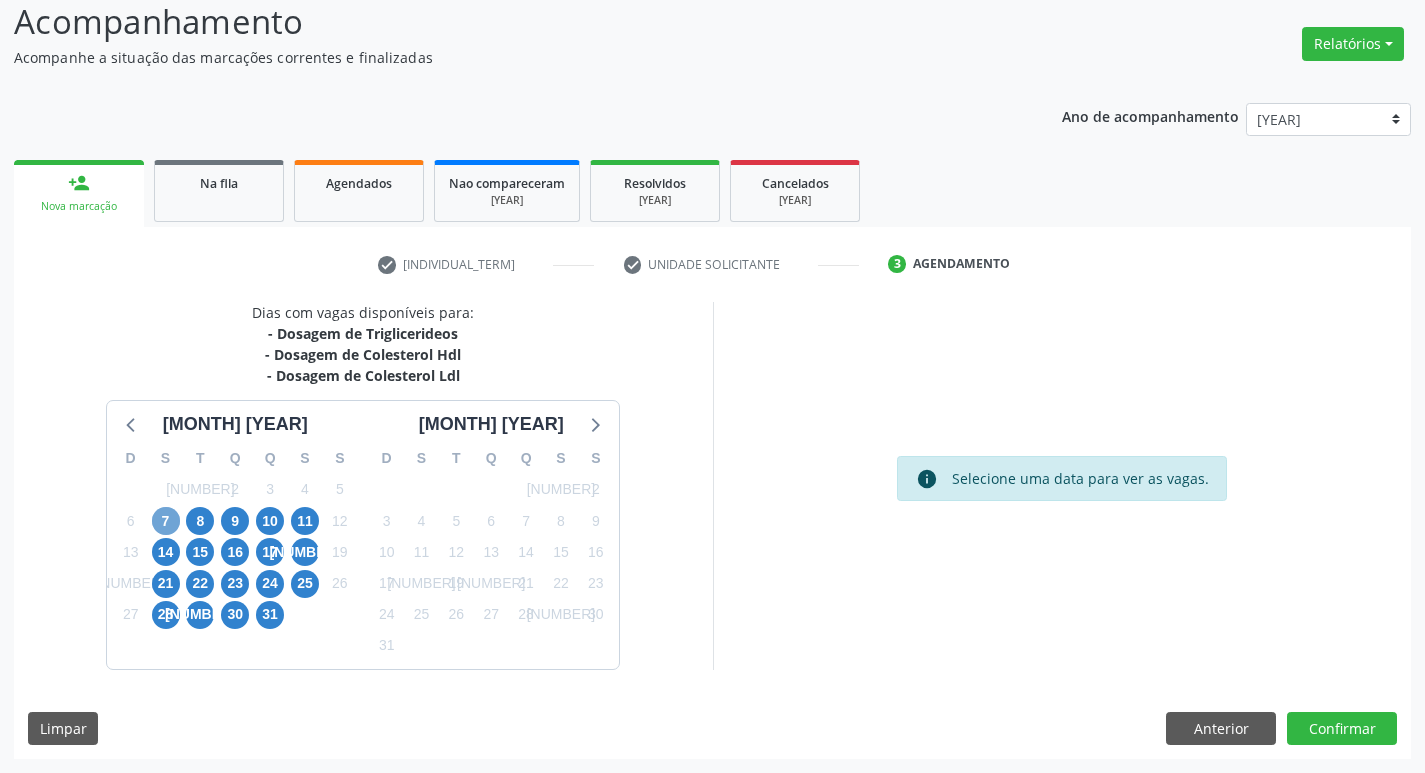 click on "7" at bounding box center (166, 521) 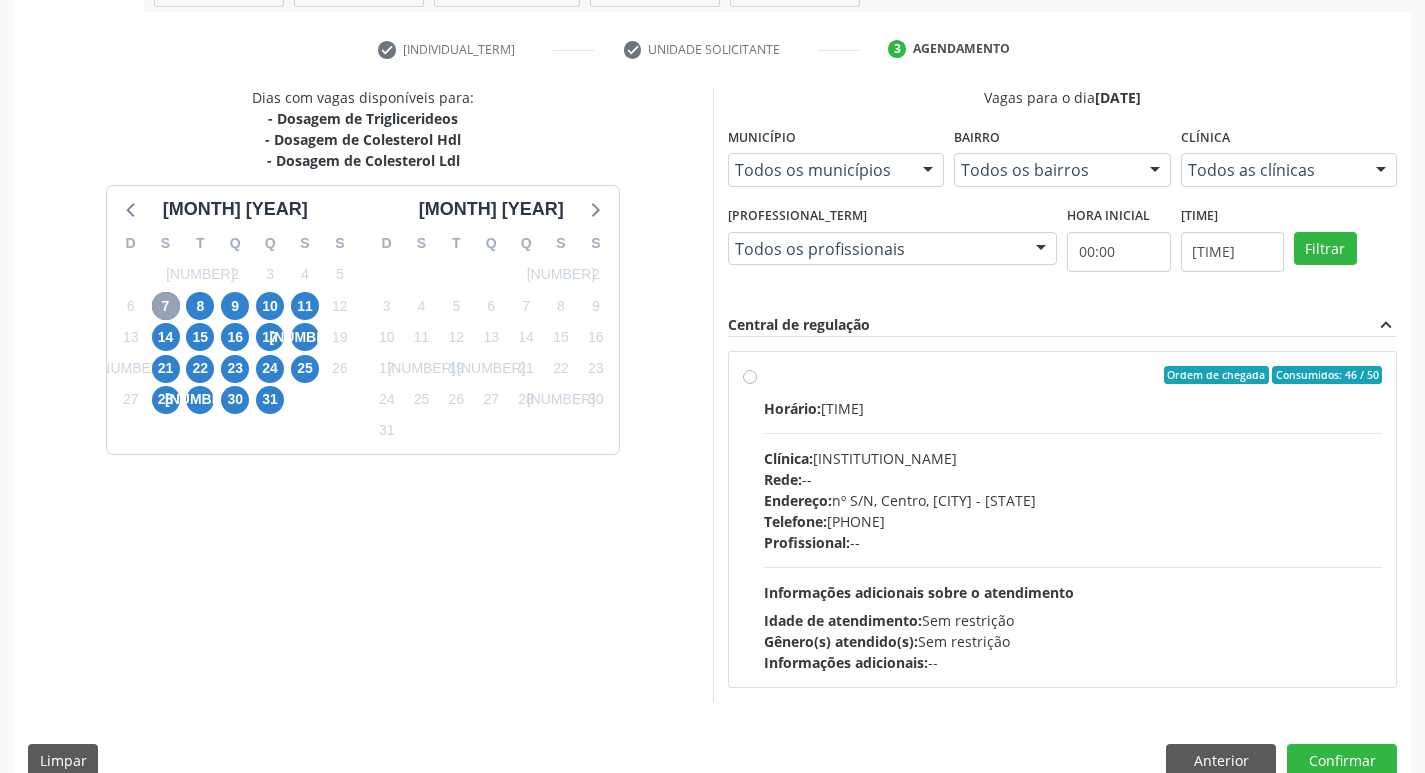 scroll, scrollTop: 386, scrollLeft: 0, axis: vertical 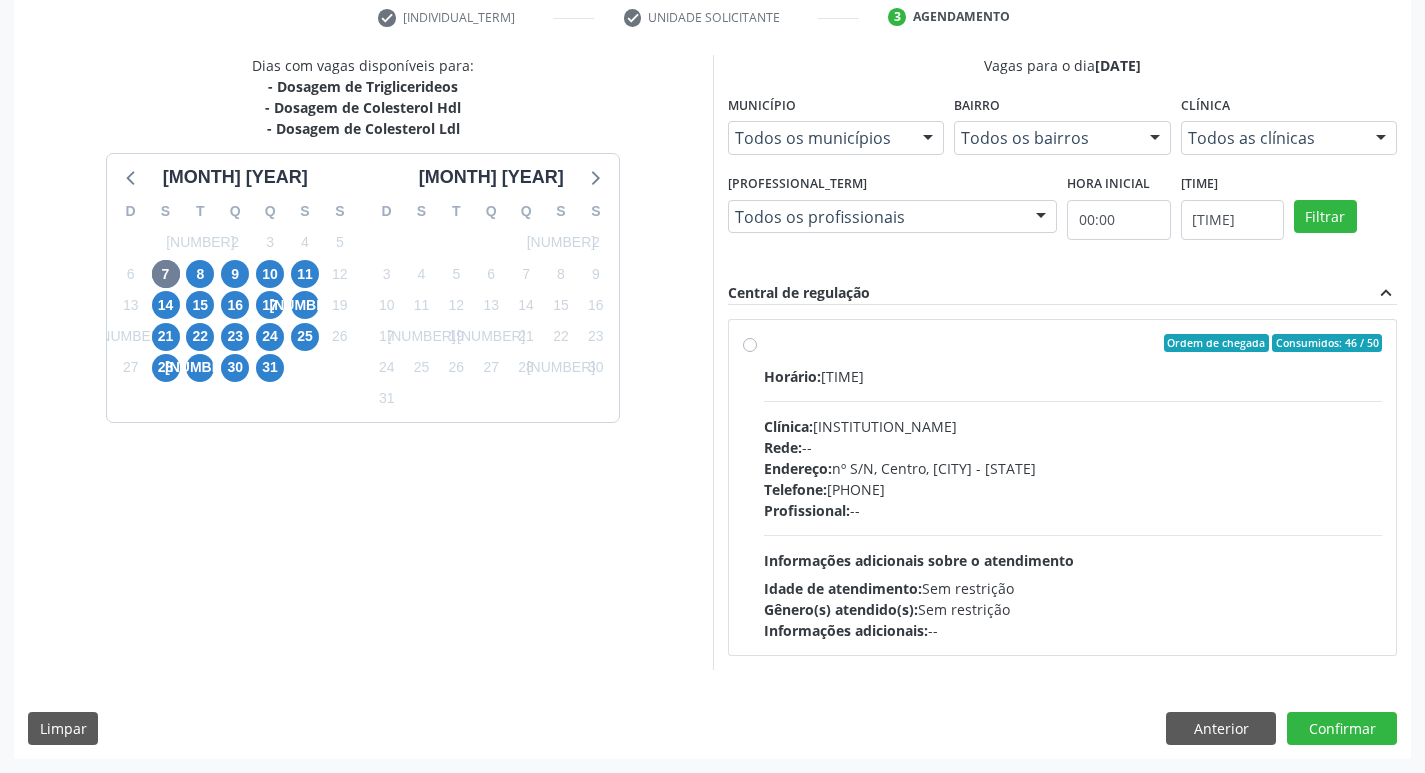 click on "Telefone:   (83) 33921344" at bounding box center (1073, 489) 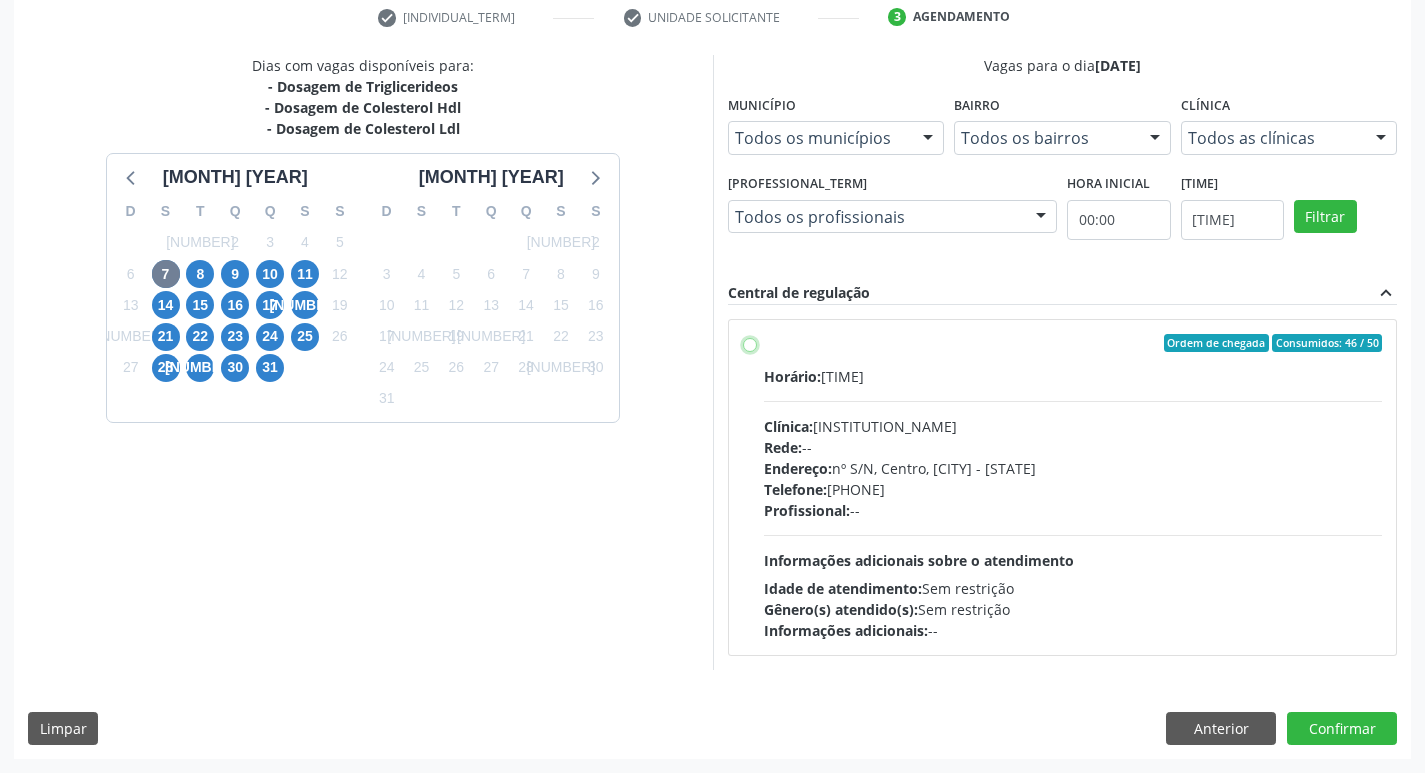 click on "Ordem de chegada
Consumidos: 46 / 50
Horário:   06:00
Clínica:  Laboratorio Municipal de Analises Clinicas
Rede:
--
Endereço:   nº S/N, Centro, Queimadas - PB
Telefone:   (83) 33921344
Profissional:
--
Informações adicionais sobre o atendimento
Idade de atendimento:
Sem restrição
Gênero(s) atendido(s):
Sem restrição
Informações adicionais:
--" at bounding box center (750, 343) 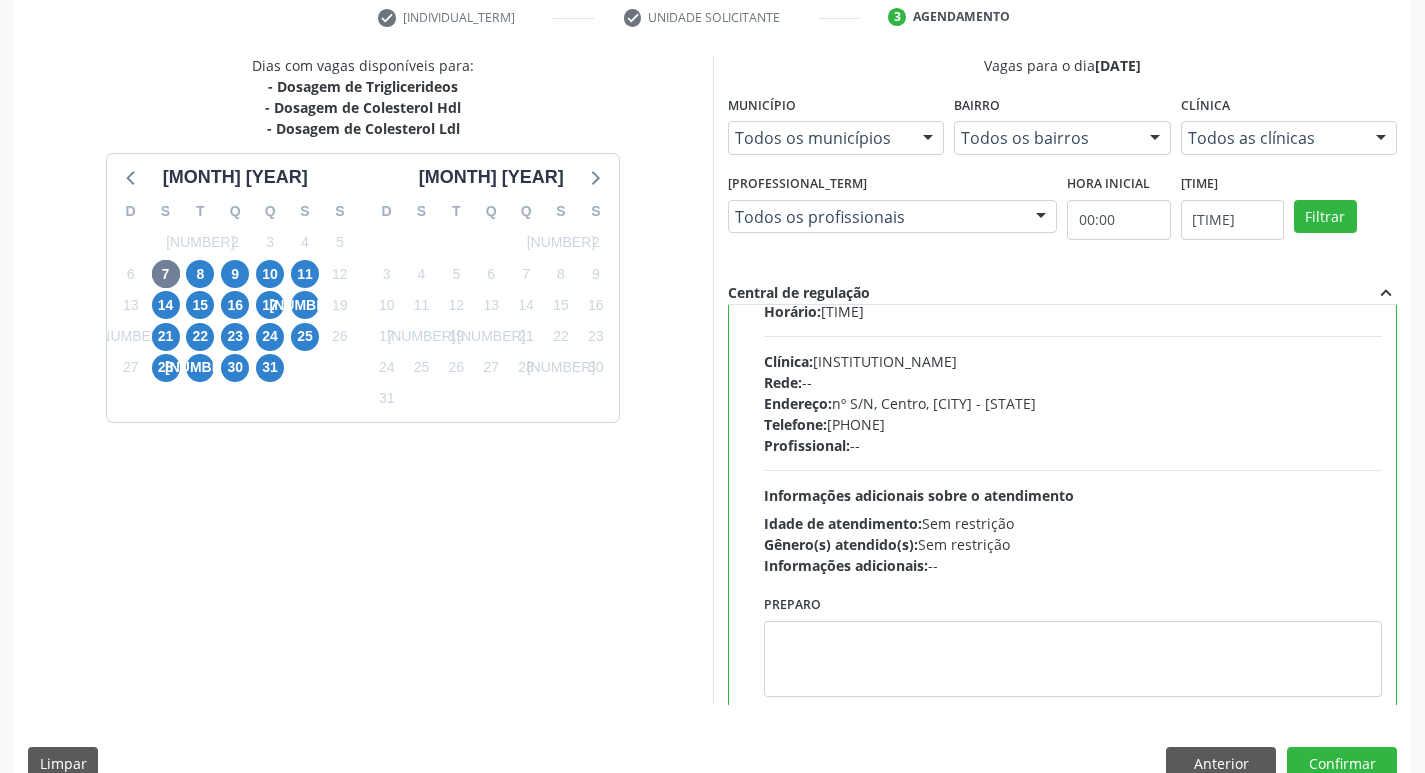 scroll, scrollTop: 99, scrollLeft: 0, axis: vertical 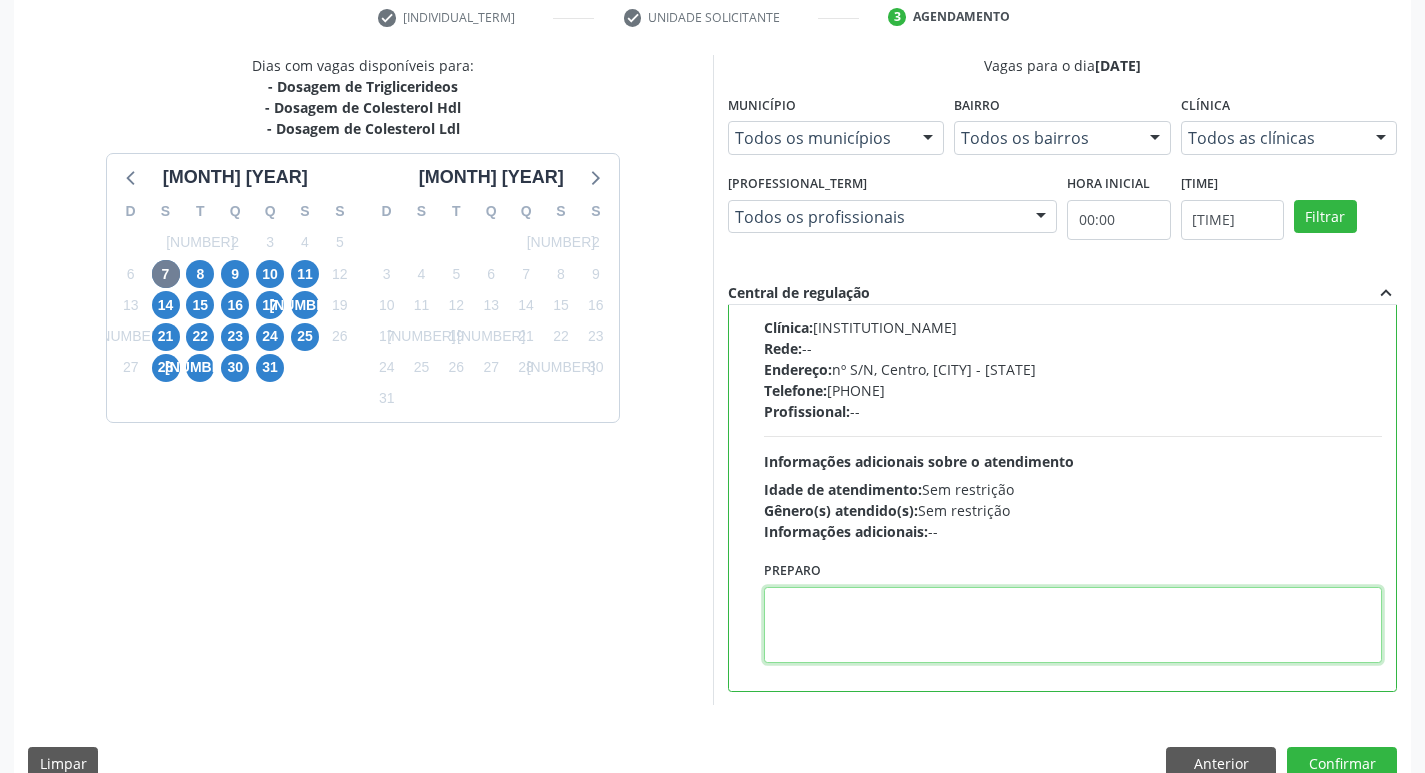 click at bounding box center [1073, 625] 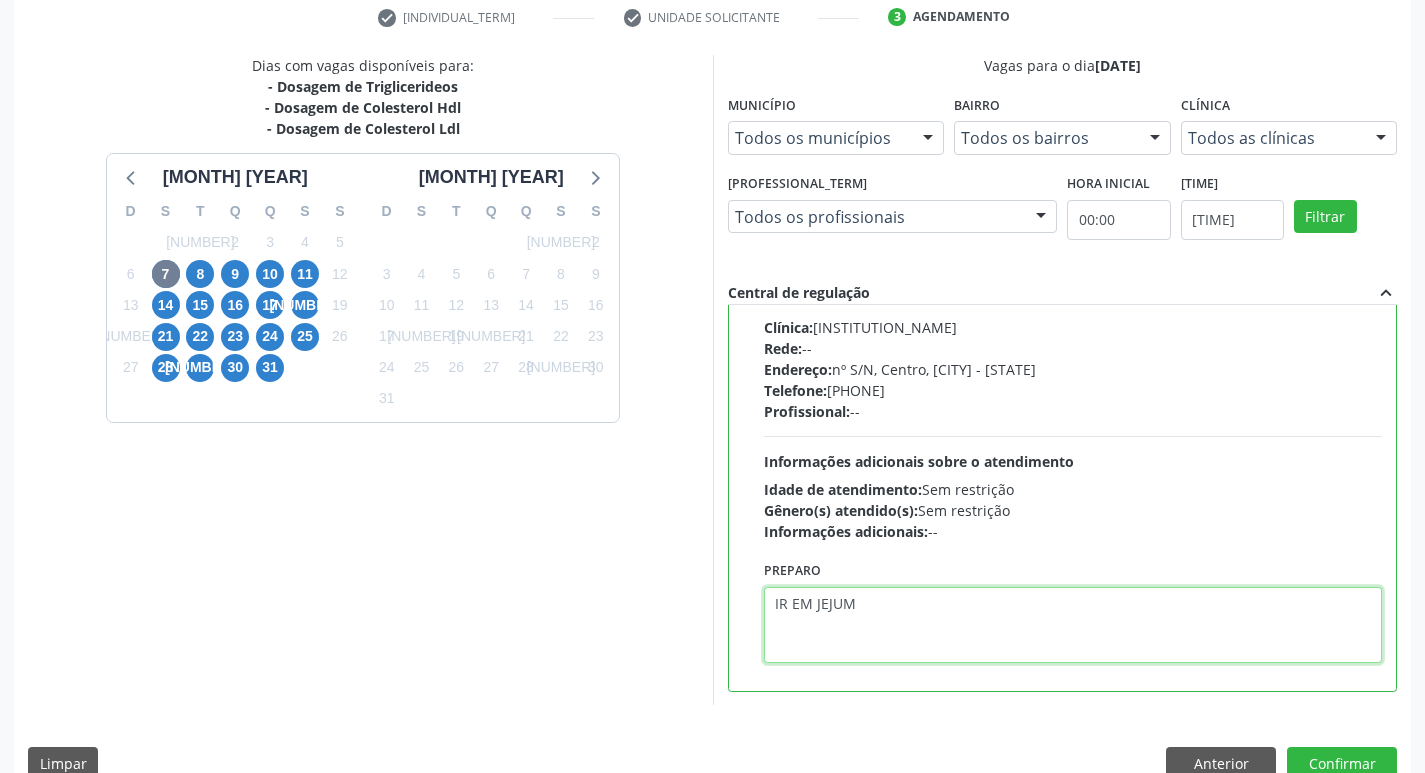 scroll, scrollTop: 422, scrollLeft: 0, axis: vertical 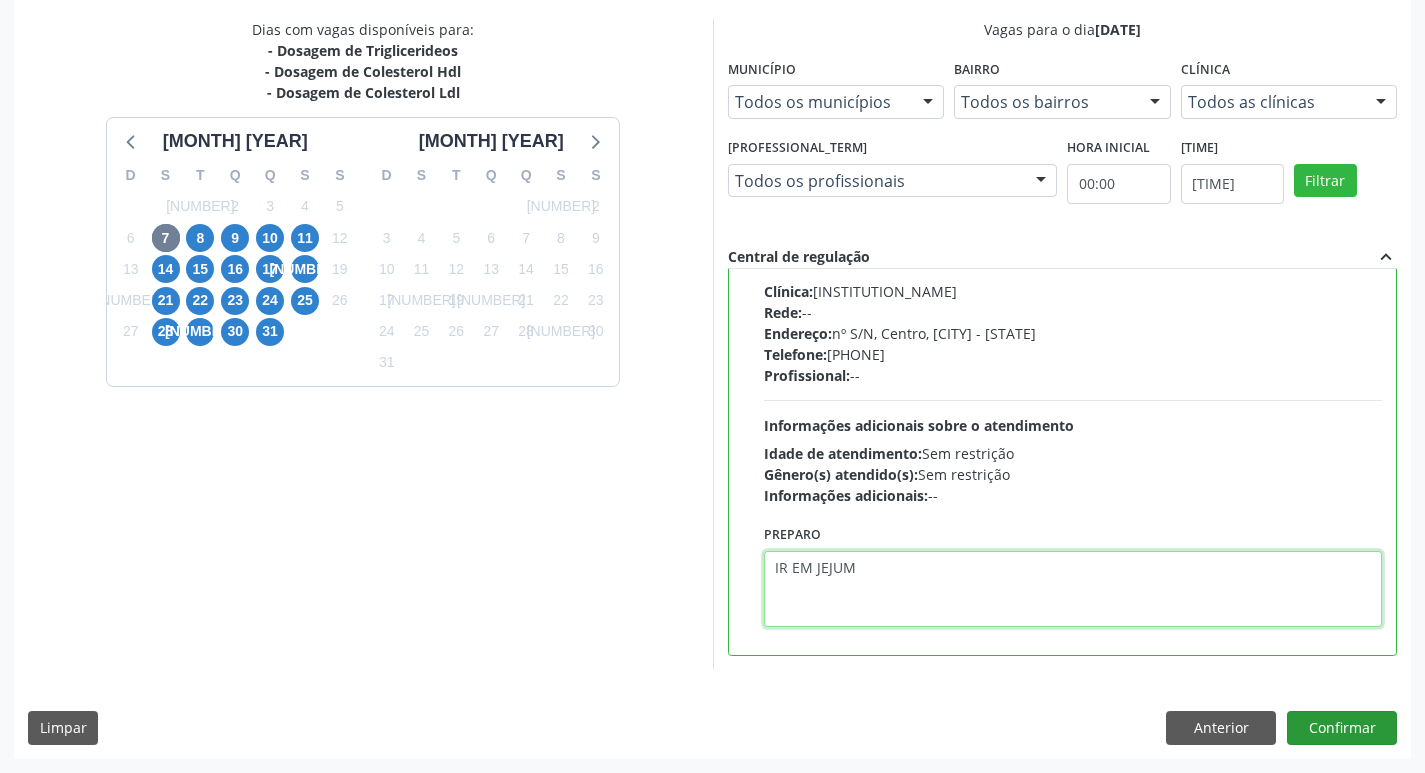 type on "IR EM JEJUM" 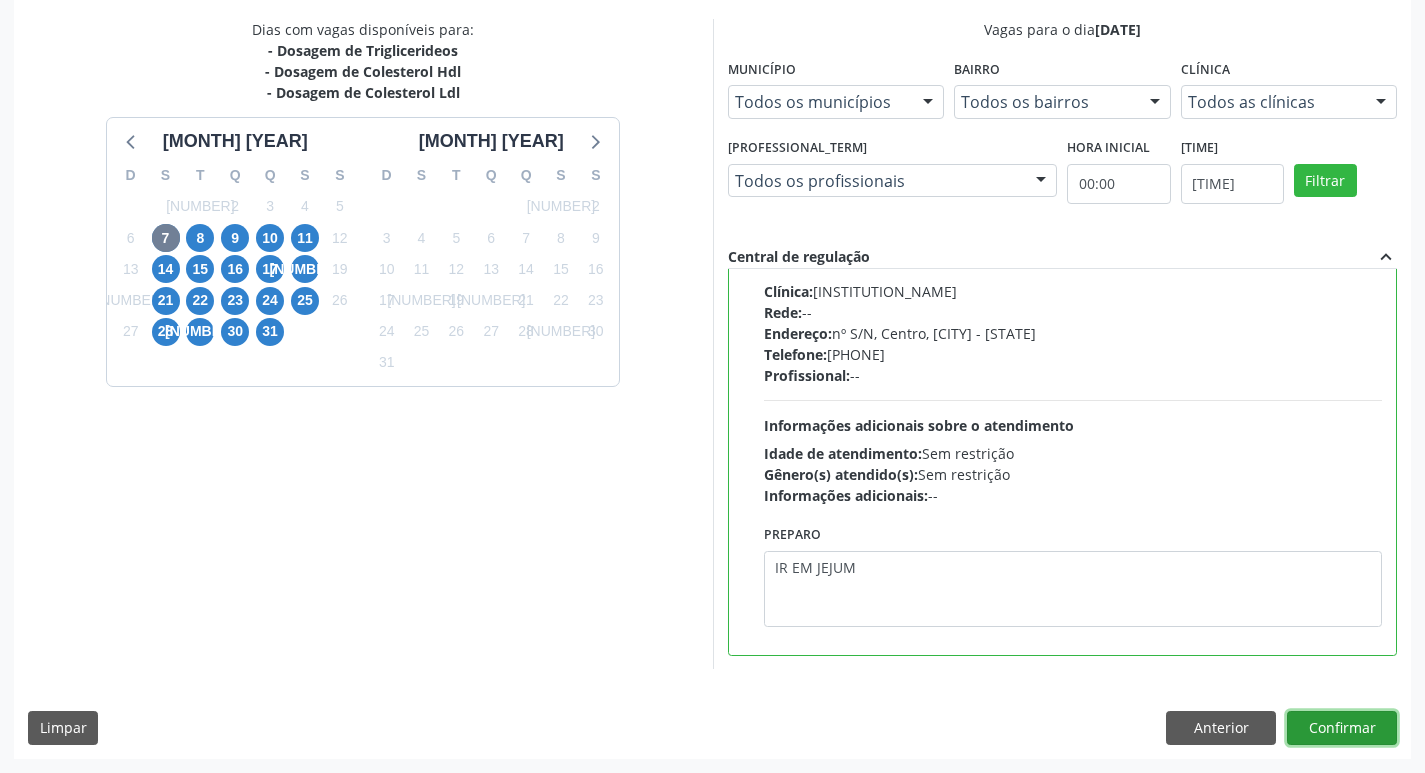 click on "Confirmar" at bounding box center [1342, 728] 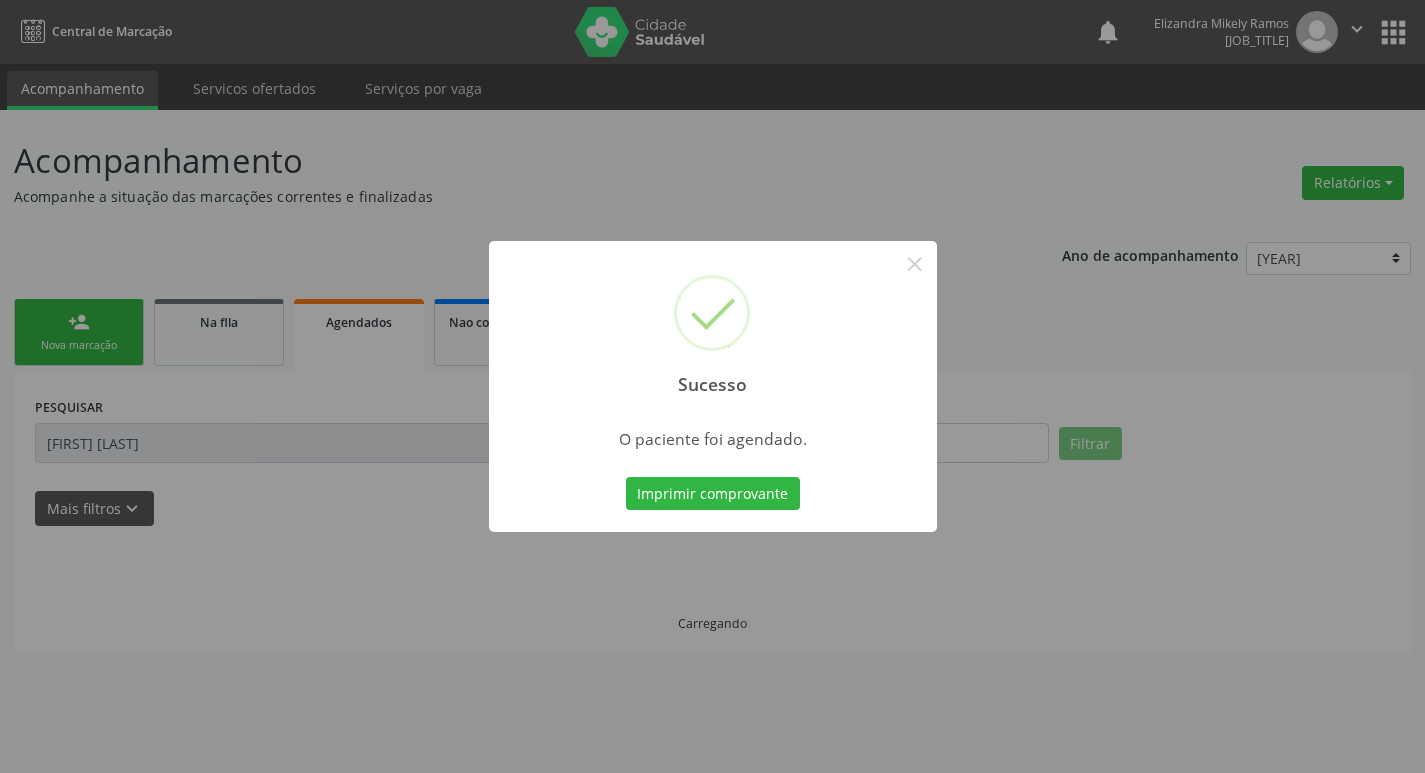 scroll, scrollTop: 0, scrollLeft: 0, axis: both 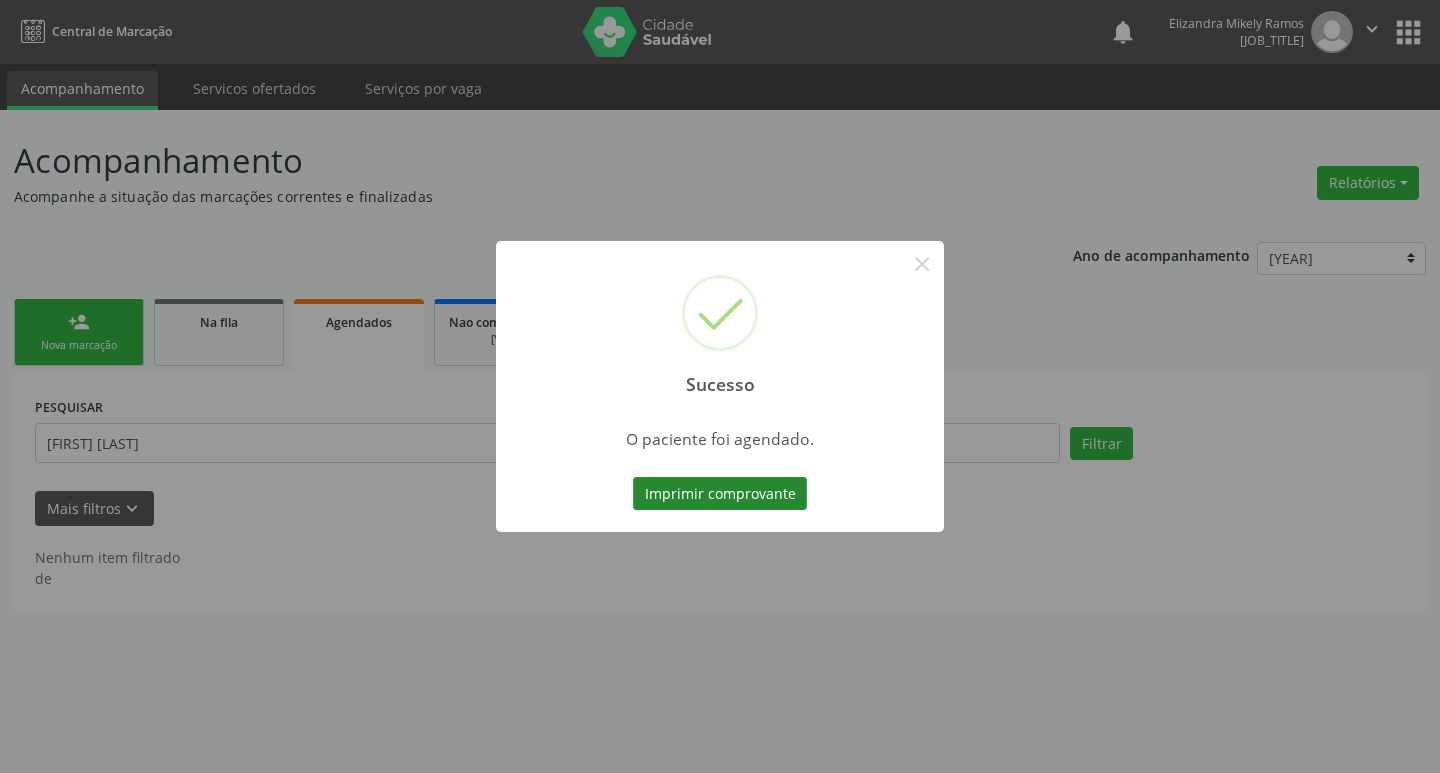 click on "Imprimir comprovante" at bounding box center (720, 494) 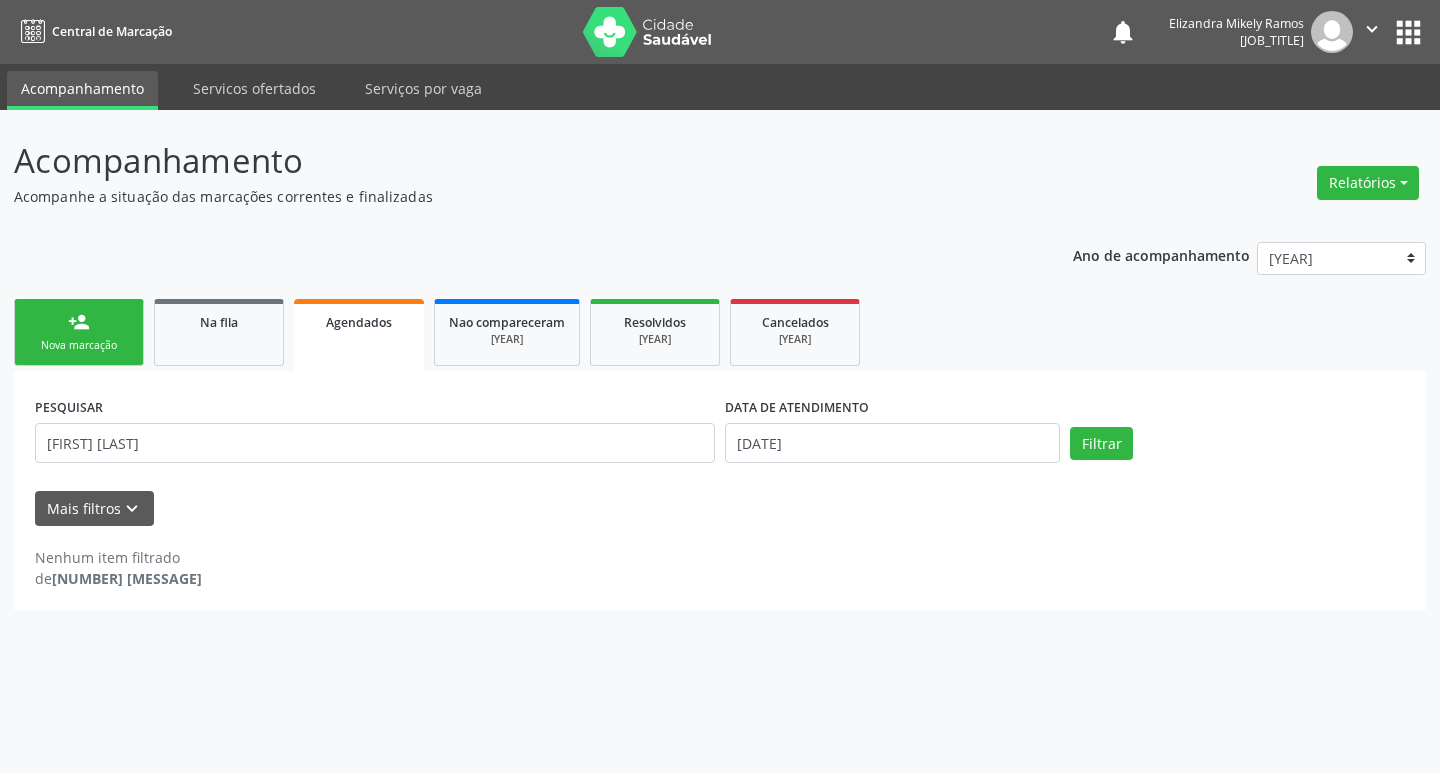 click on "Nova marcação" at bounding box center (79, 345) 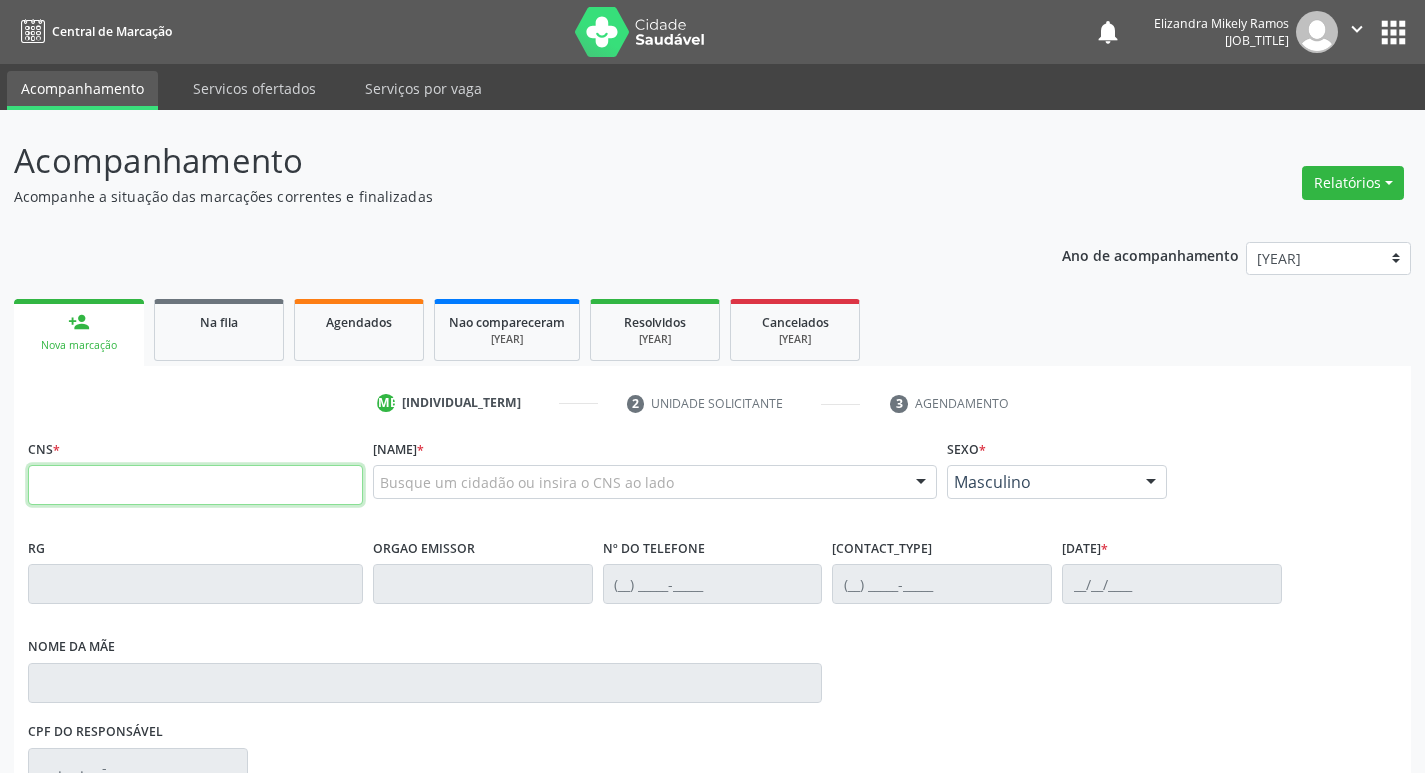 click at bounding box center [195, 485] 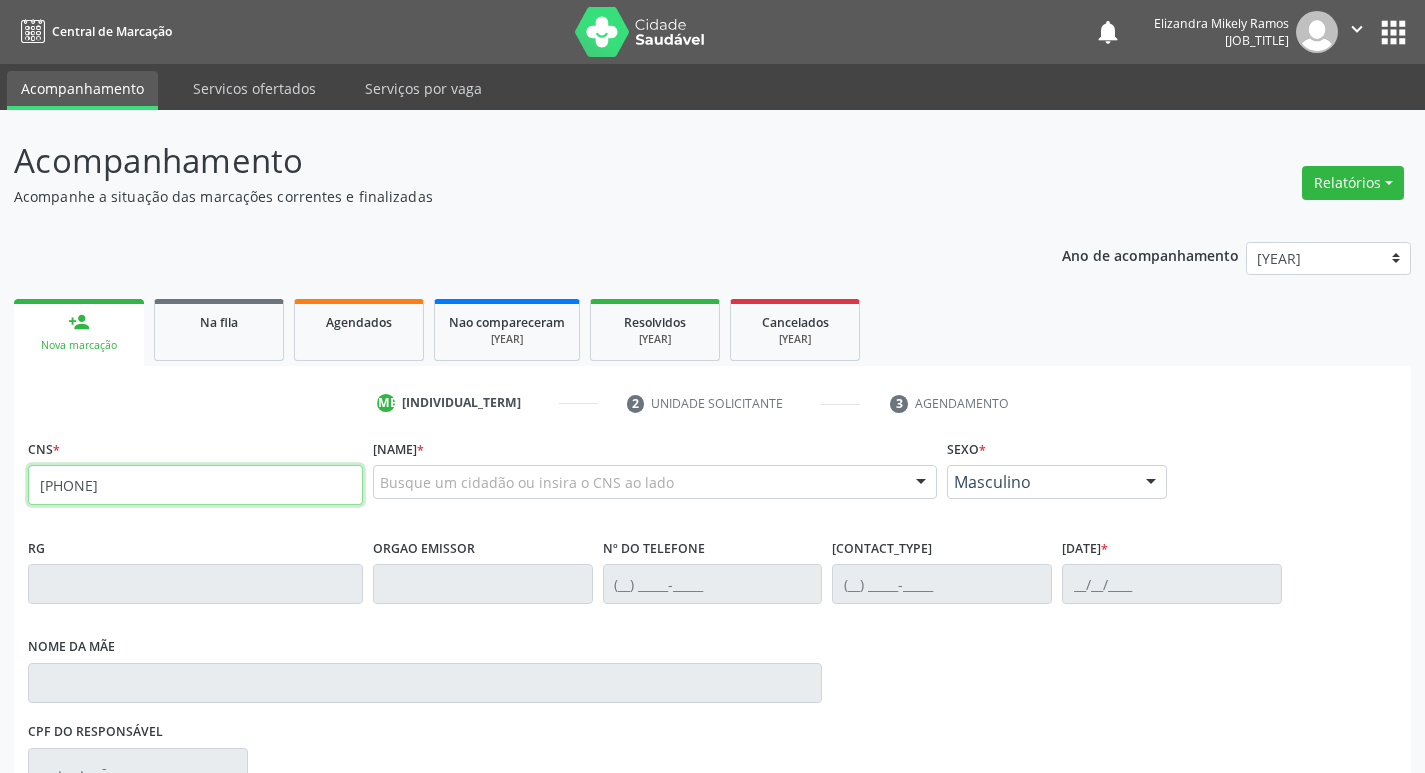 type on "704 8045 2689 0642" 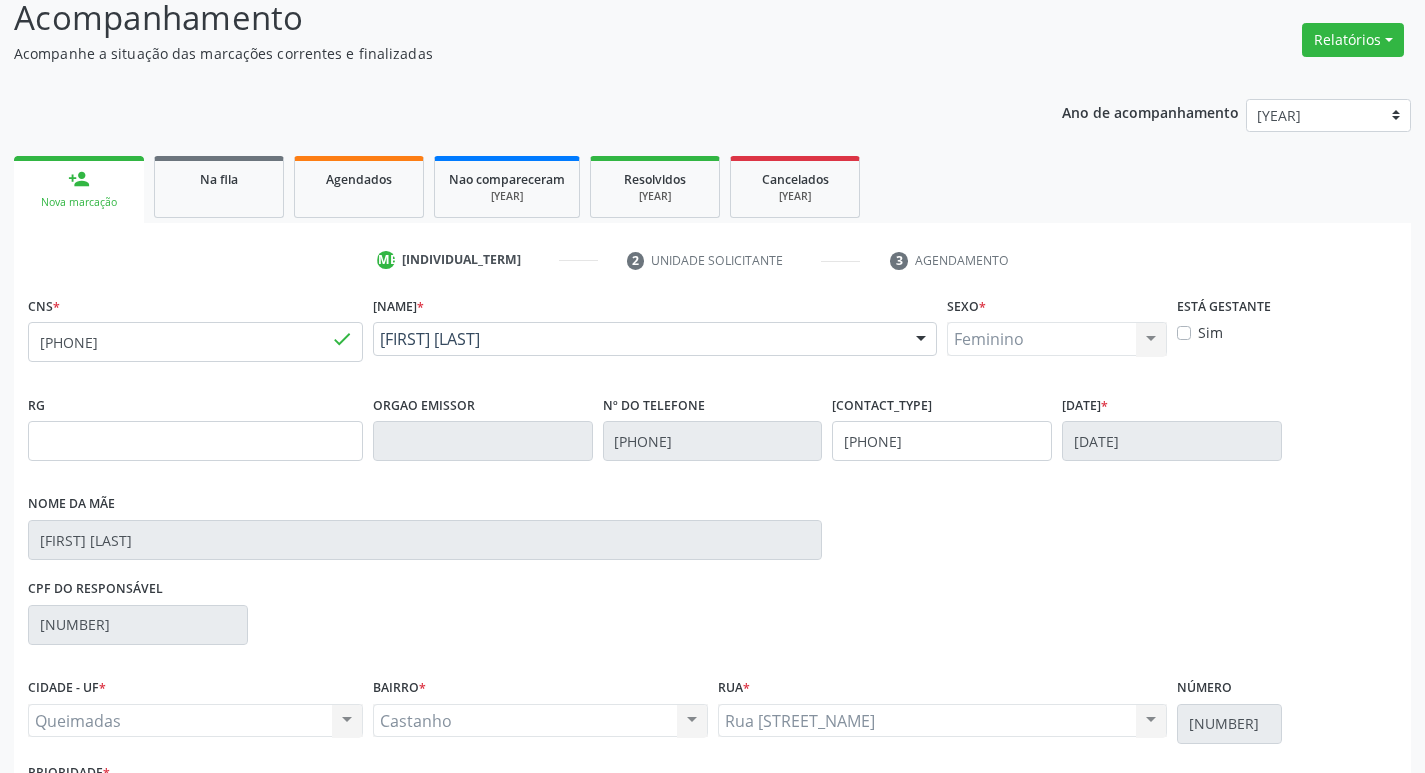 scroll, scrollTop: 297, scrollLeft: 0, axis: vertical 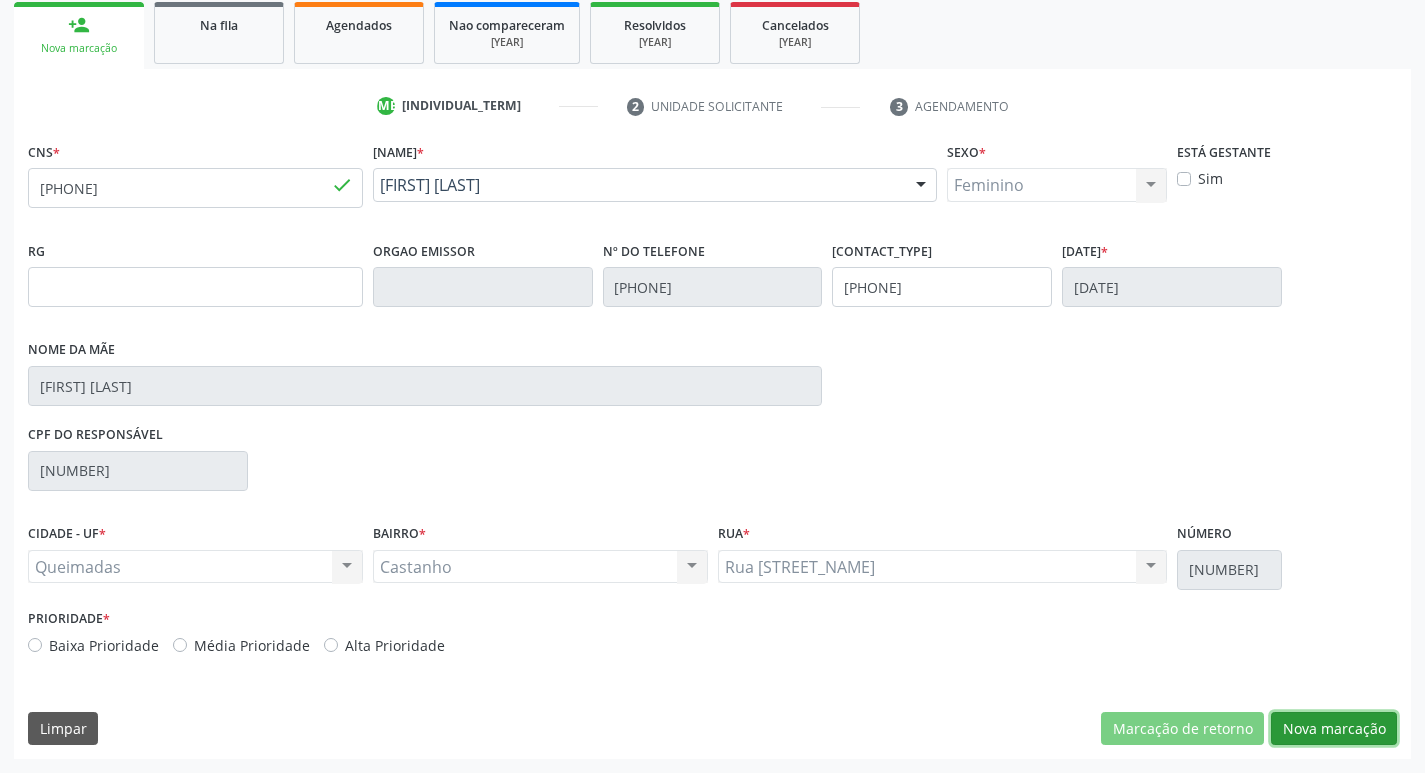 click on "Nova marcação" at bounding box center [1182, 729] 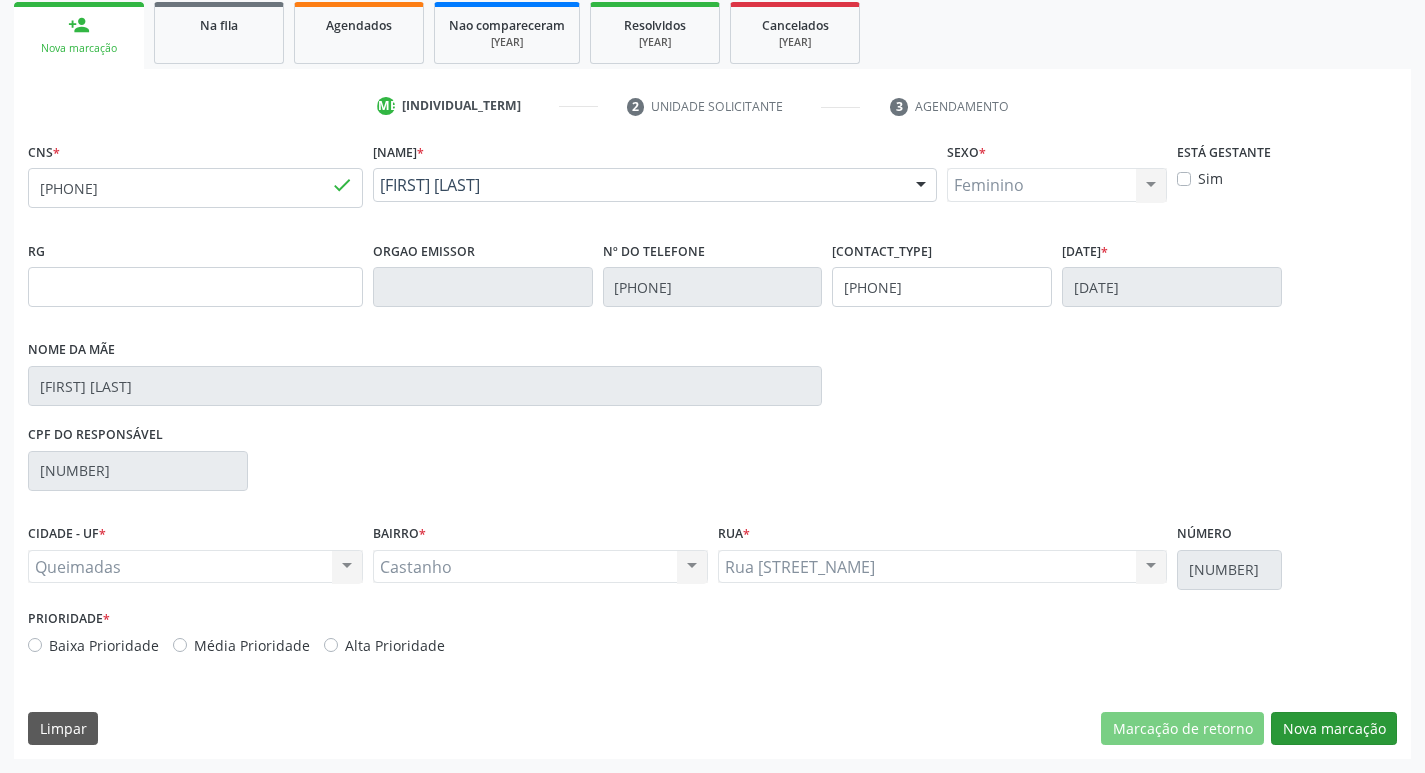 scroll, scrollTop: 133, scrollLeft: 0, axis: vertical 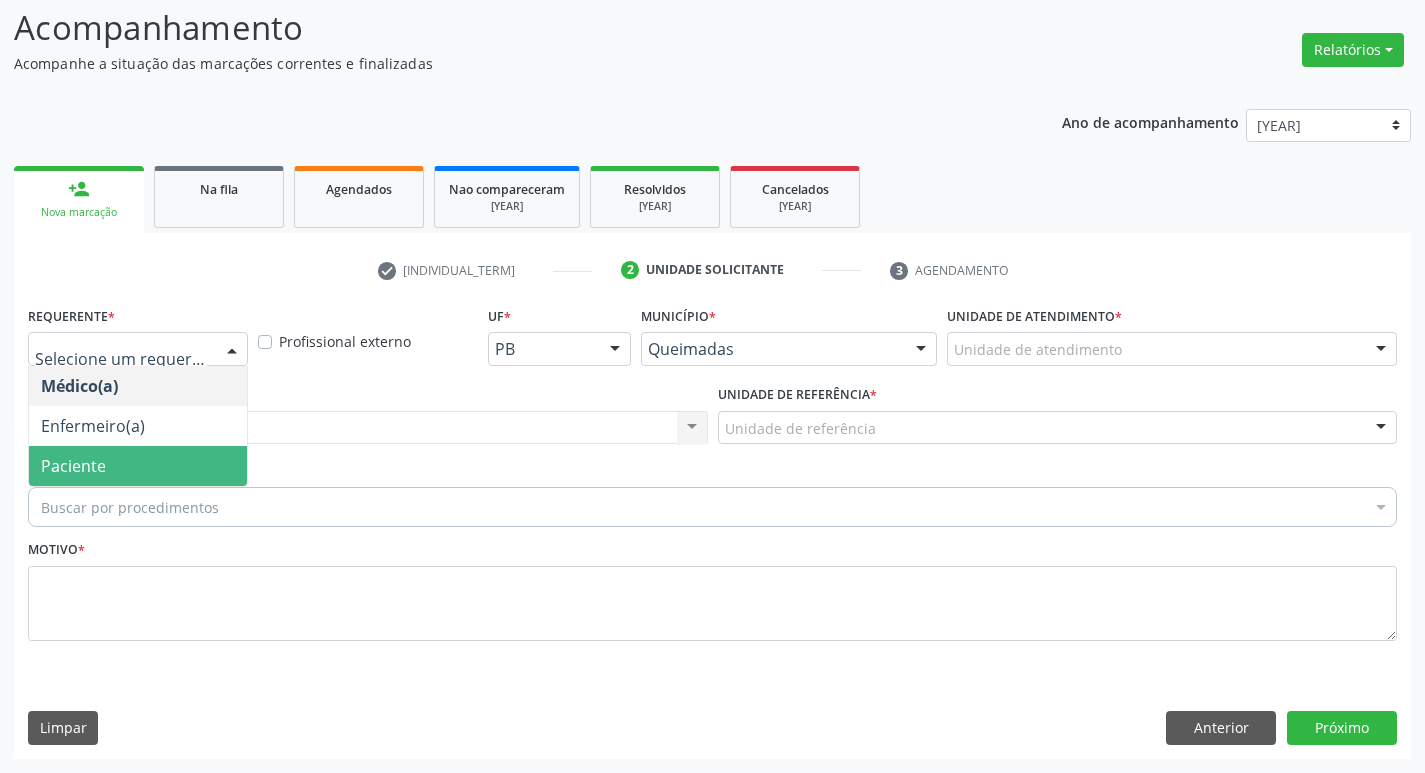 click on "Paciente" at bounding box center (73, 466) 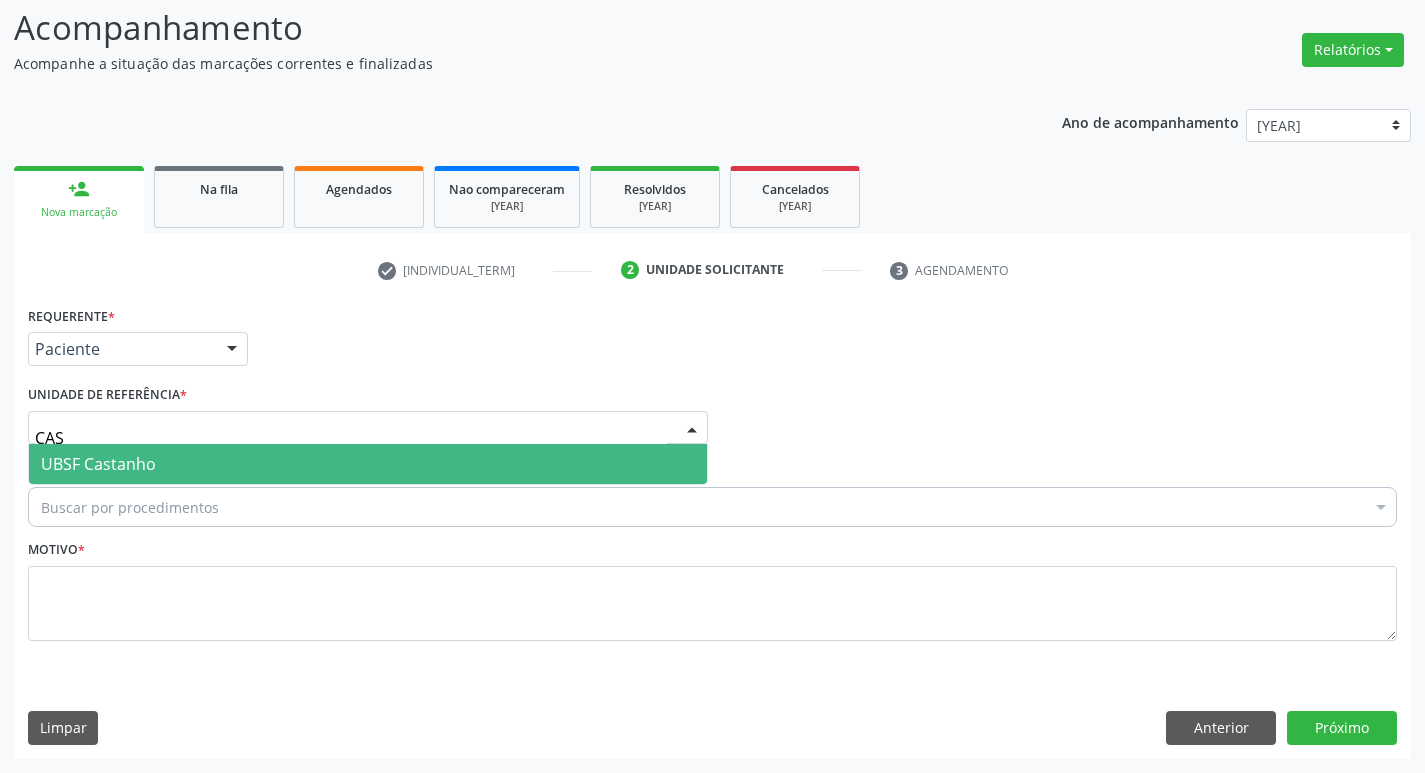 click on "UBSF Castanho" at bounding box center (368, 464) 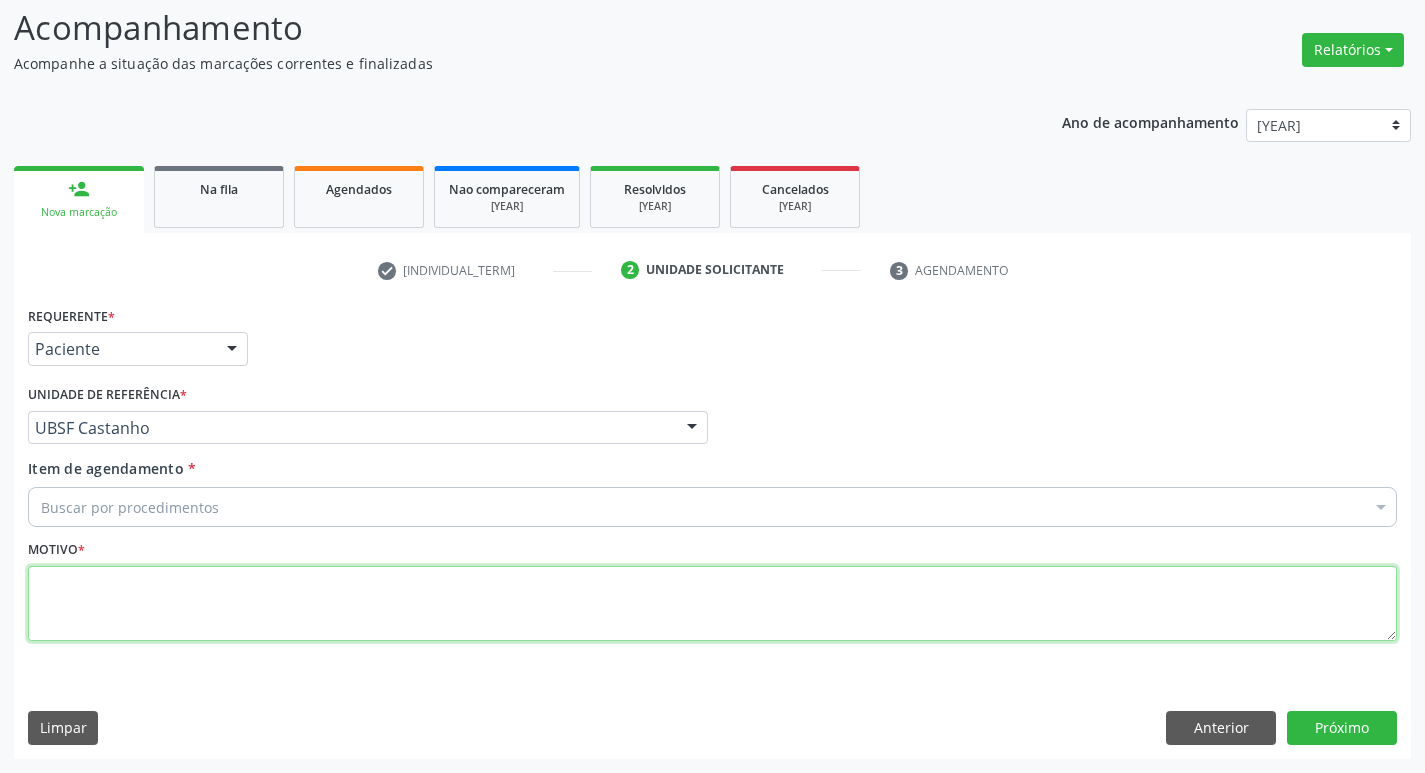 click at bounding box center [712, 604] 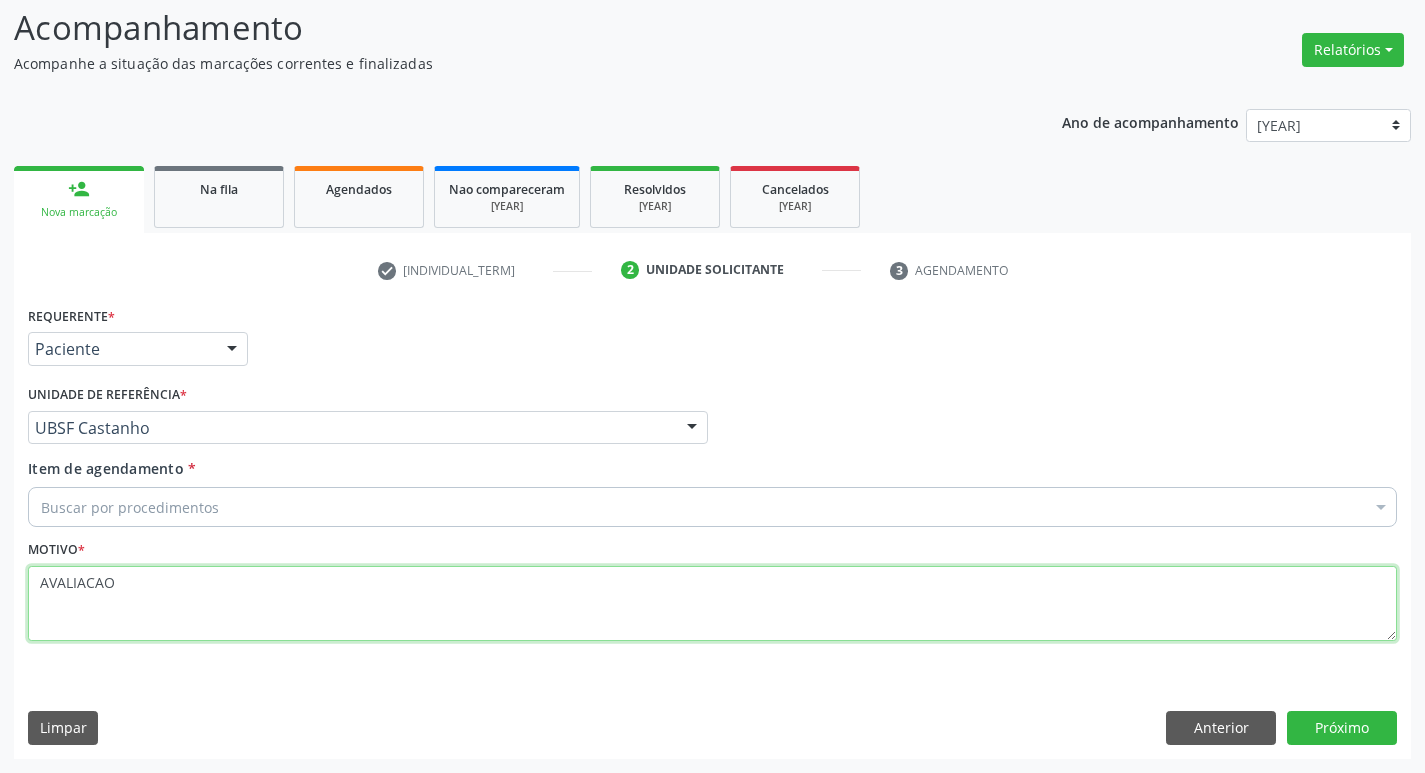type on "AVALIACAO" 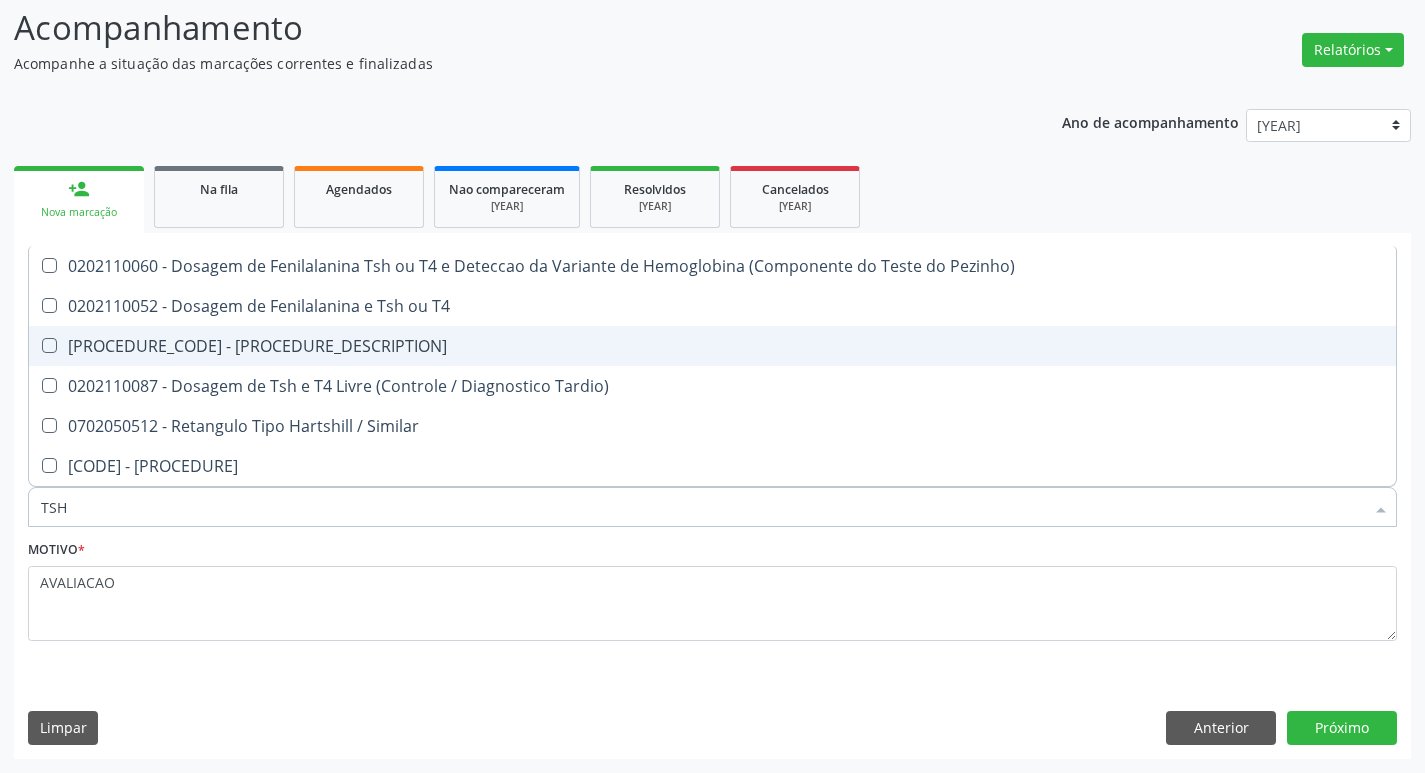 click on "[CODE] - Dosagem de Hormonio Tireoestimulante (Tsh)" at bounding box center (712, 346) 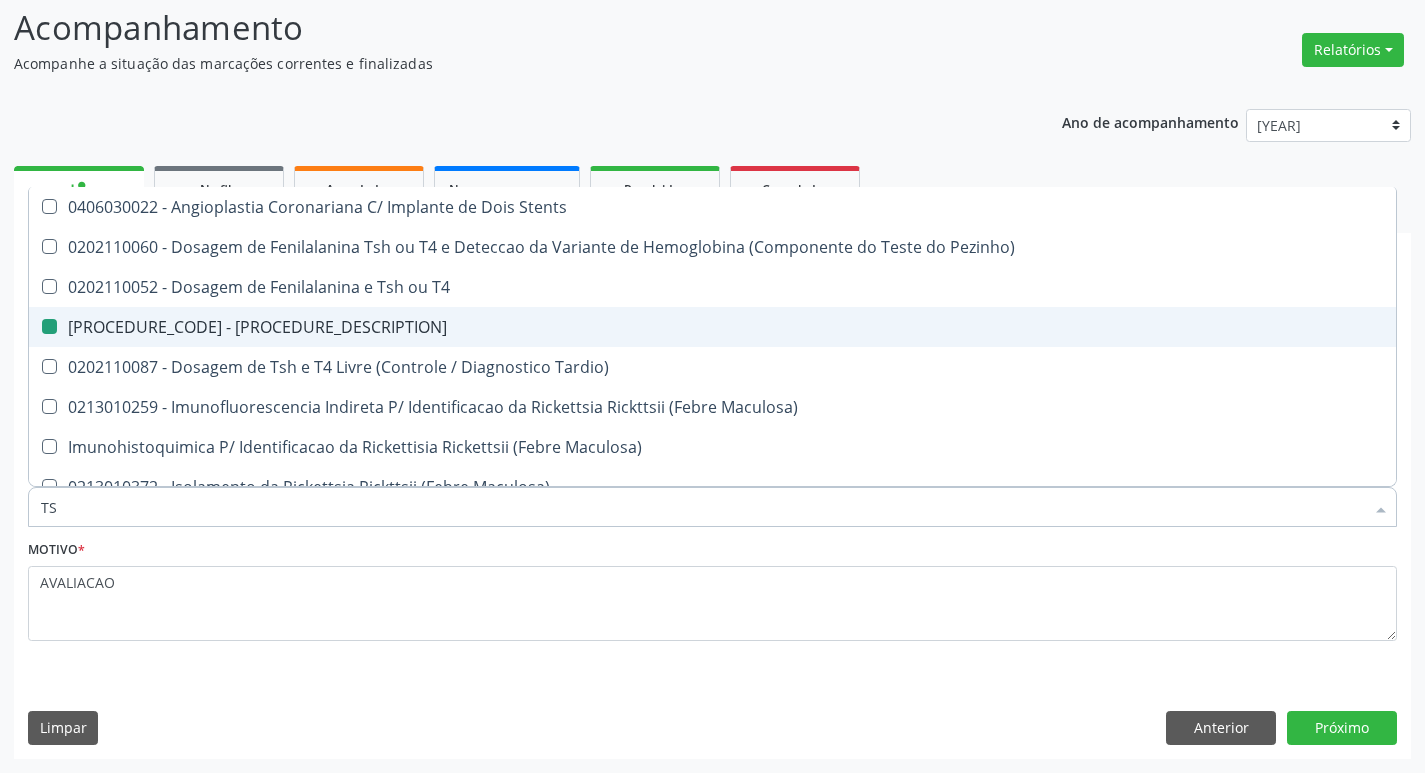 type on "T" 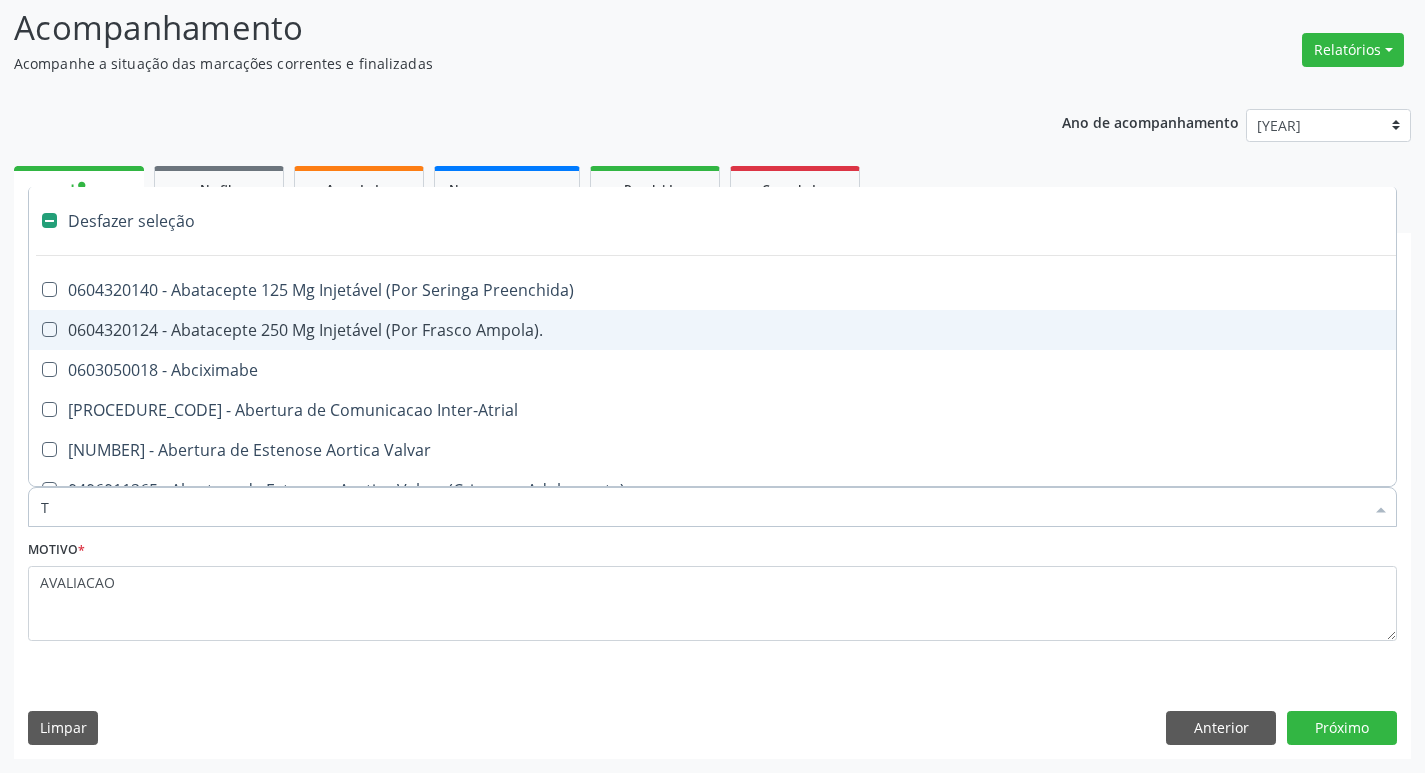 type on "T4" 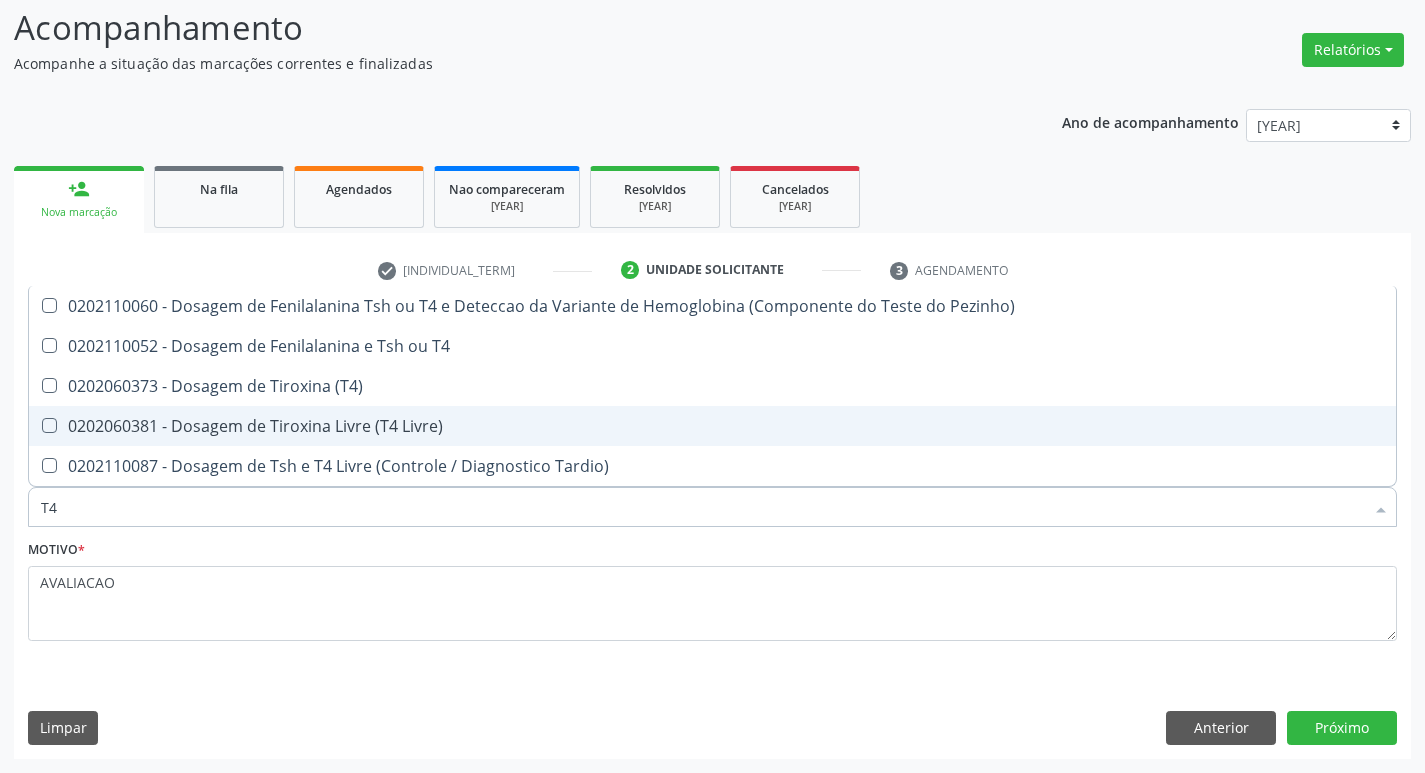 click on "[DATE] - Dosagem de Tiroxina Livre (T4 Livre)" at bounding box center (712, 426) 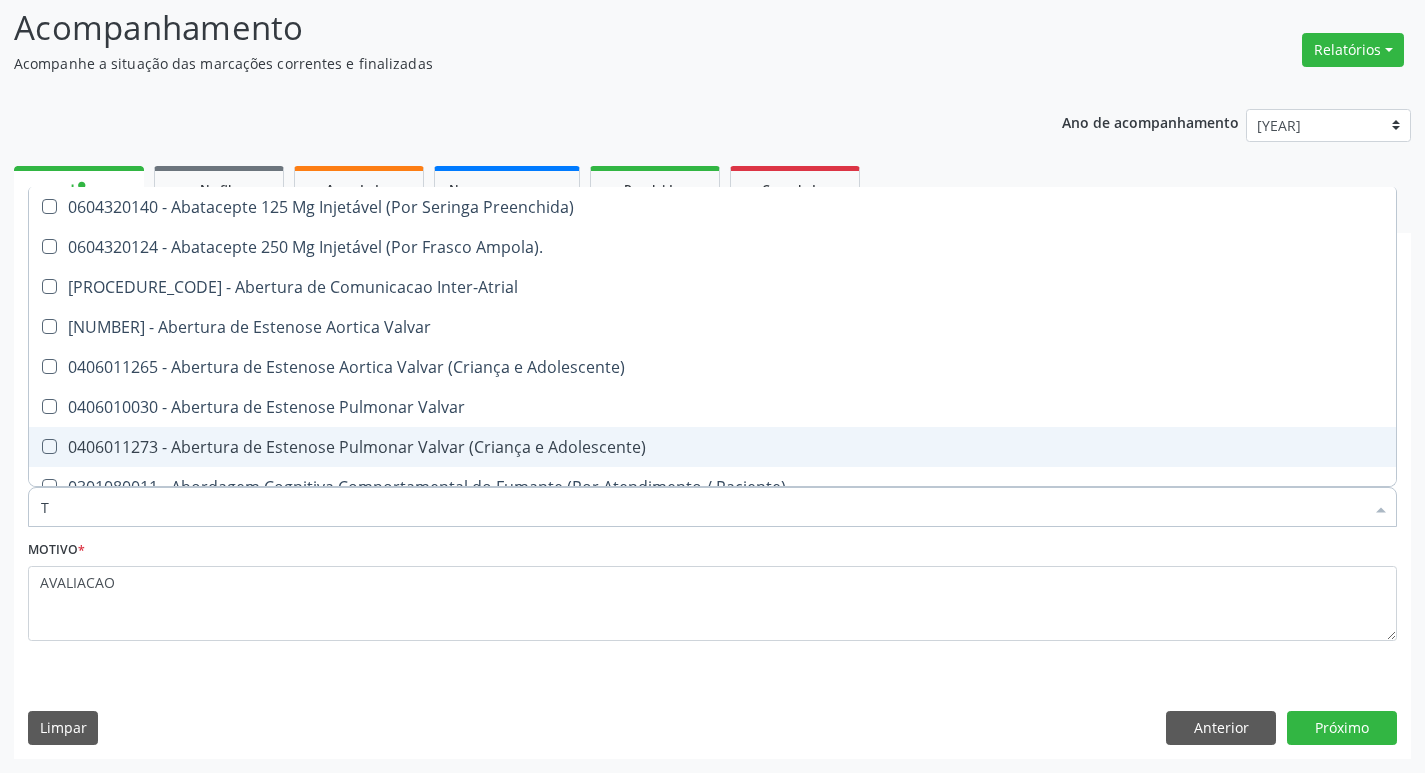 type on "TP" 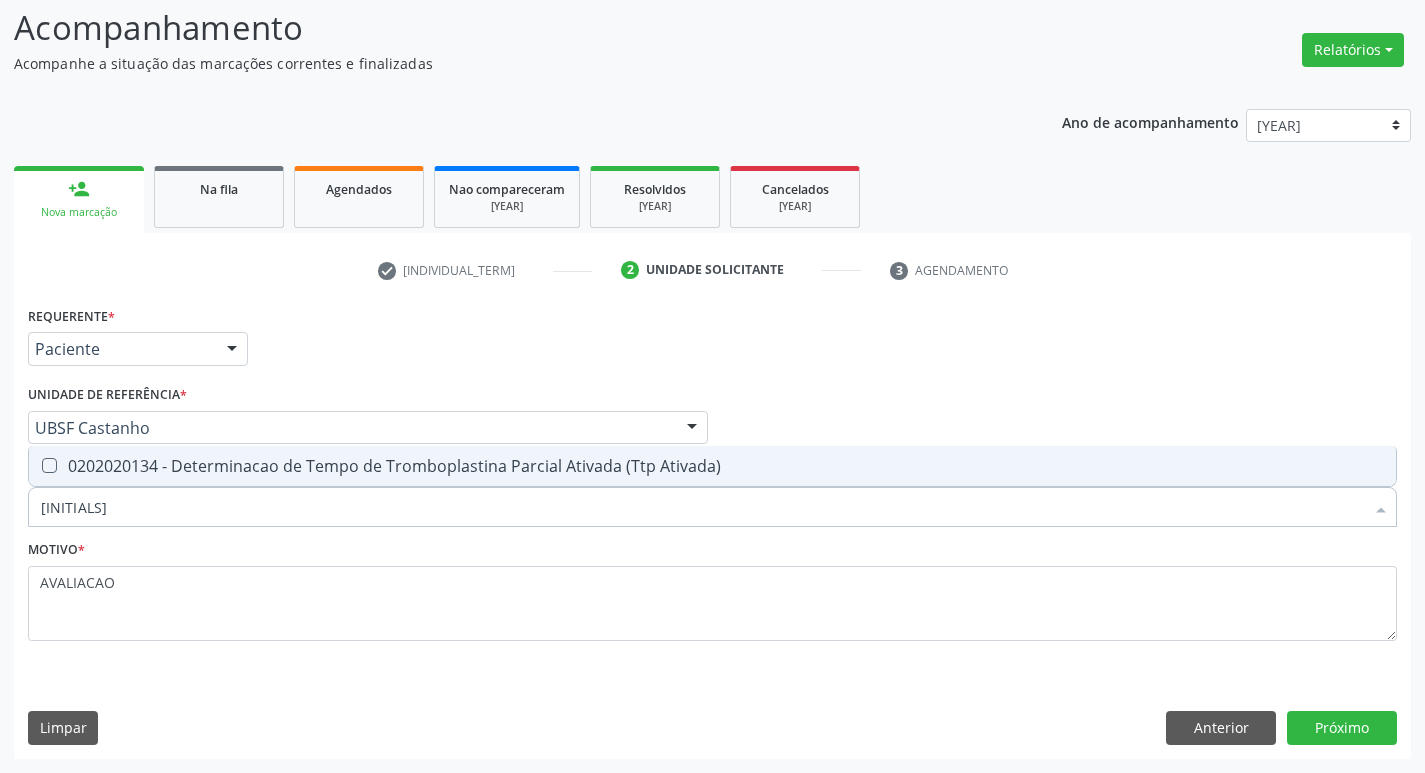 click on "0202020134 - Determinacao de Tempo de Tromboplastina Parcial Ativada (Ttp Ativada)" at bounding box center [712, 466] 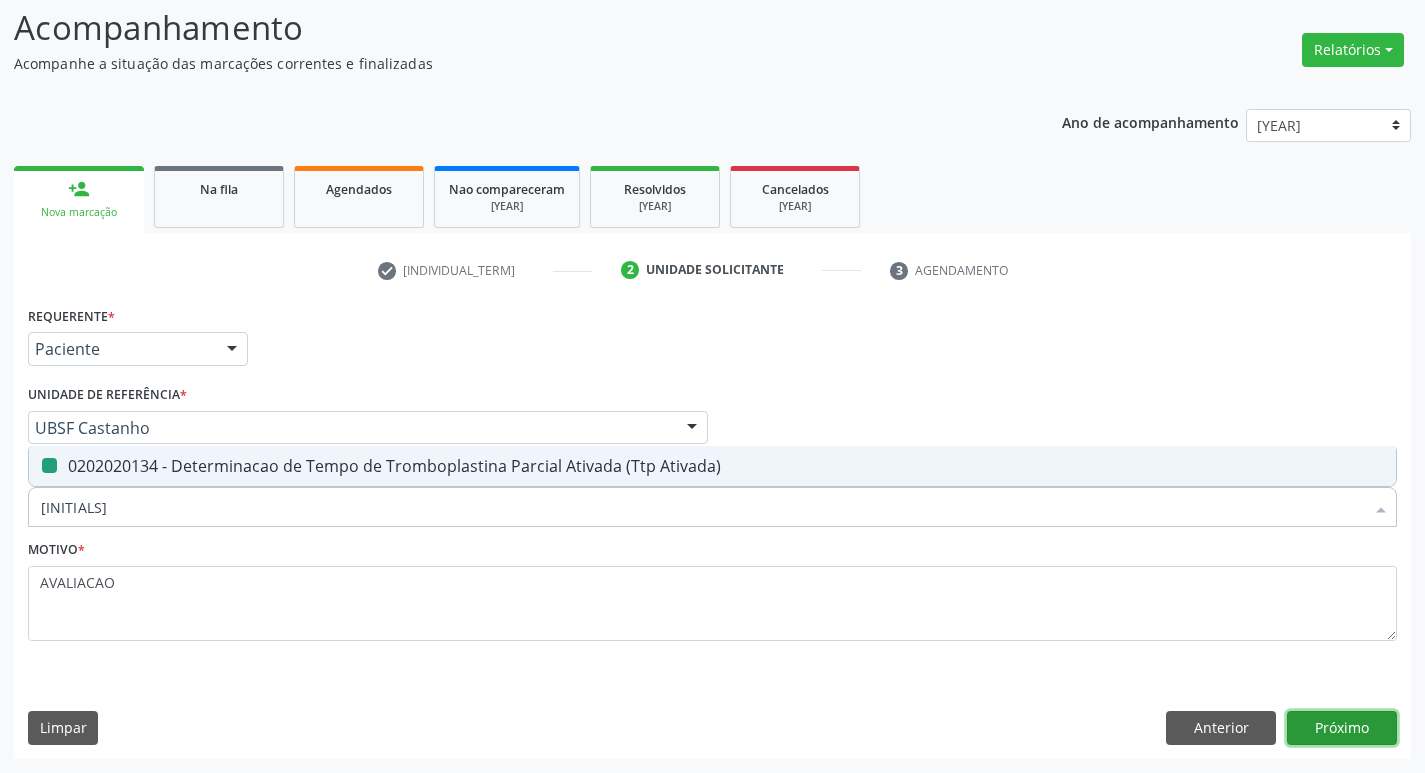 click on "Próximo" at bounding box center (1342, 728) 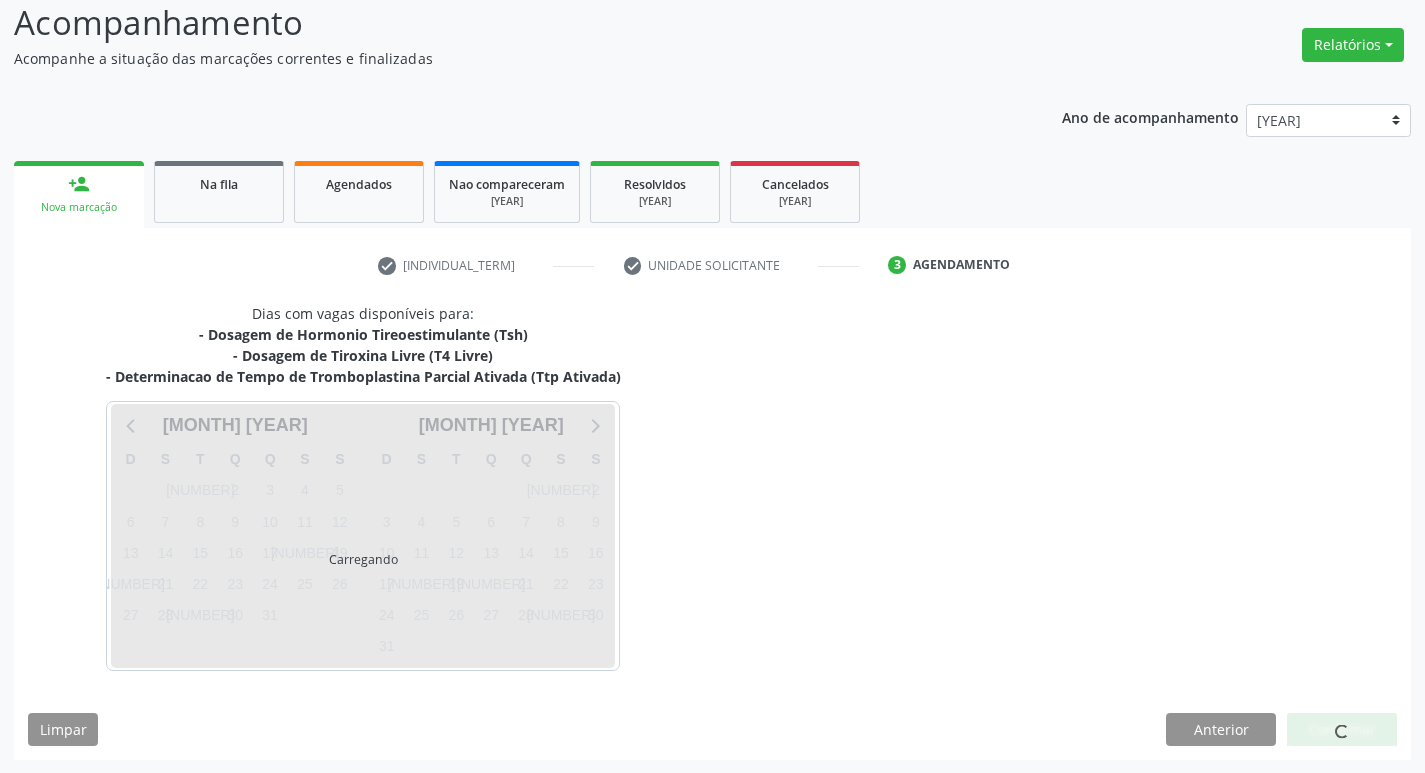 scroll, scrollTop: 139, scrollLeft: 0, axis: vertical 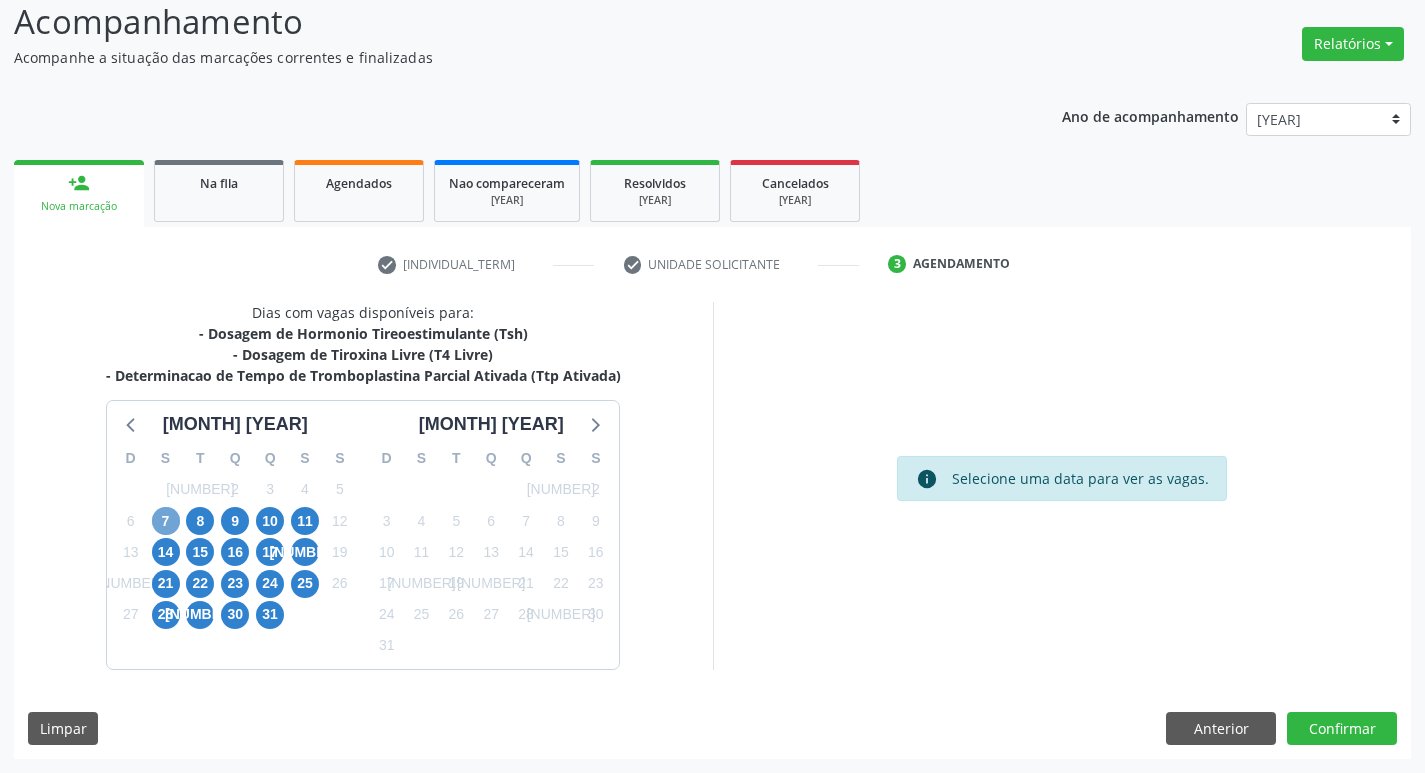 click on "7" at bounding box center (166, 521) 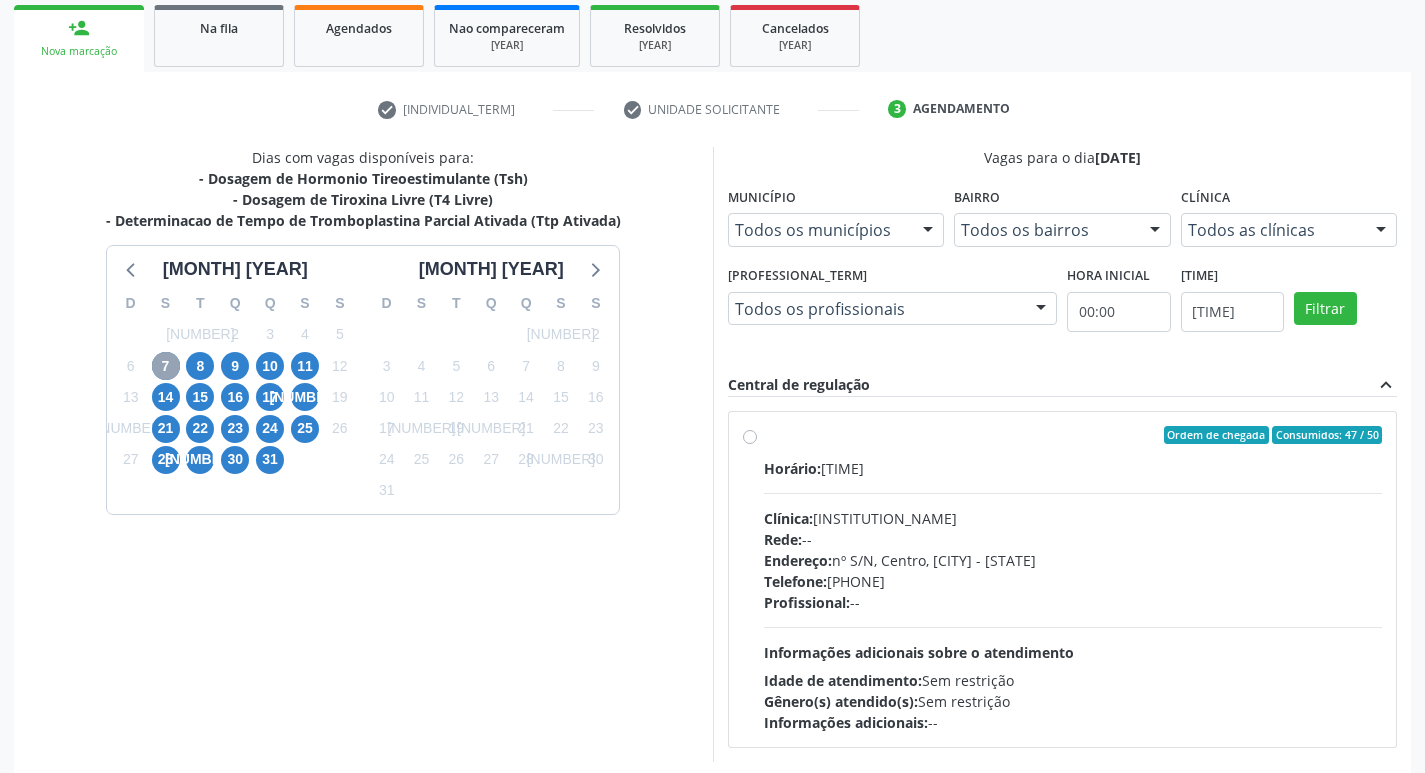 scroll, scrollTop: 386, scrollLeft: 0, axis: vertical 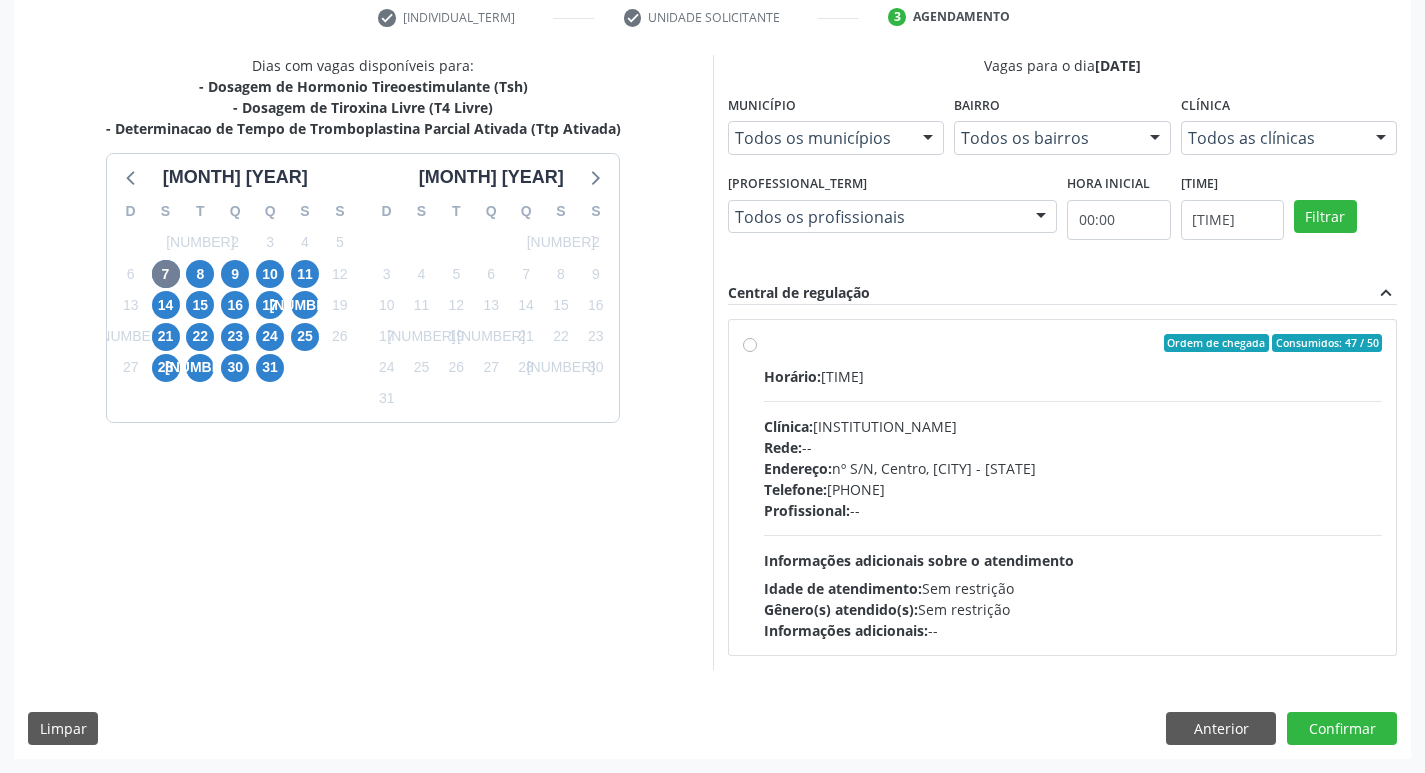 click on "Telefone:   (83) 33921344" at bounding box center (1073, 489) 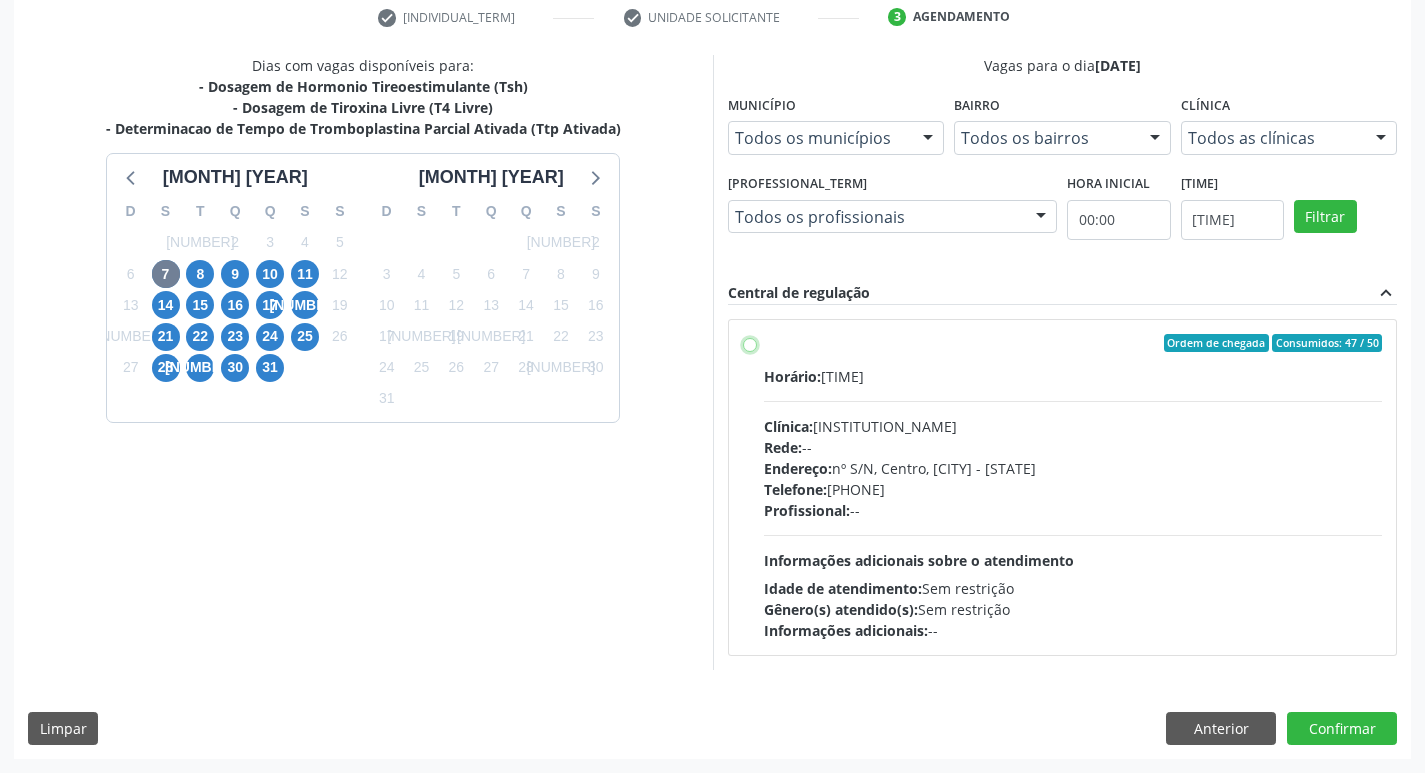 click on "Ordem de chegada
Consumidos: 47 / 50
Horário:   06:00
Clínica:  Laboratorio Municipal de Analises Clinicas
Rede:
--
Endereço:   nº S/N, Centro, Queimadas - PB
Telefone:   (83) 33921344
Profissional:
--
Informações adicionais sobre o atendimento
Idade de atendimento:
Sem restrição
Gênero(s) atendido(s):
Sem restrição
Informações adicionais:
--" at bounding box center [750, 343] 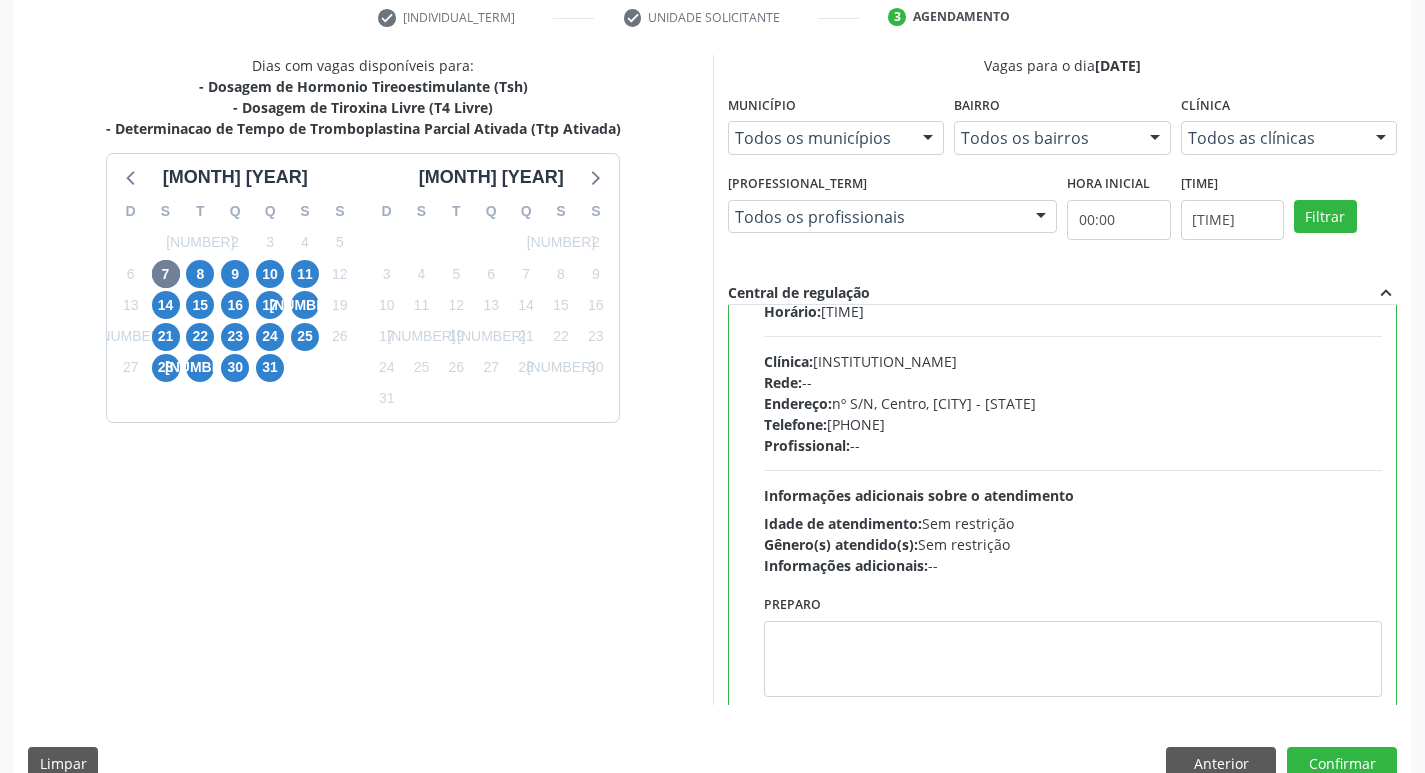 scroll, scrollTop: 99, scrollLeft: 0, axis: vertical 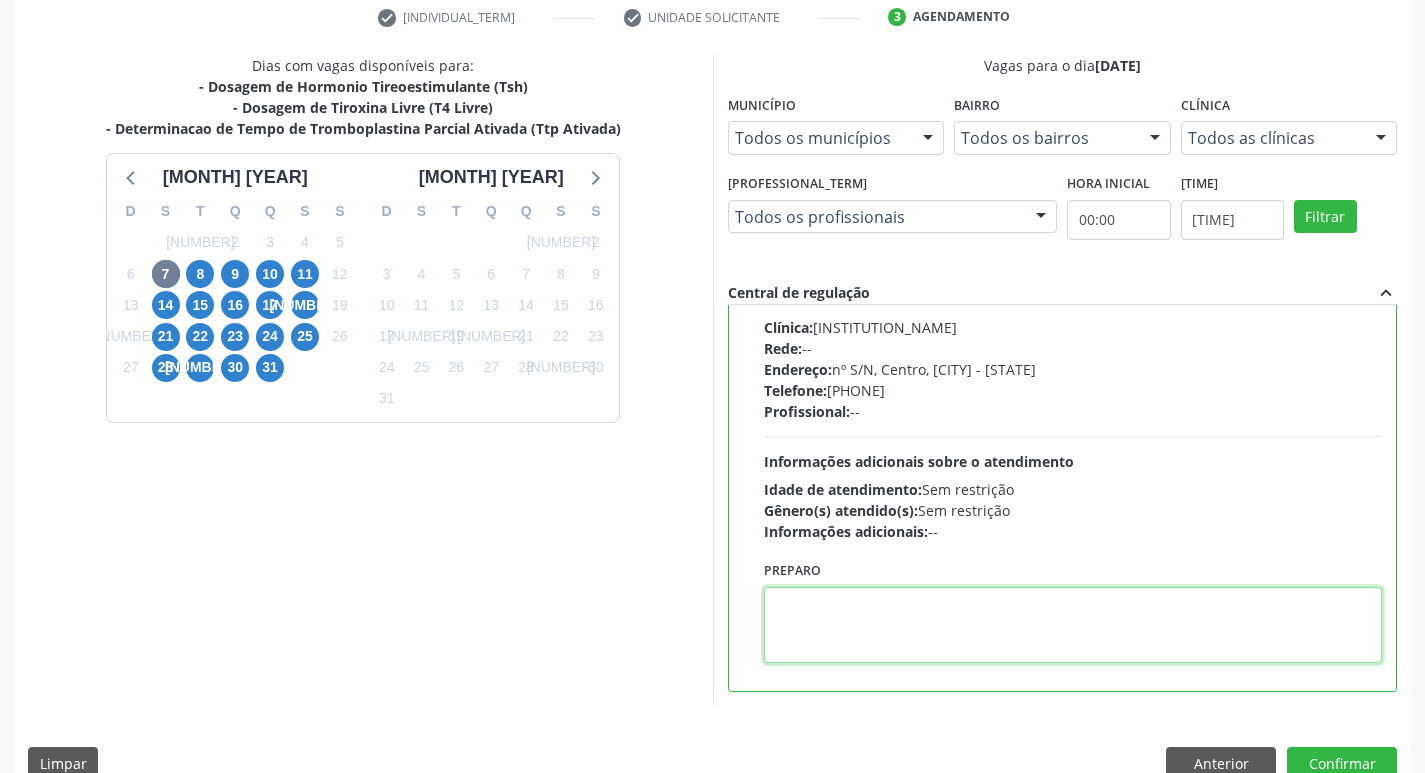 click at bounding box center [1073, 625] 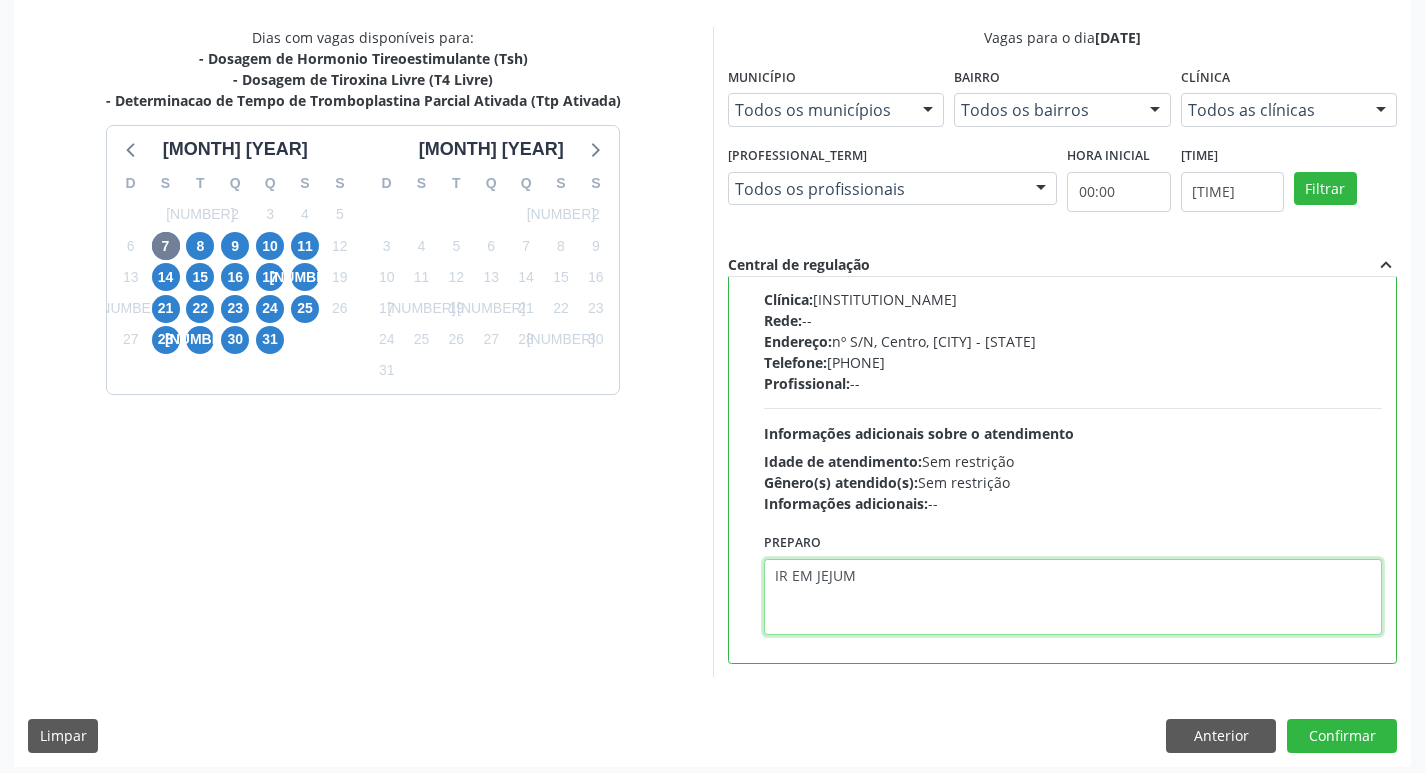 scroll, scrollTop: 422, scrollLeft: 0, axis: vertical 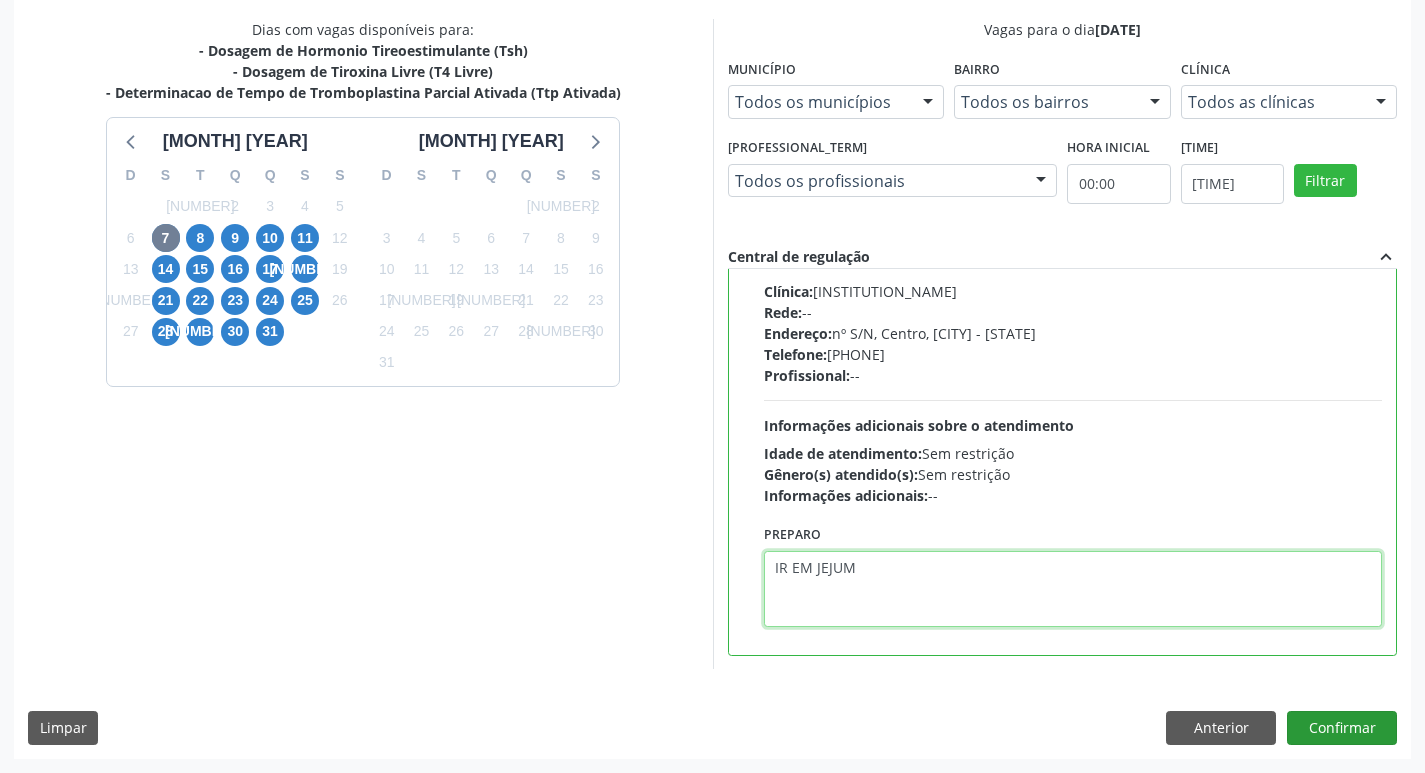type on "IR EM JEJUM" 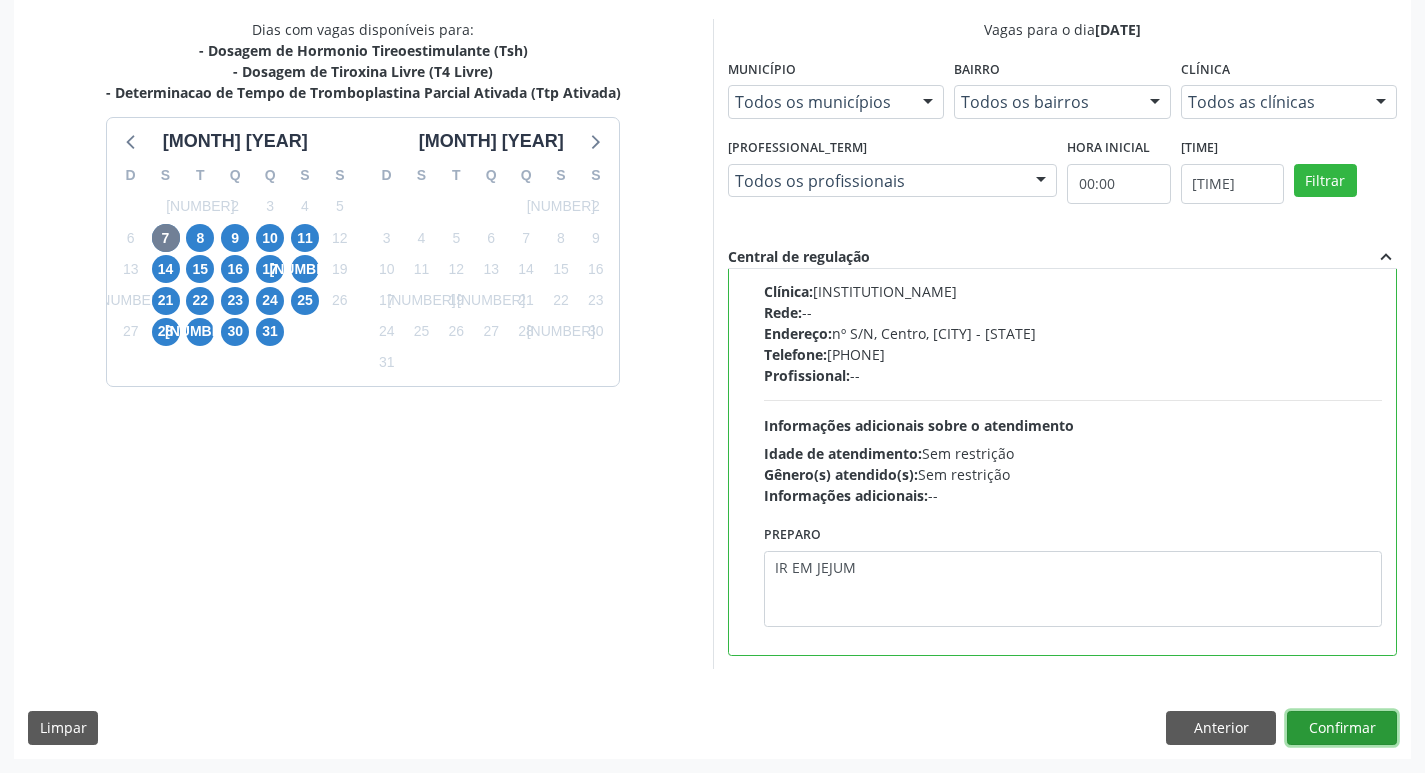 click on "Confirmar" at bounding box center [1342, 728] 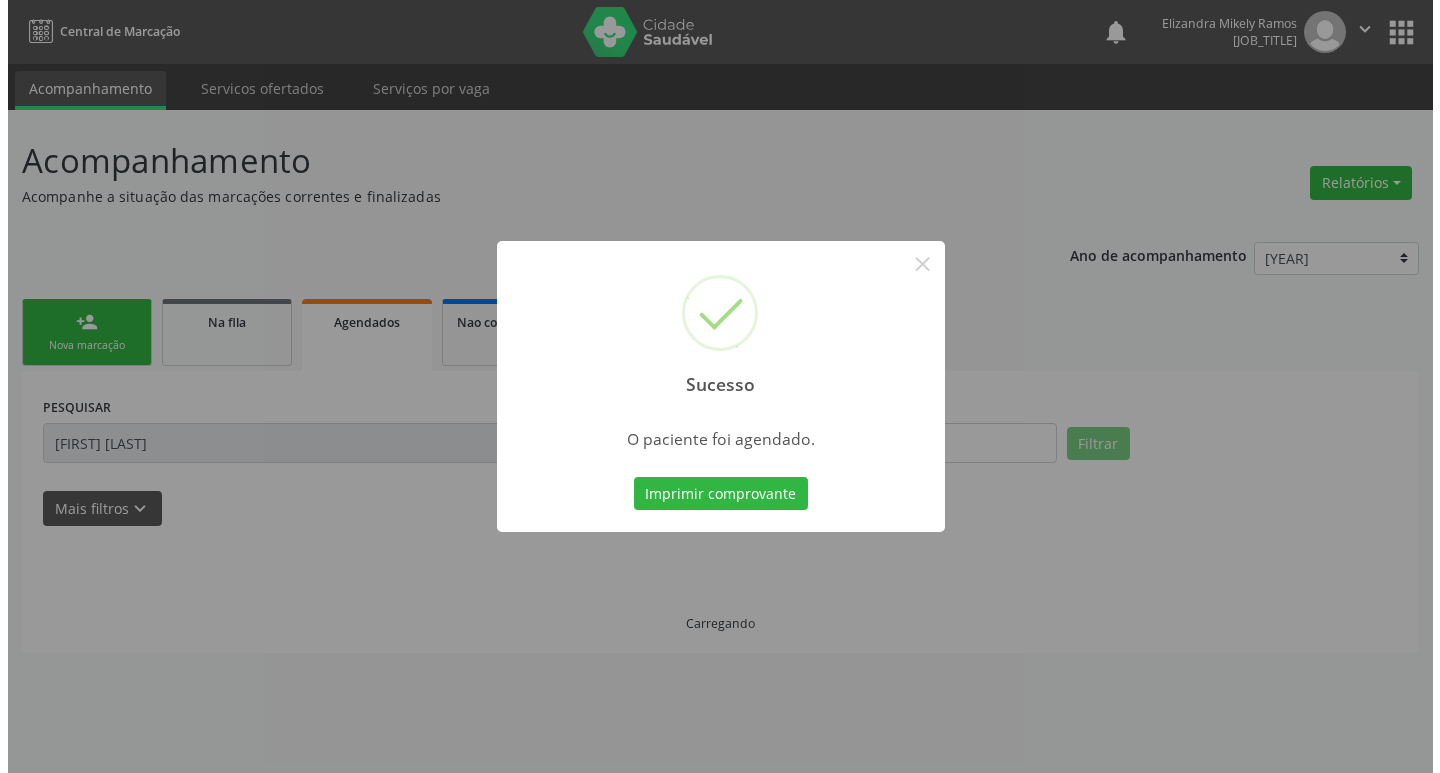 scroll, scrollTop: 0, scrollLeft: 0, axis: both 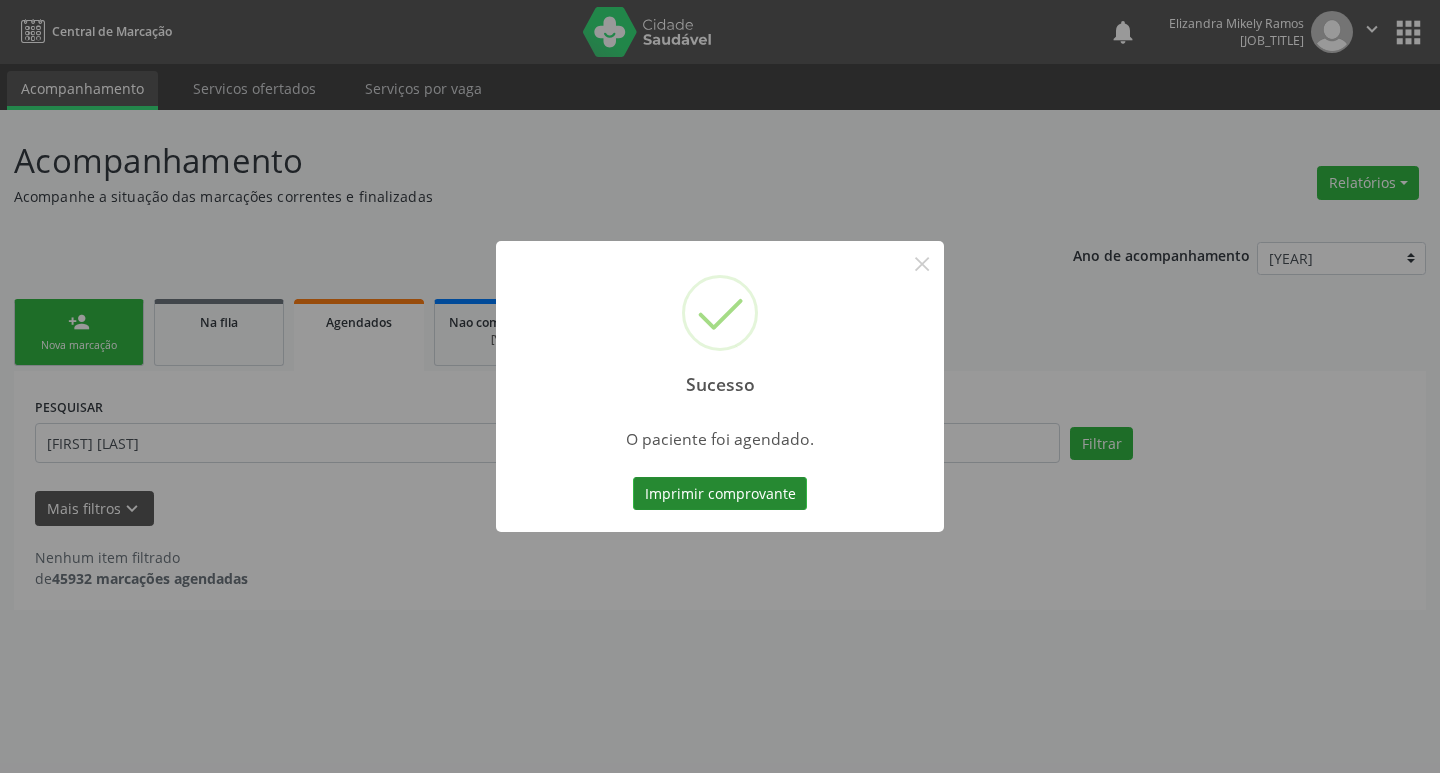 click on "Imprimir comprovante" at bounding box center [720, 494] 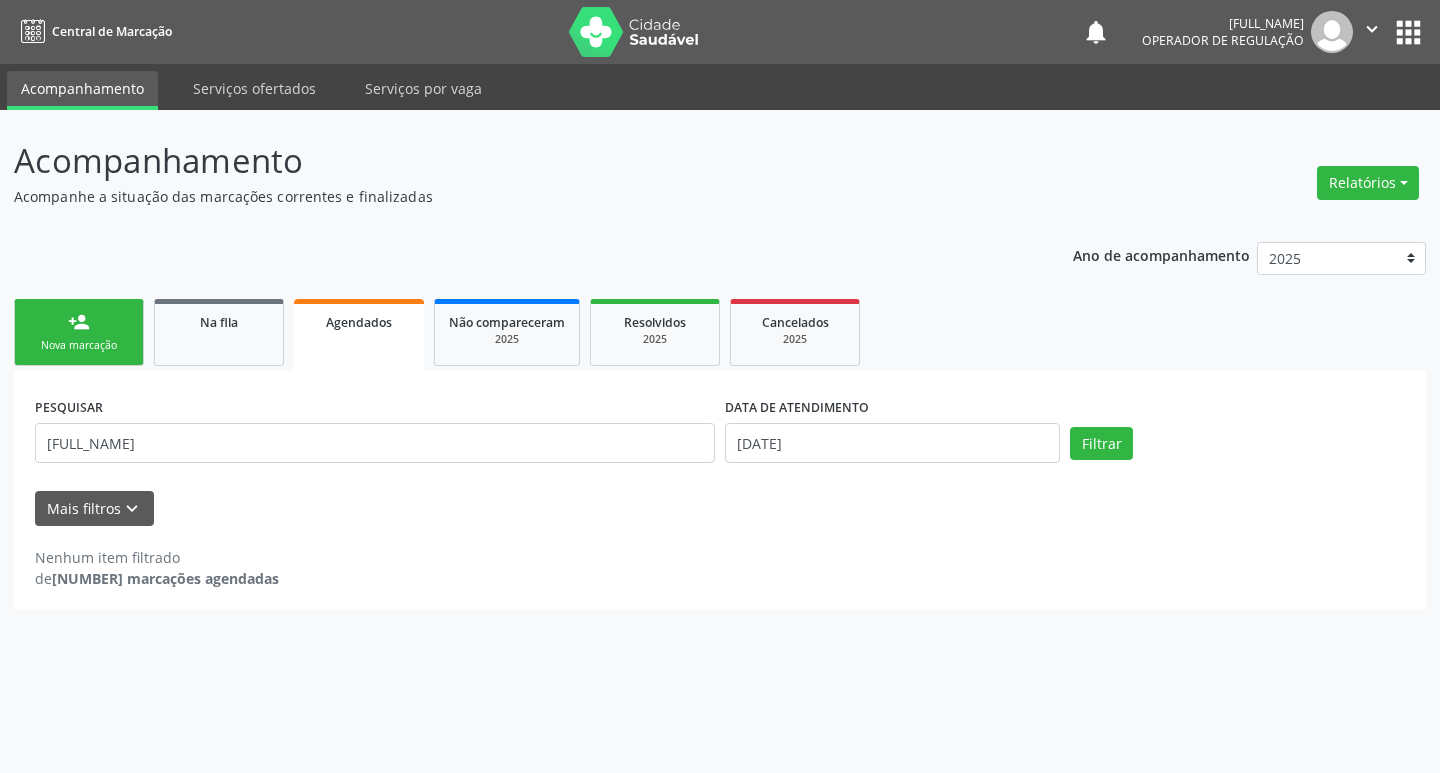 click on "person_add
Nova marcação" at bounding box center (79, 332) 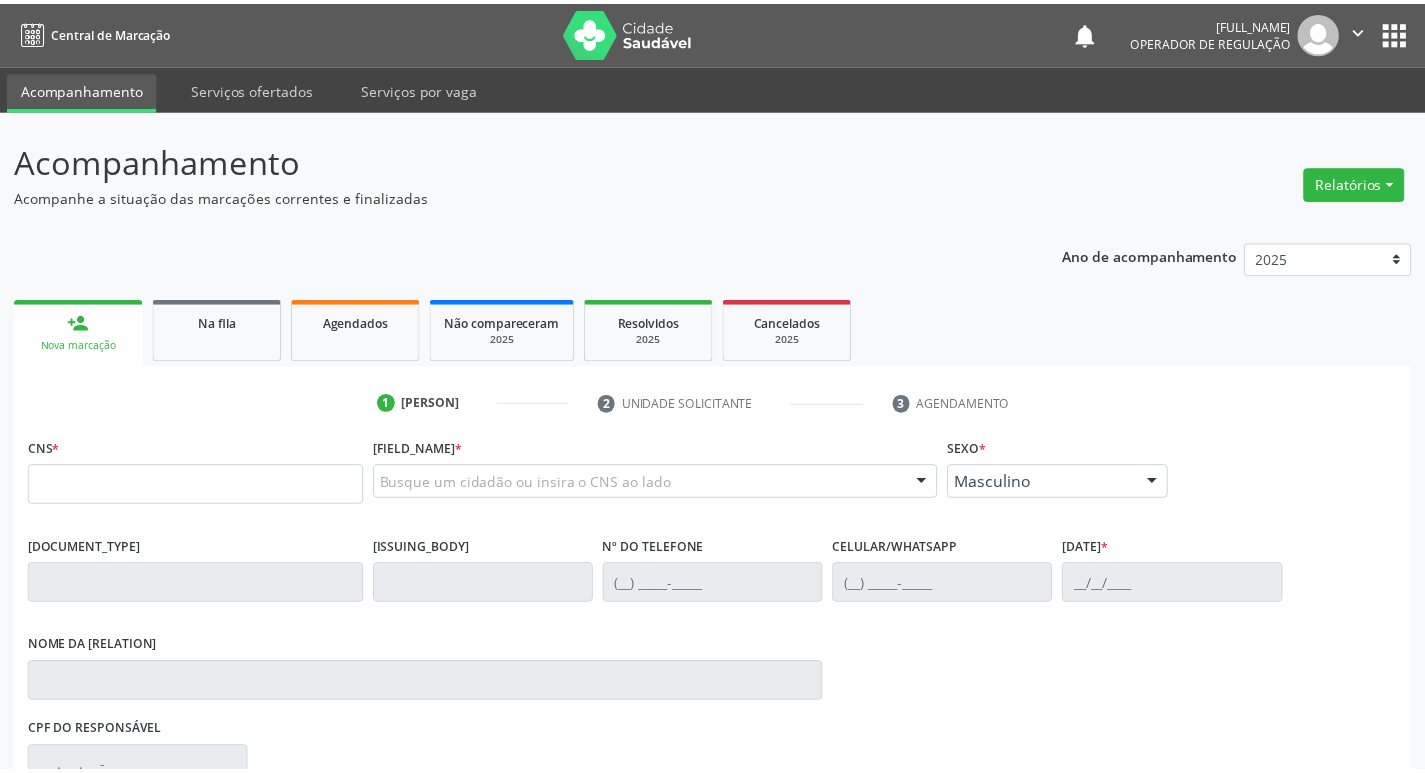 scroll, scrollTop: 0, scrollLeft: 0, axis: both 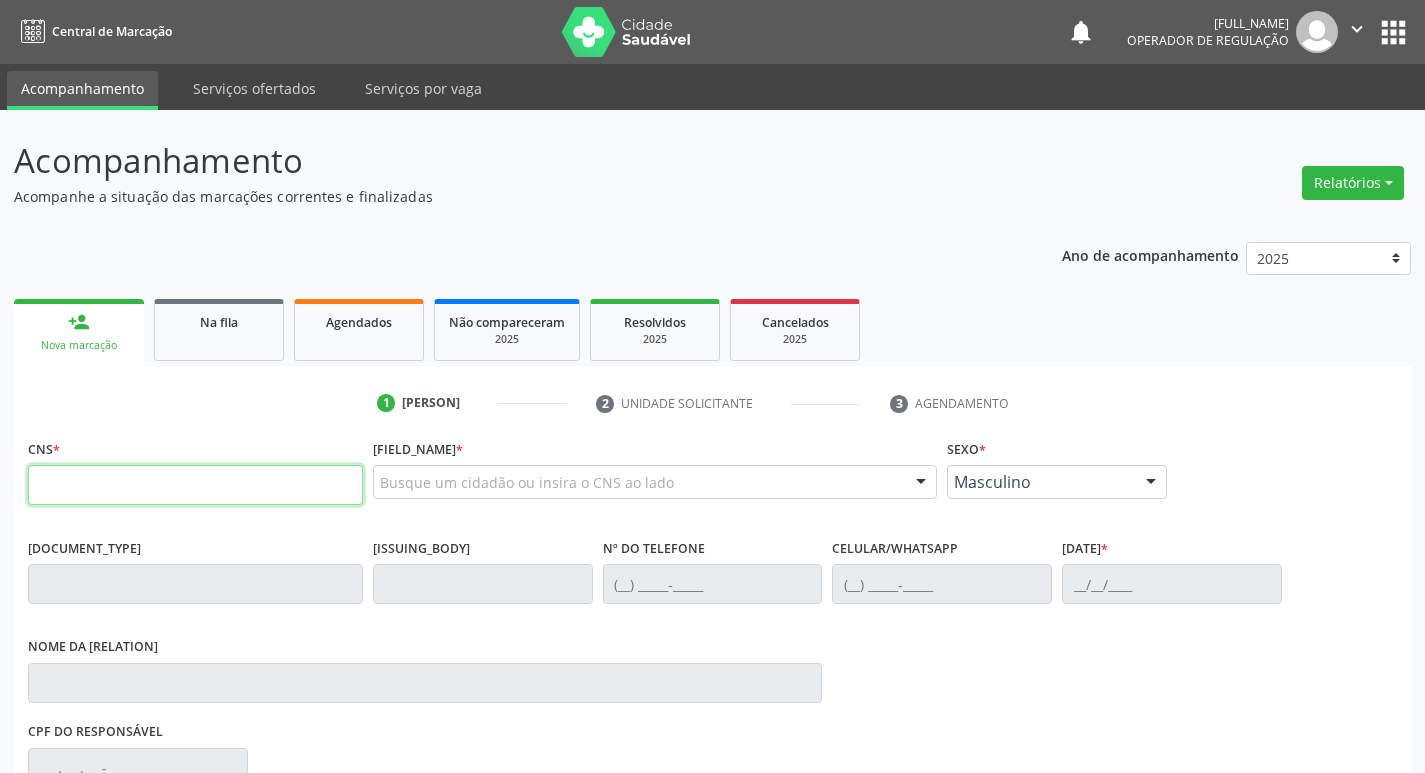 click at bounding box center (195, 485) 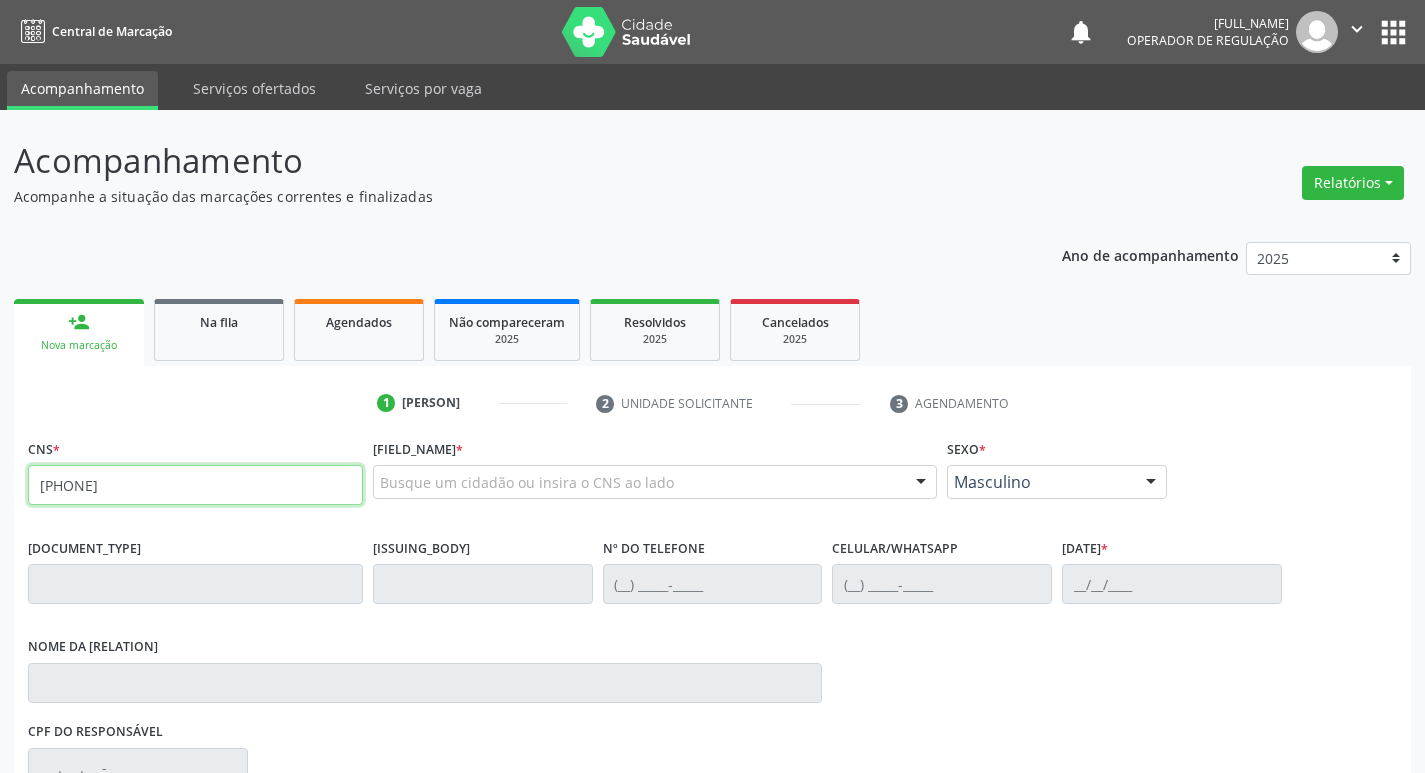 type on "[PHONE]" 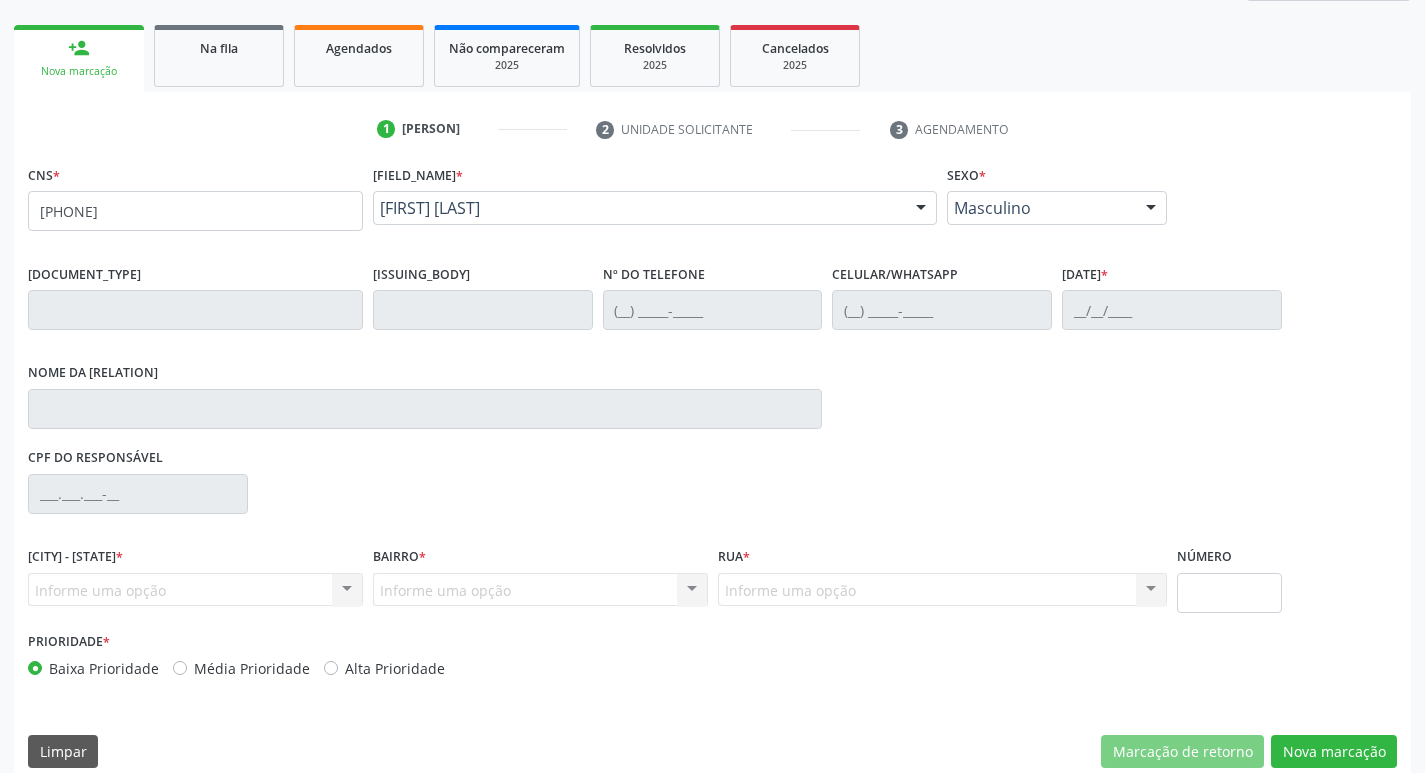 scroll, scrollTop: 297, scrollLeft: 0, axis: vertical 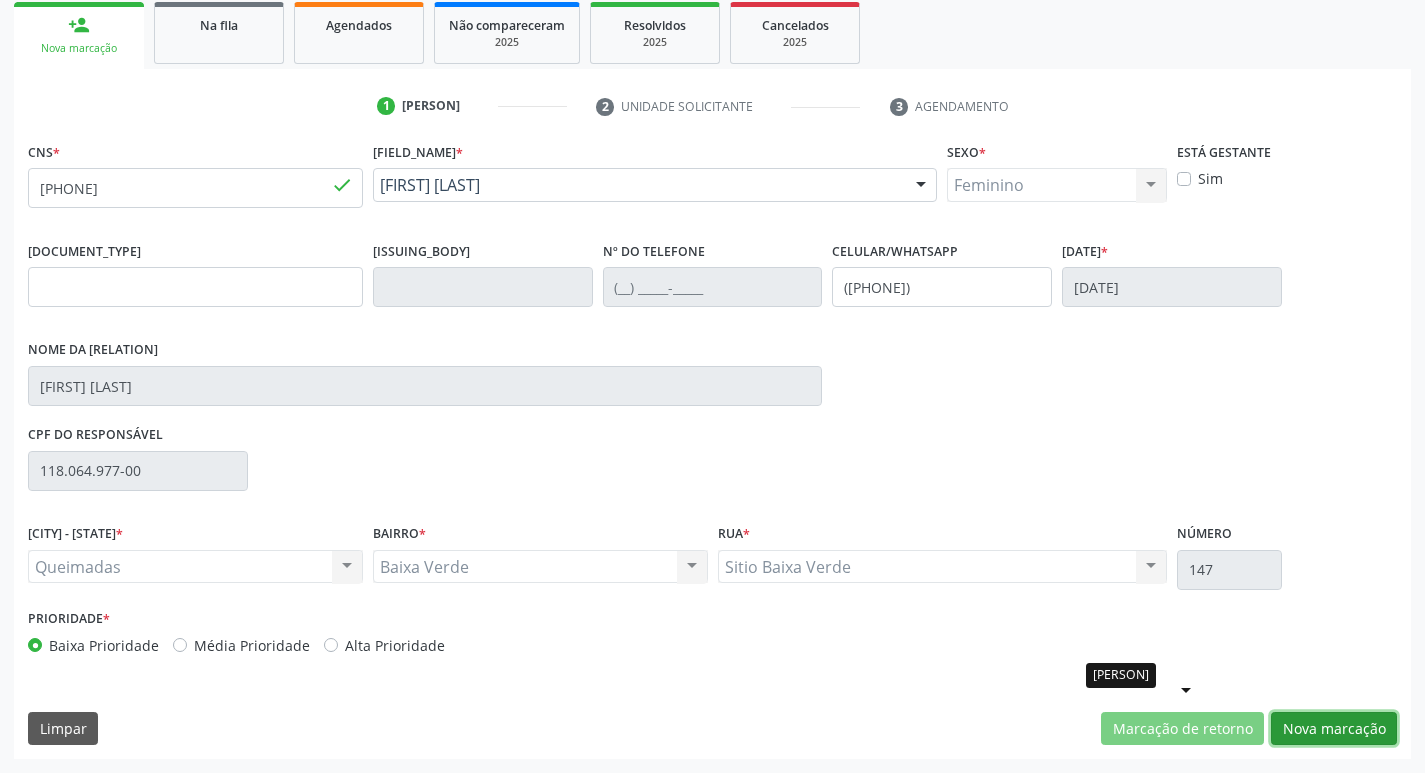 click on "Nova marcação" at bounding box center [1182, 729] 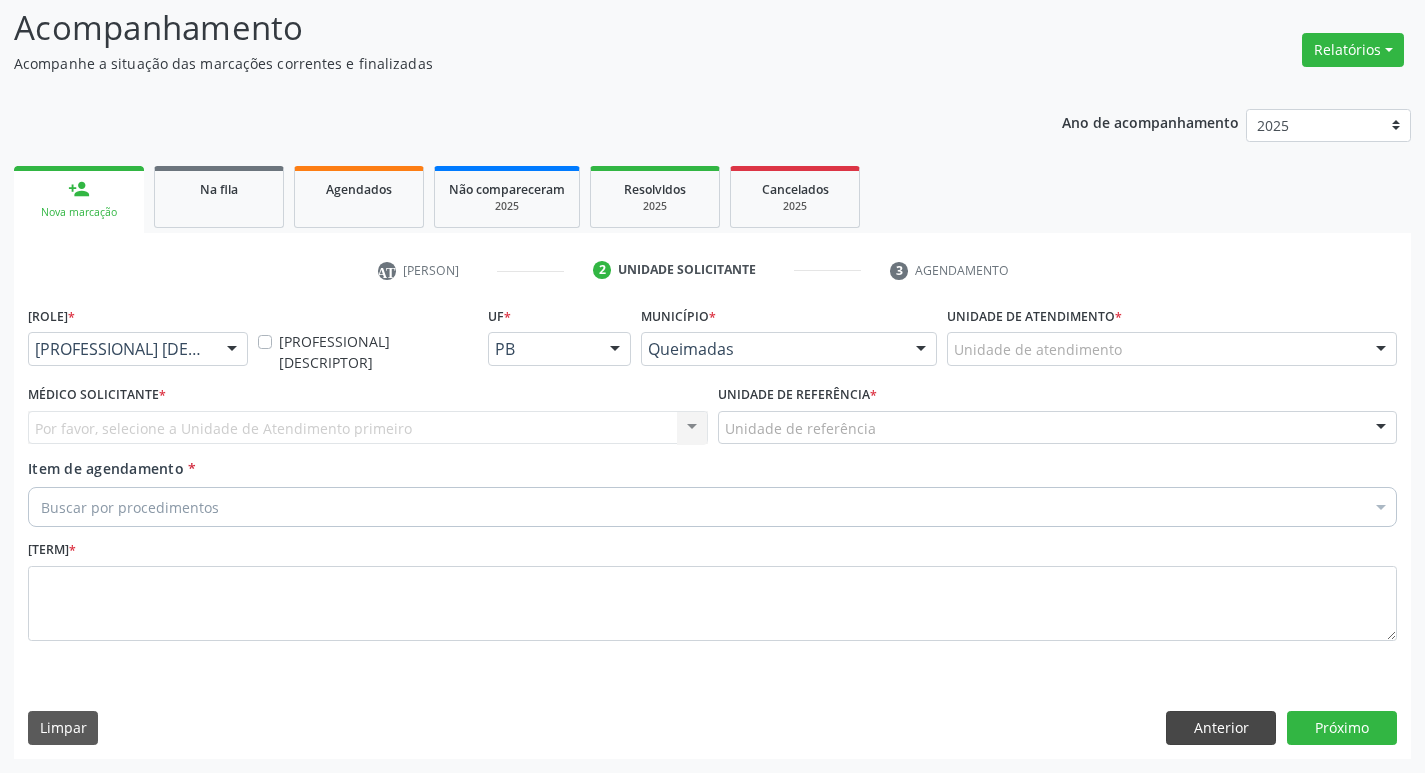 scroll, scrollTop: 133, scrollLeft: 0, axis: vertical 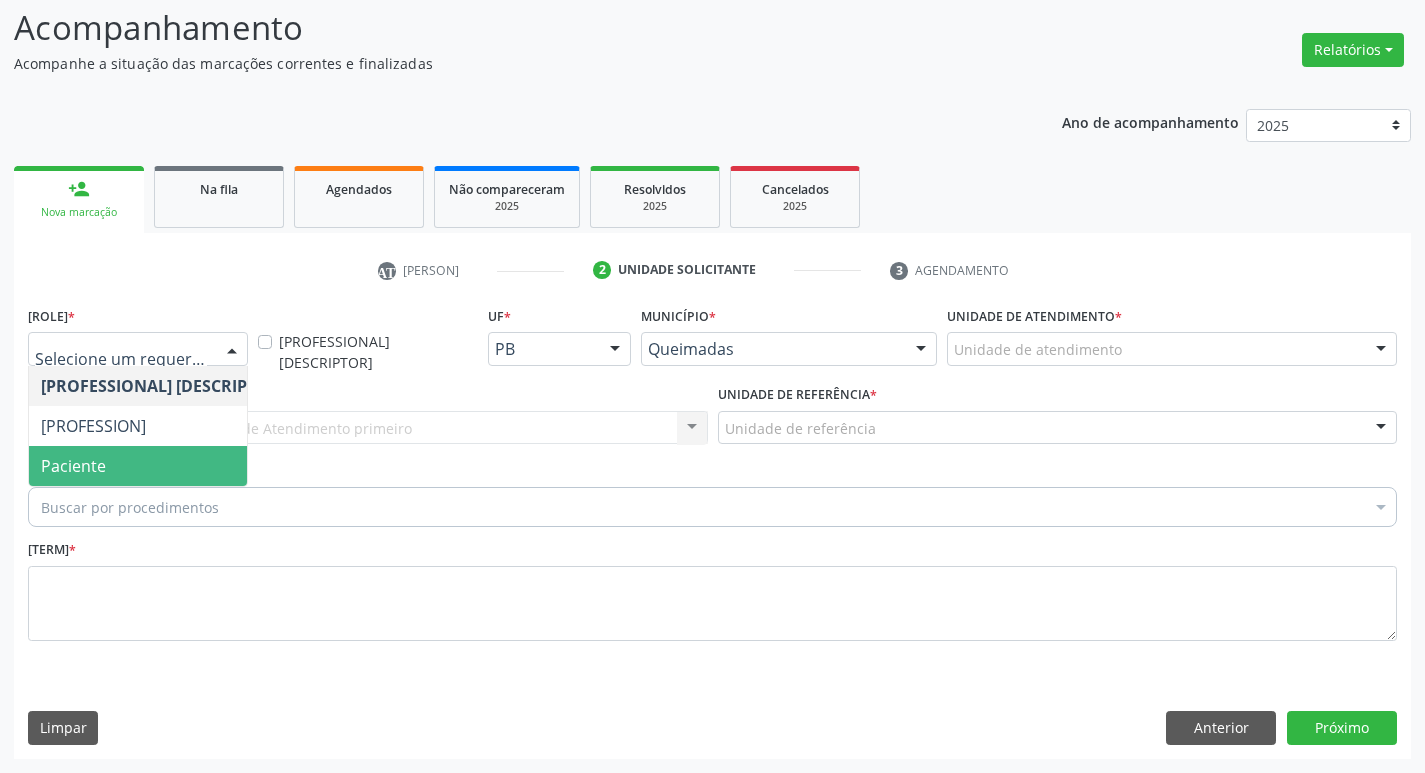 click on "Paciente" at bounding box center [163, 466] 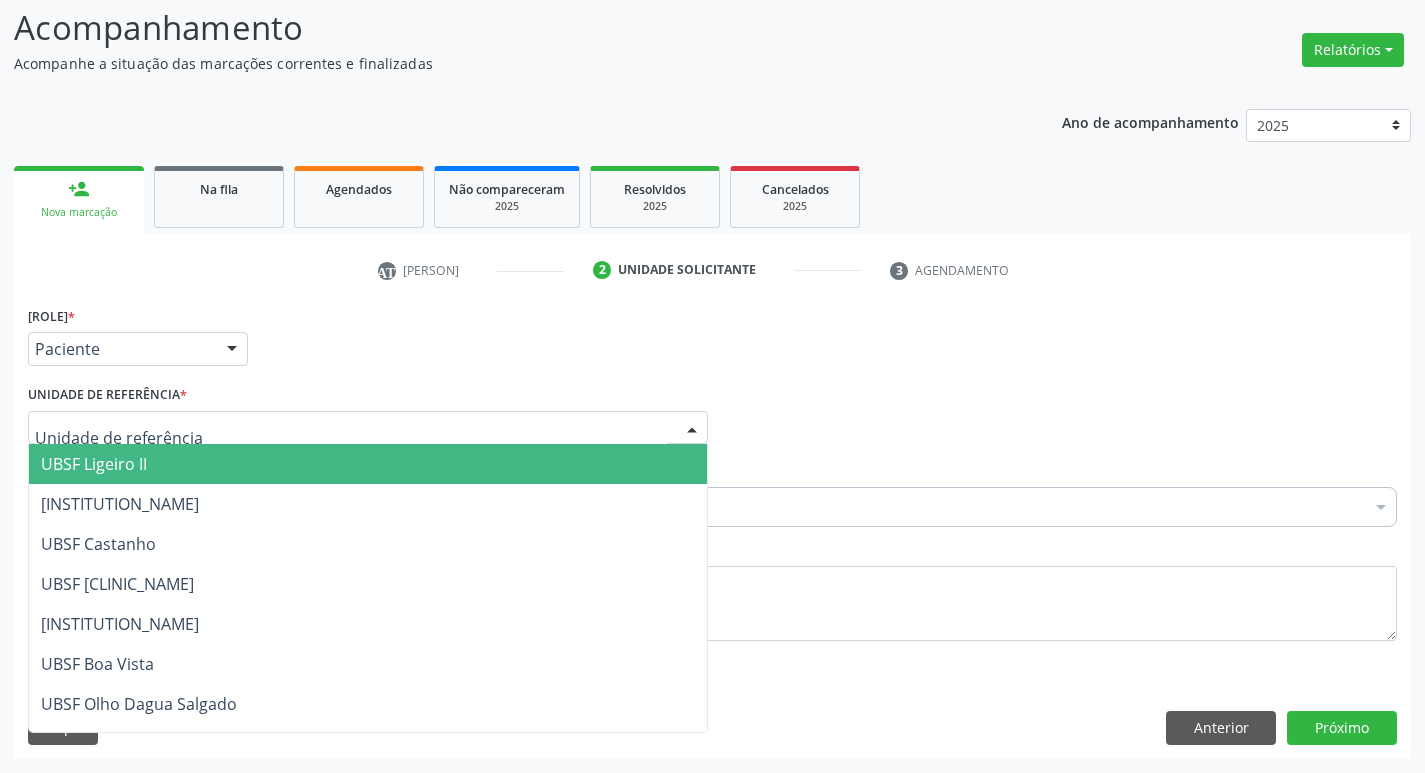 click at bounding box center [368, 428] 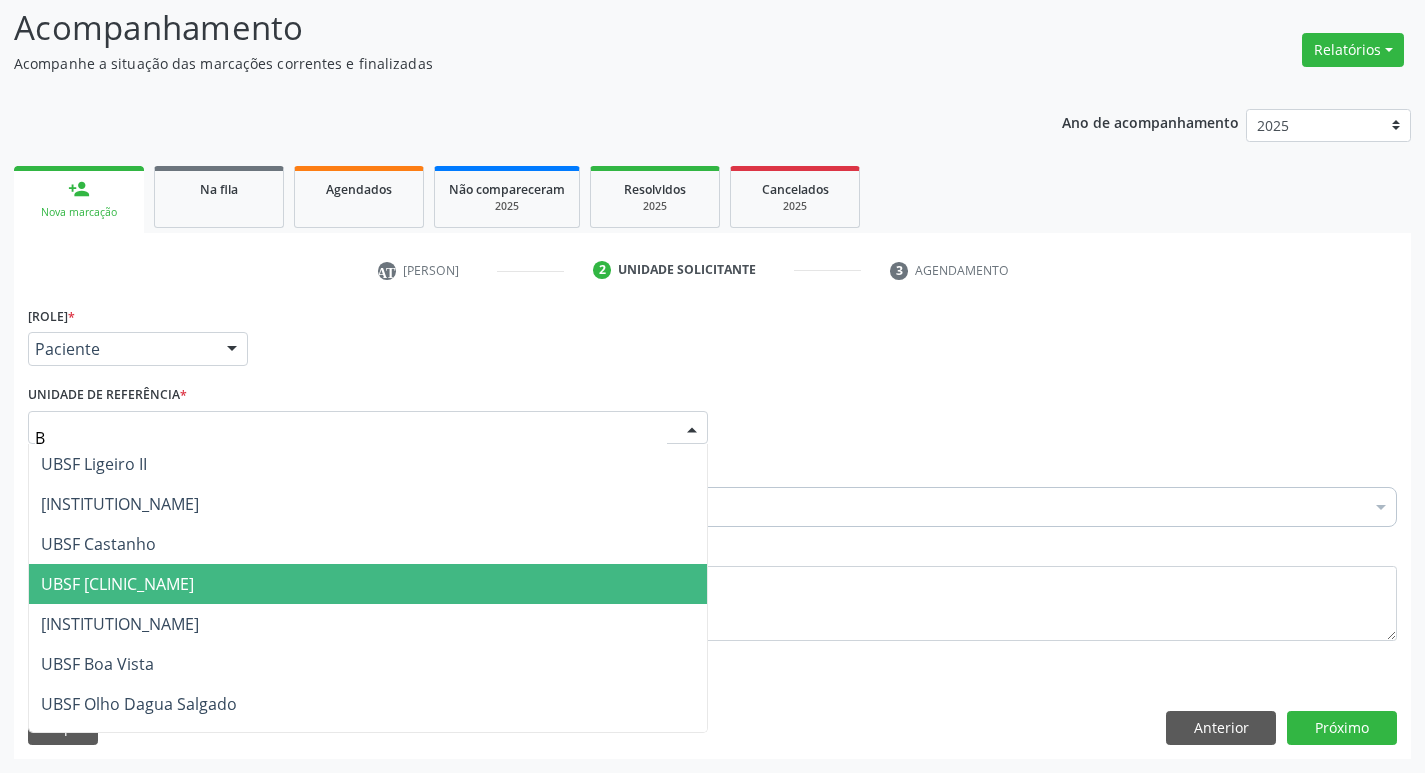 click on "UBSF [CLINIC_NAME]" at bounding box center [117, 584] 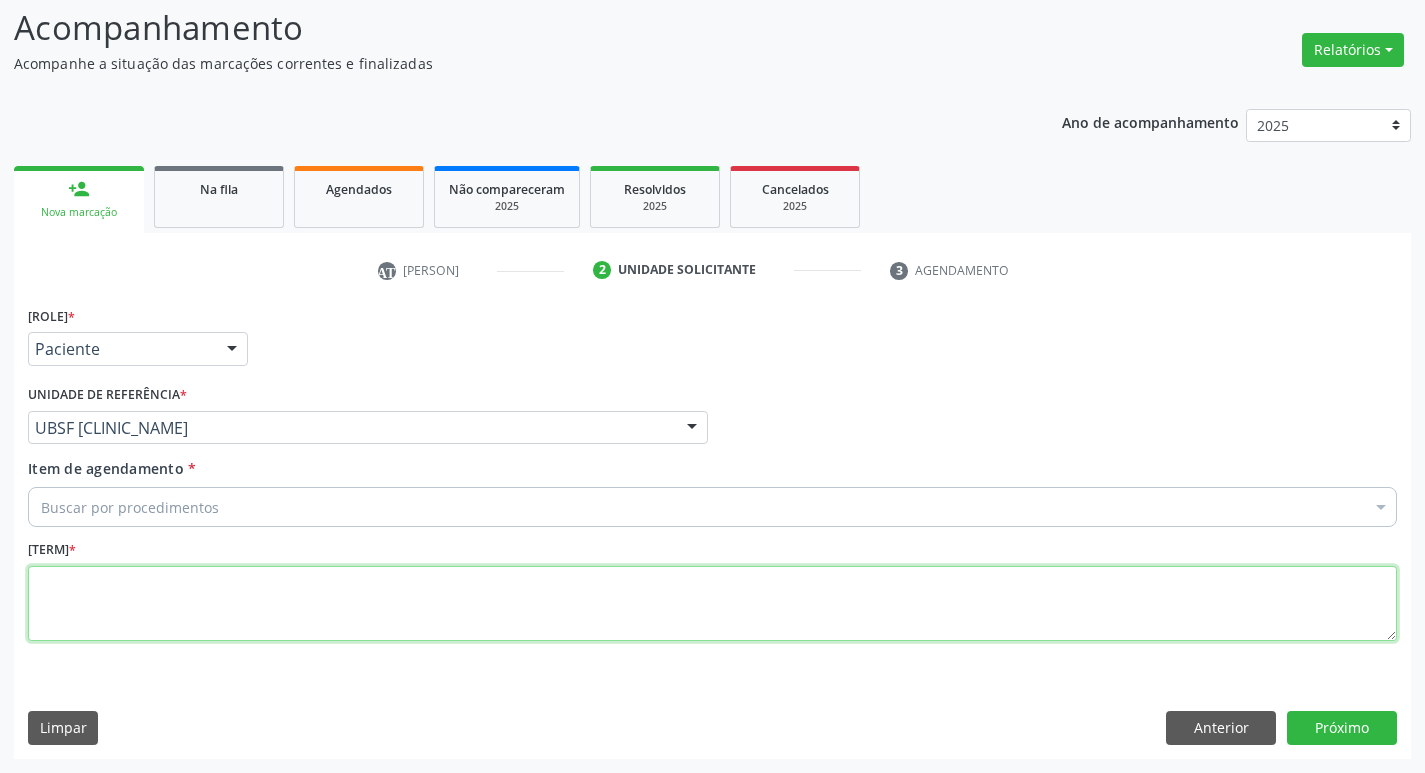 click at bounding box center [712, 604] 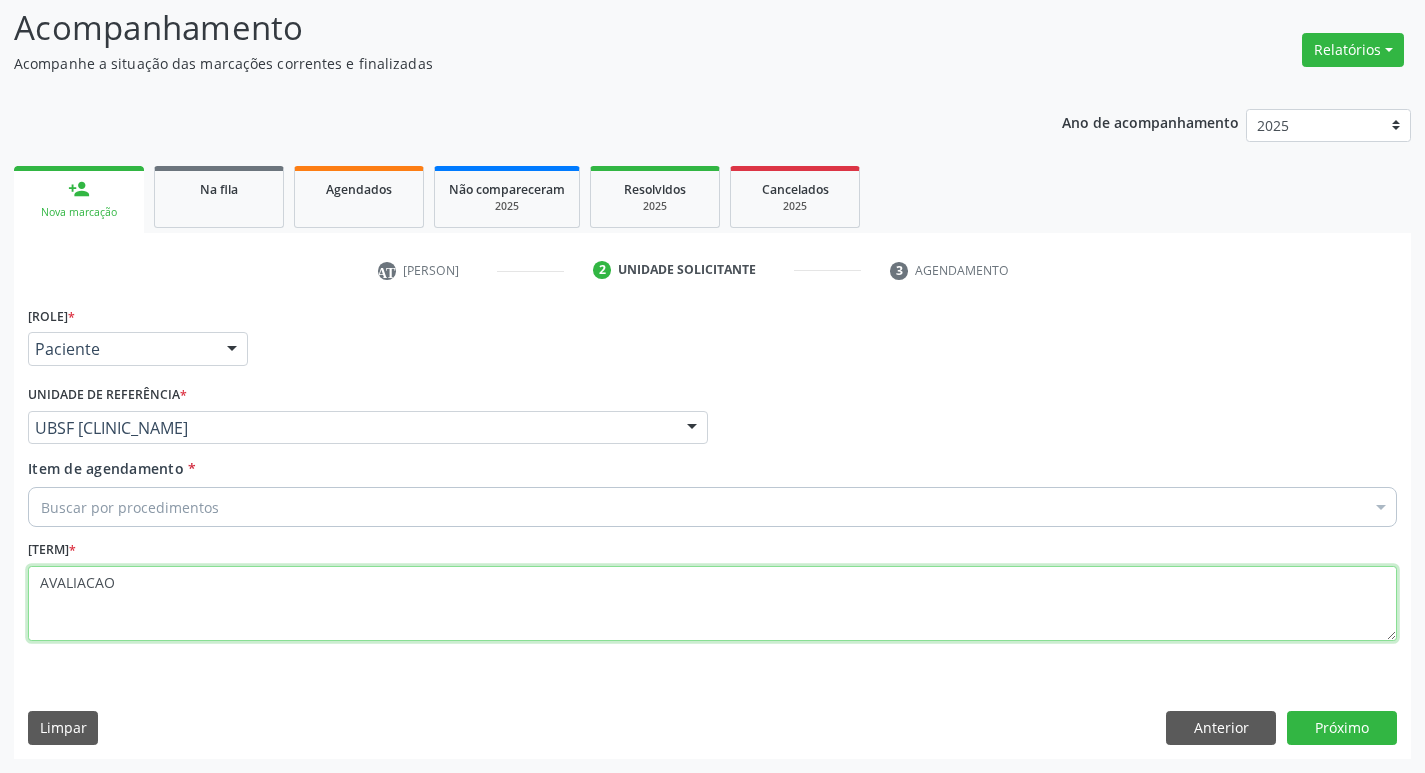 type on "AVALIACAO" 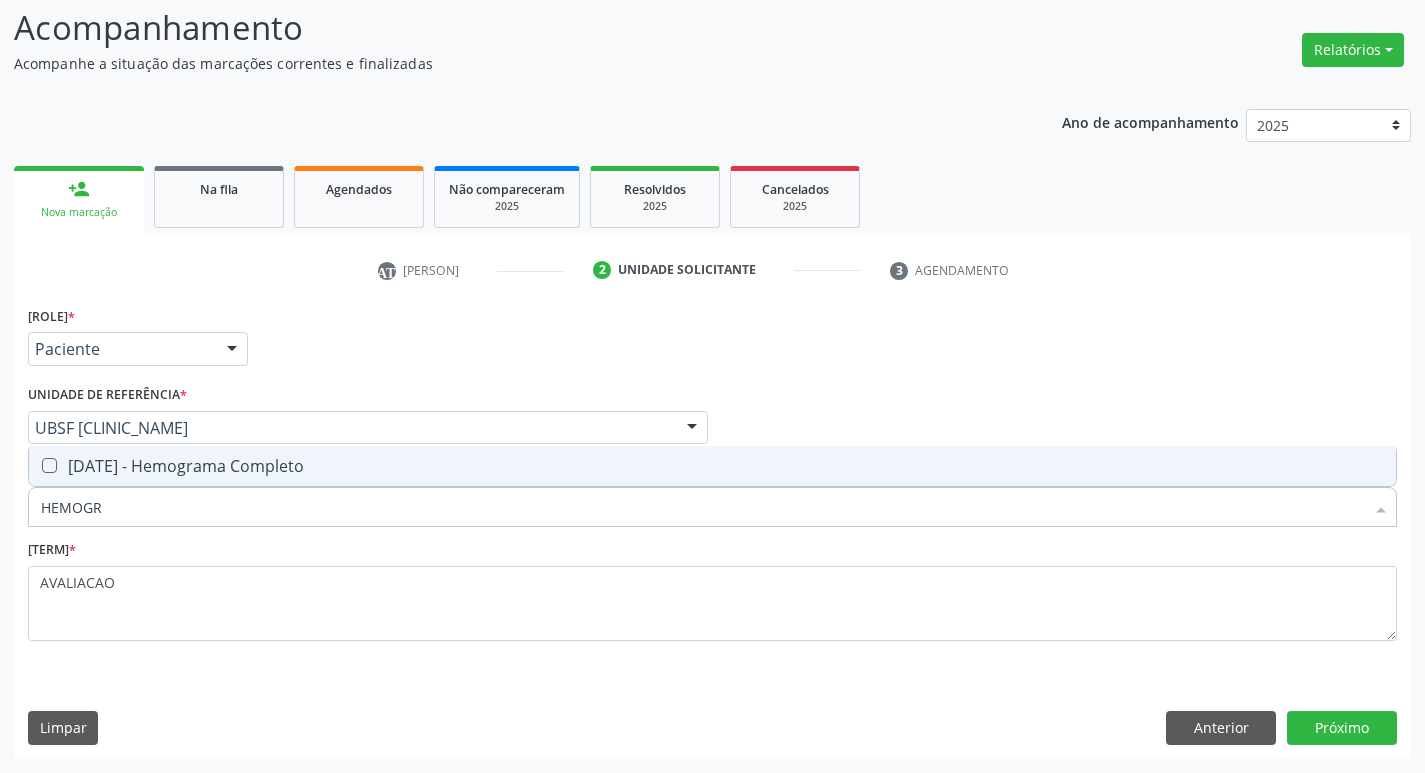click on "[DATE] - Hemograma Completo" at bounding box center (712, 466) 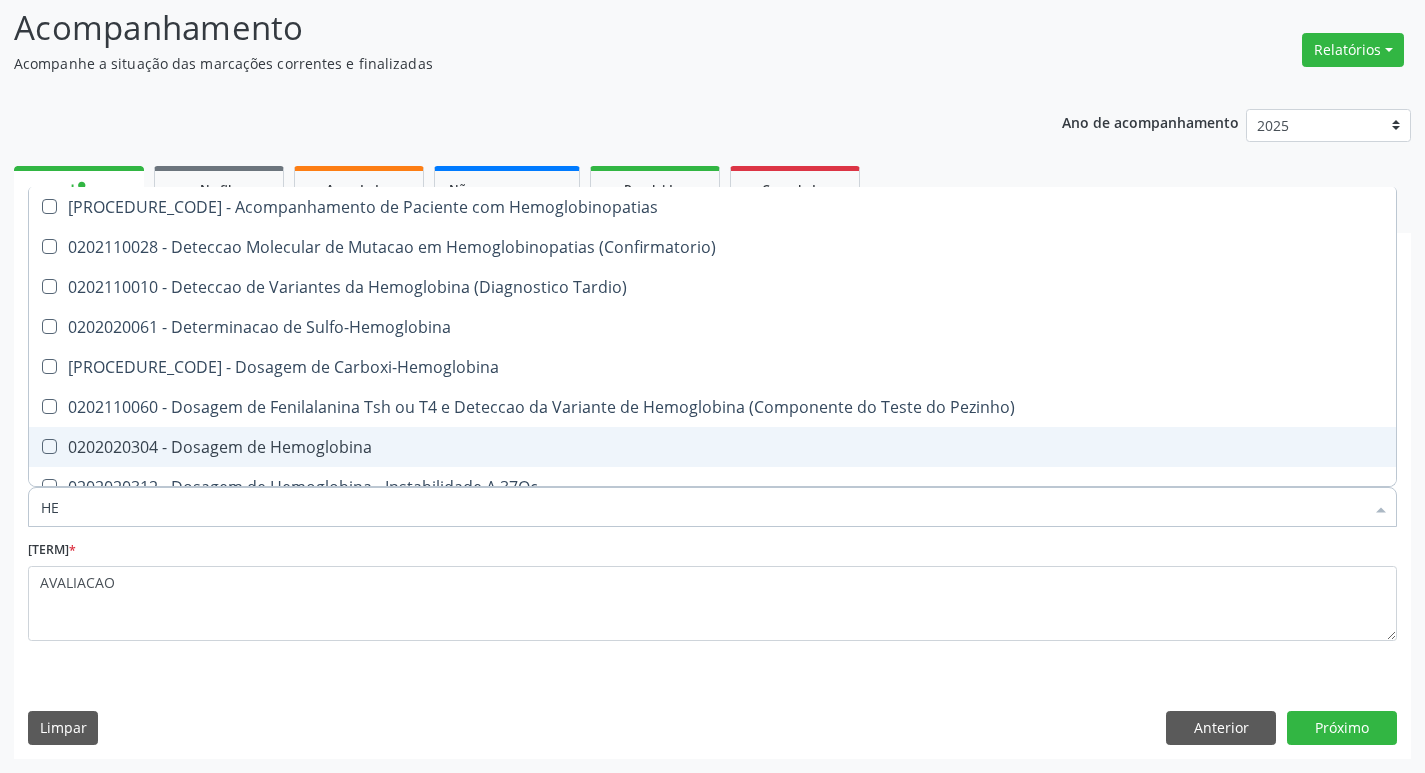 type on "H" 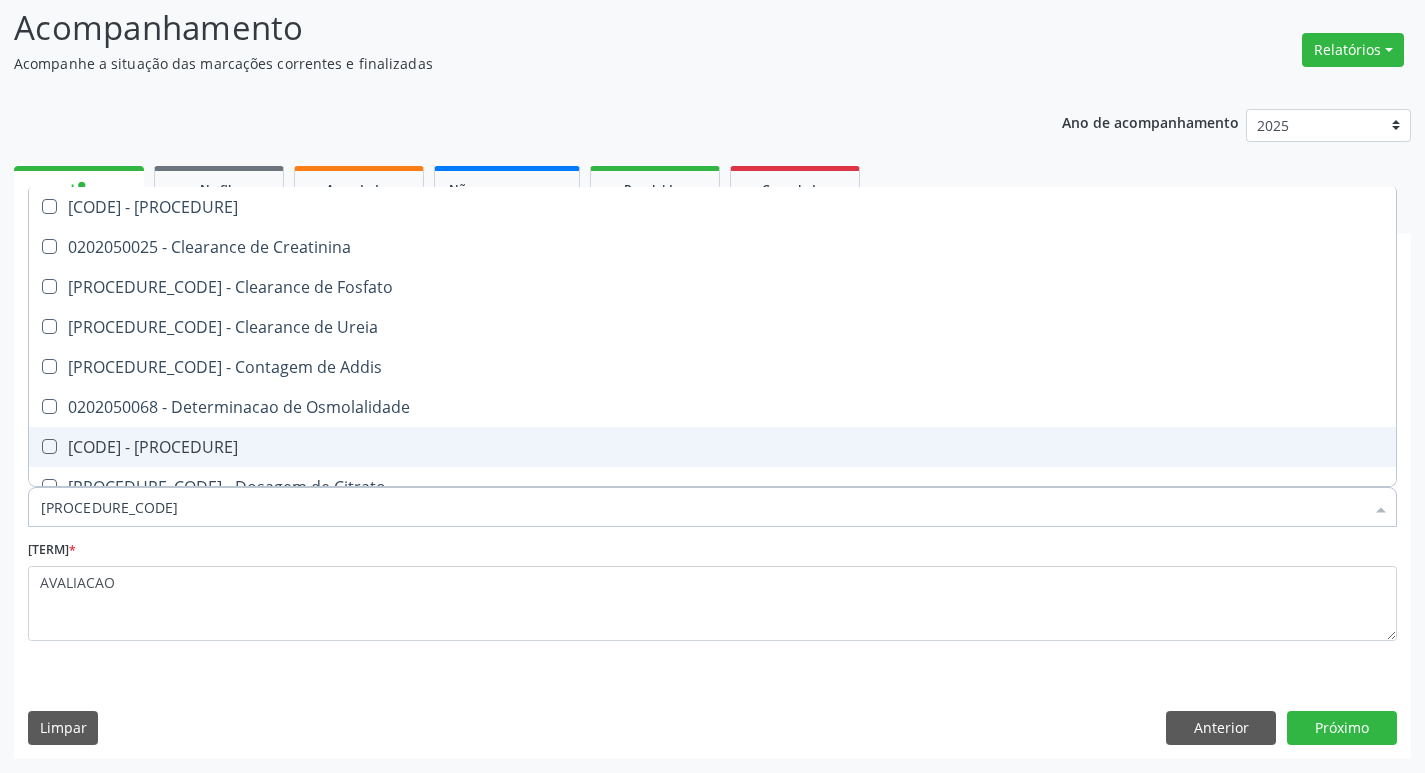 type on "020205001" 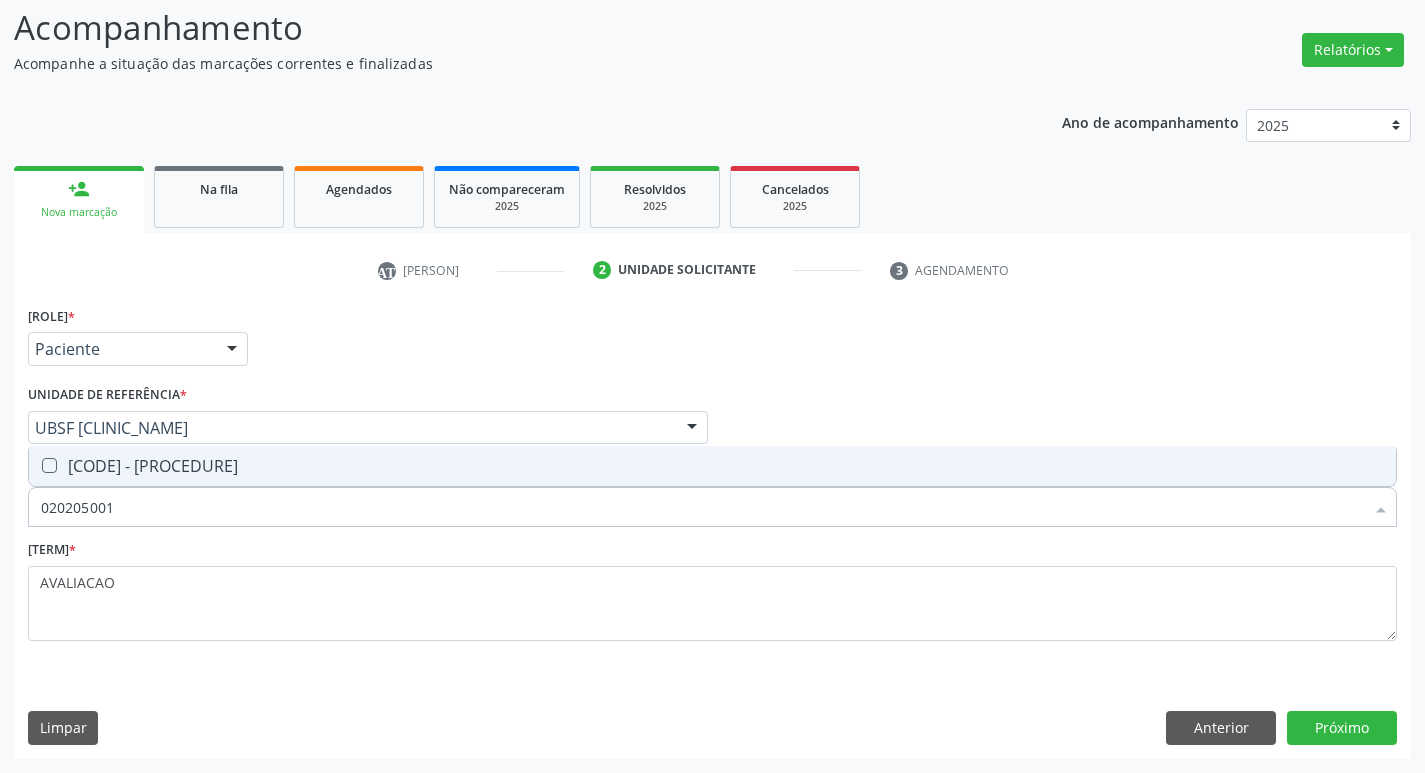 click on "[CODE] - [PROCEDURE]" at bounding box center [712, 466] 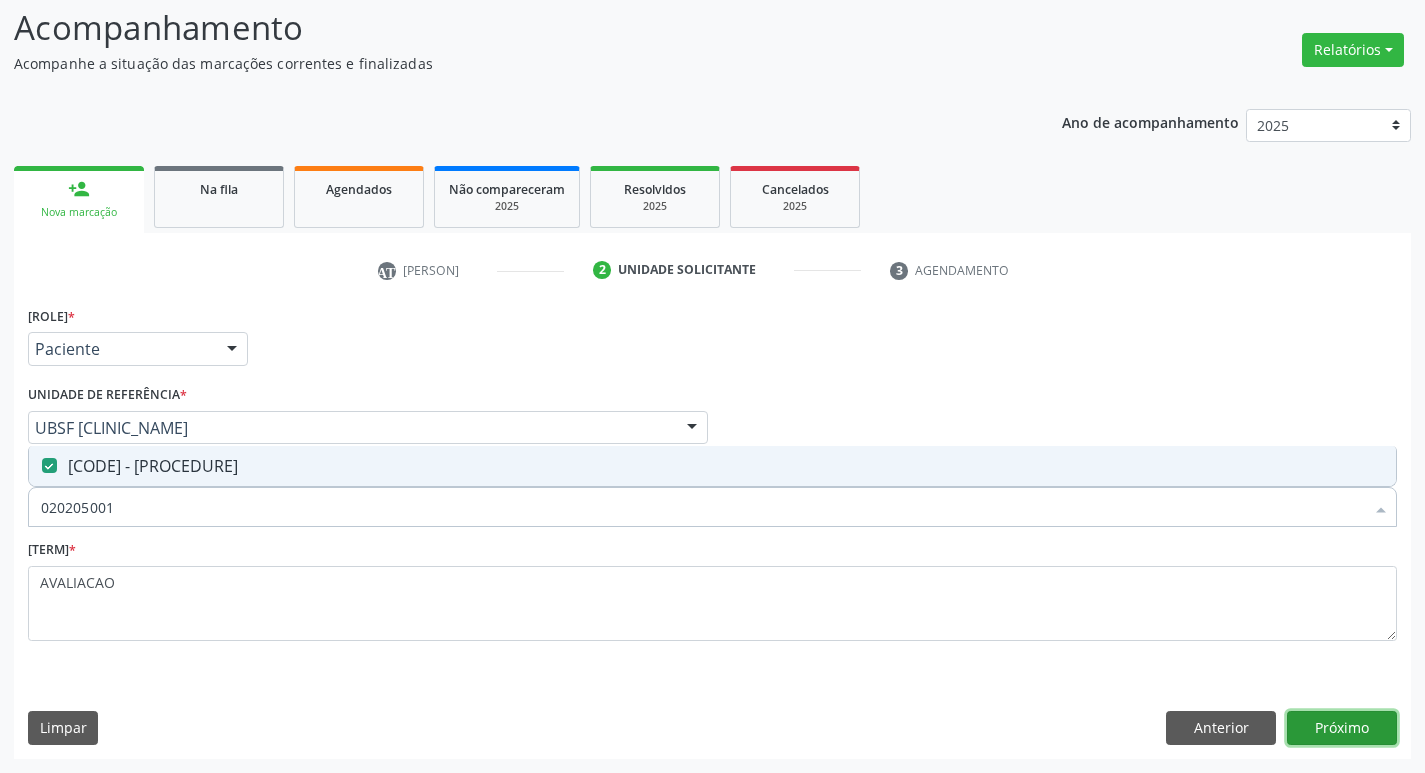 click on "Próximo" at bounding box center (1342, 728) 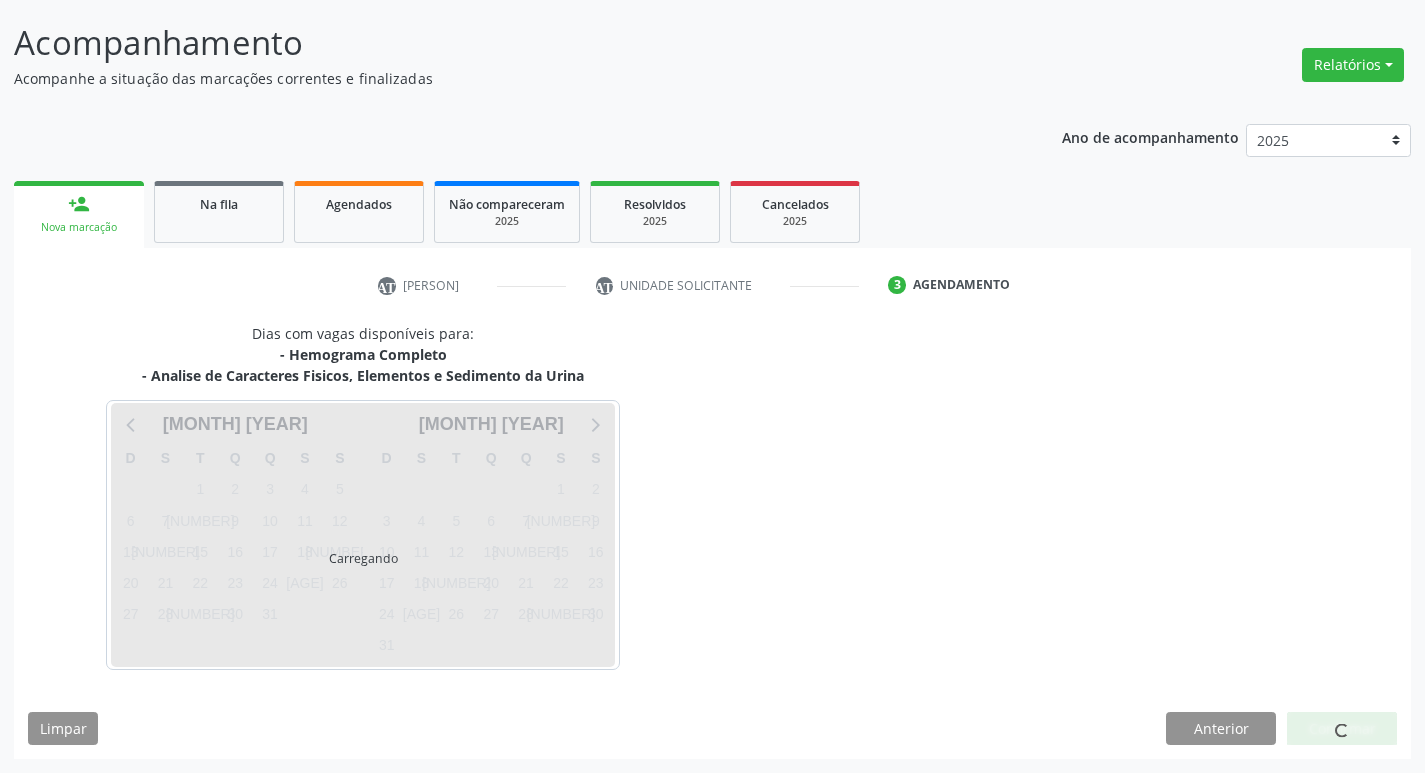 scroll, scrollTop: 118, scrollLeft: 0, axis: vertical 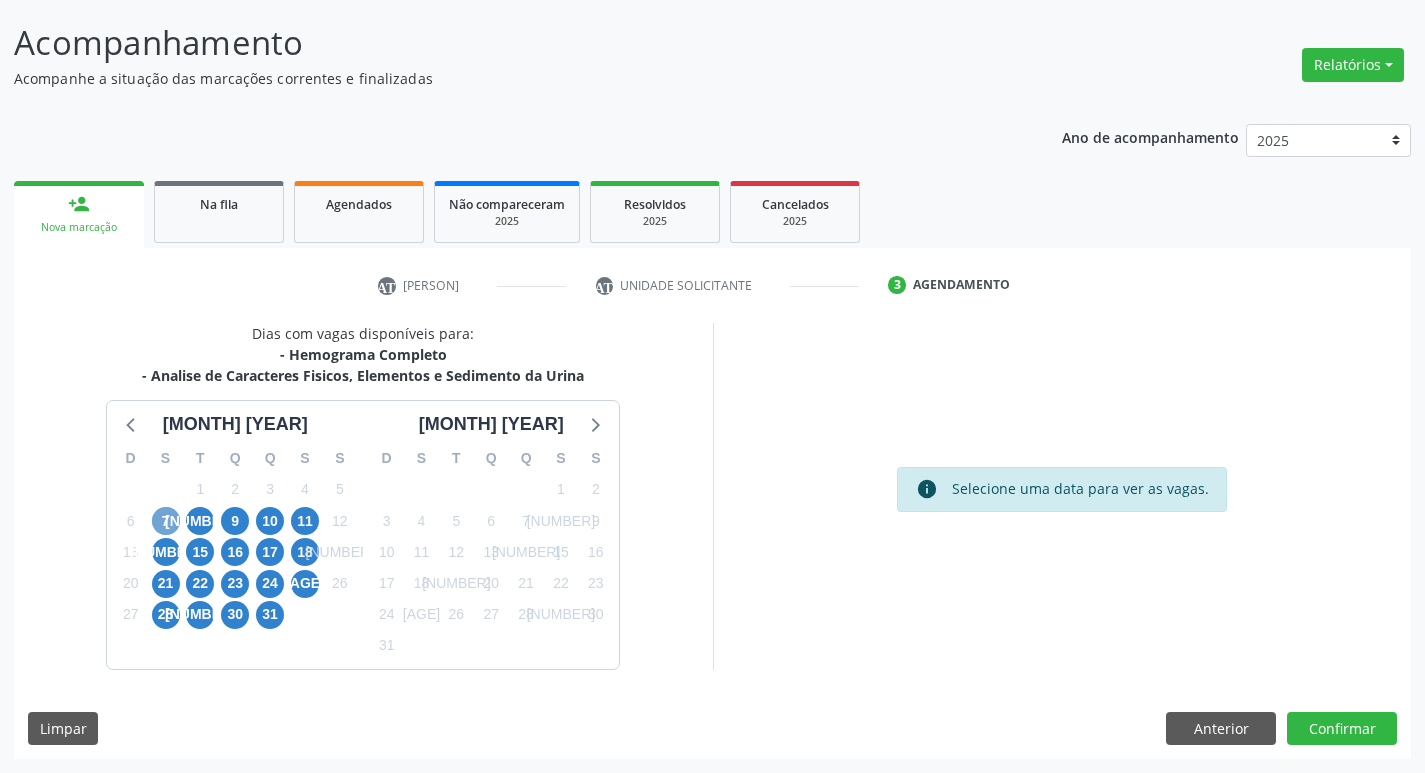 click on "7" at bounding box center [166, 521] 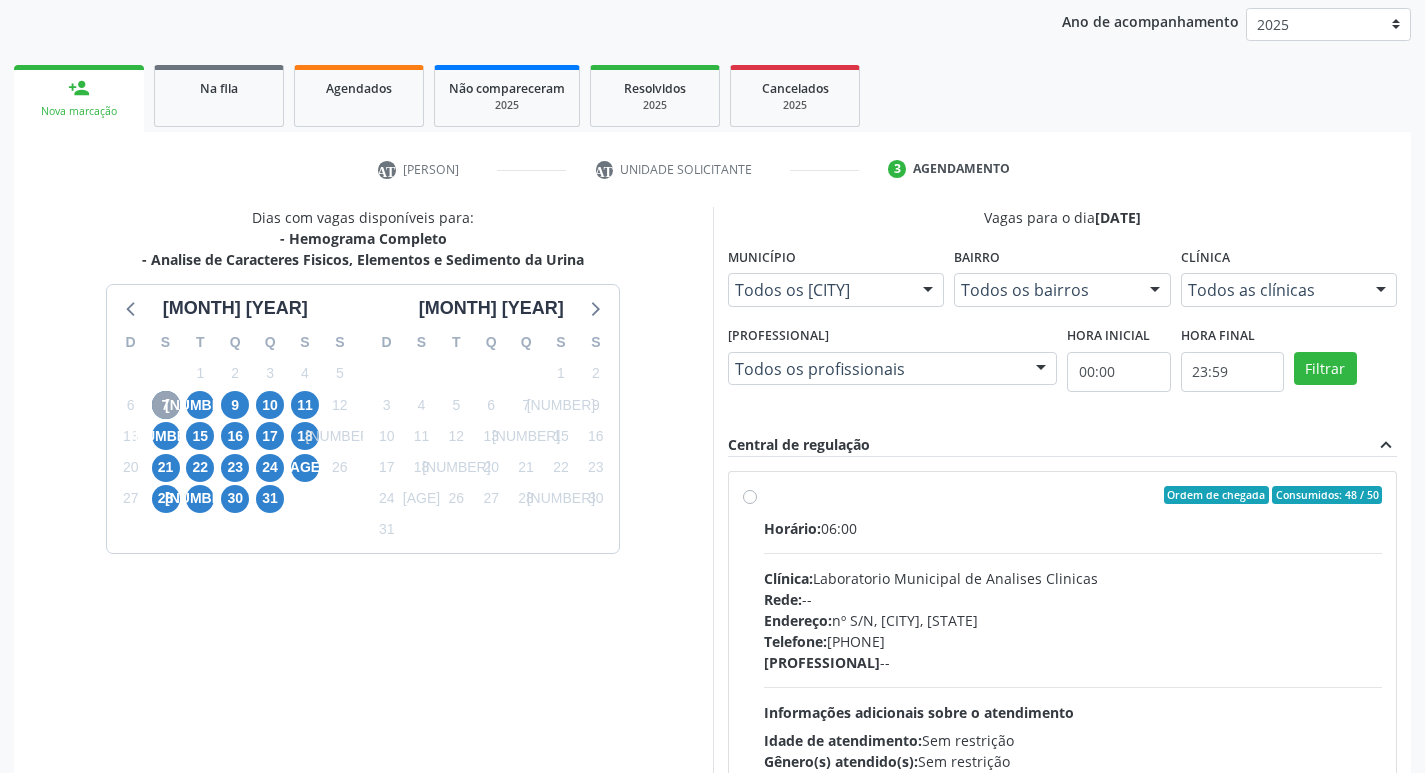 scroll, scrollTop: 386, scrollLeft: 0, axis: vertical 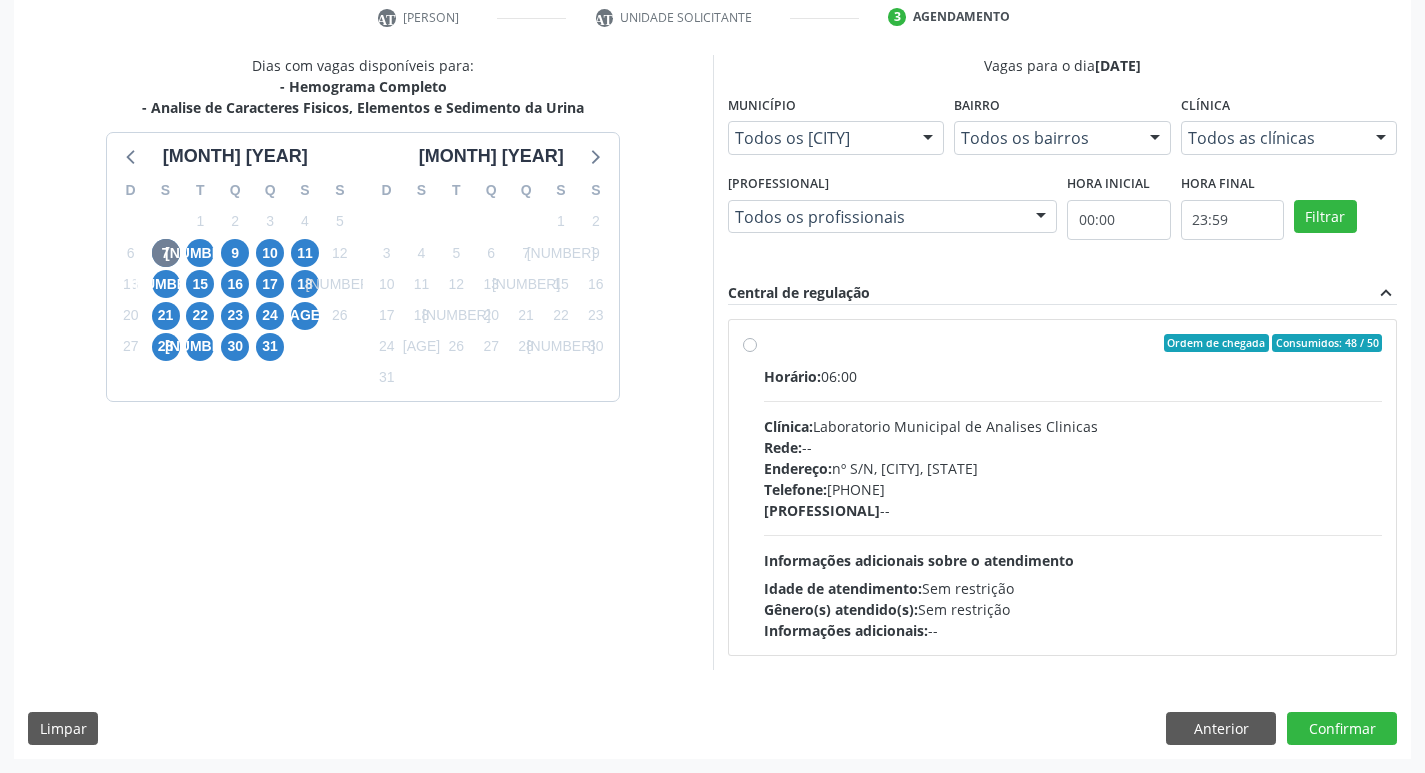 click on "Endereço: n/s/n, Centro, [CITY] - [STATE]" at bounding box center [1073, 468] 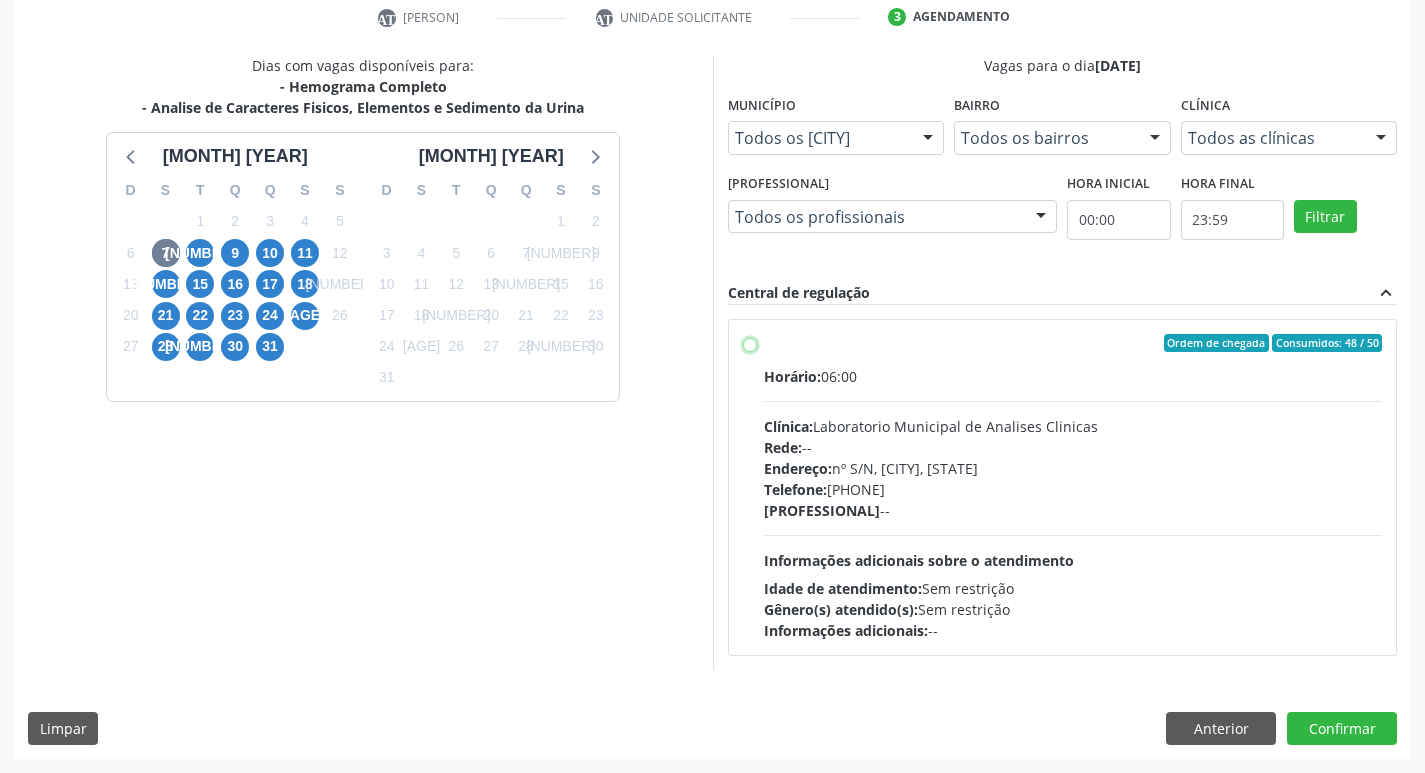 click on "Ordem de chegada
Consumidos: [NUMBER] / [NUMBER]
Horário:   [TIME]
Clínica:  [INSTITUTION_NAME]
Rede:
--
Endereço:   nº S/N, Centro, [CITY] - [STATE]
Telefone:   [PHONE]
Profissional:
--
Informações adicionais sobre o atendimento
Idade de atendimento:
Sem restrição
Gênero(s) atendido(s):
Sem restrição
Informações adicionais:
--" at bounding box center (750, 343) 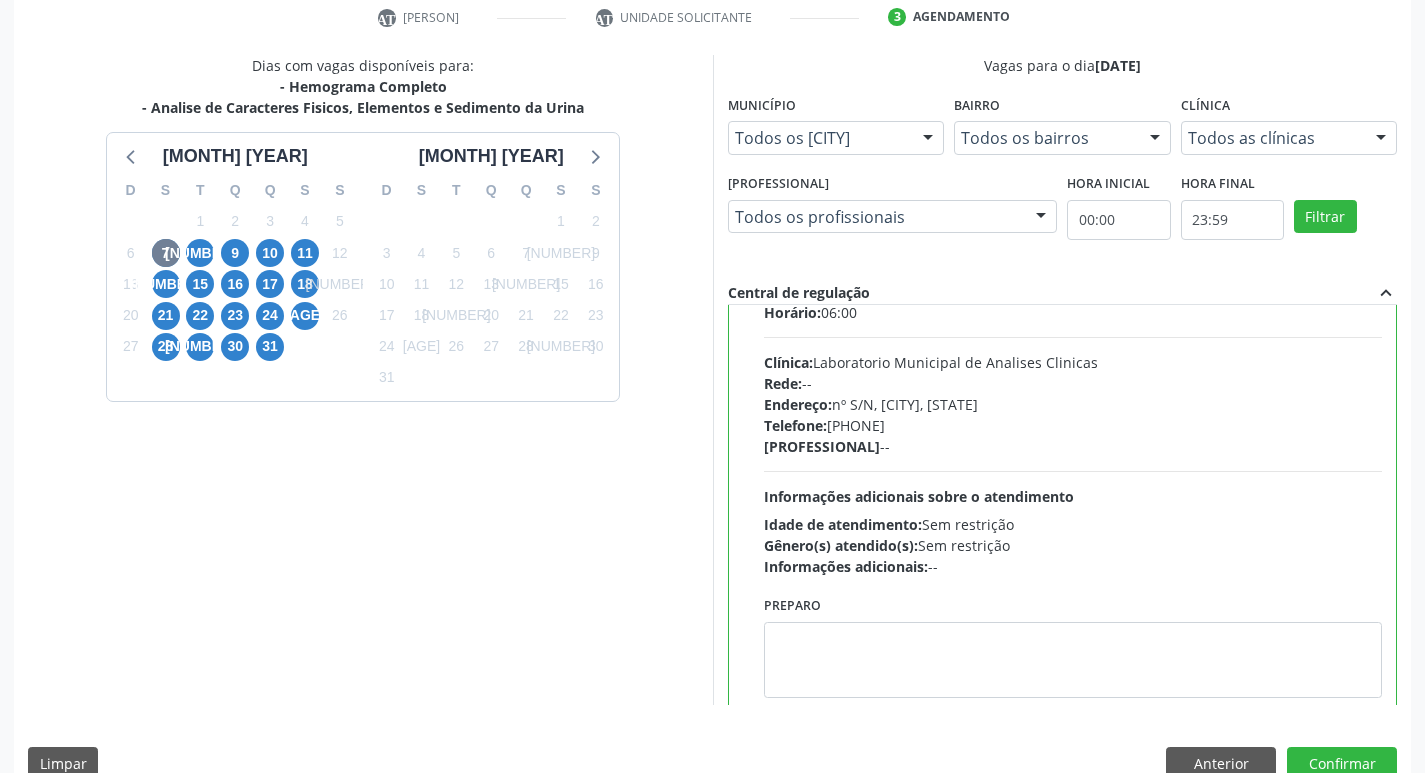 scroll, scrollTop: 99, scrollLeft: 0, axis: vertical 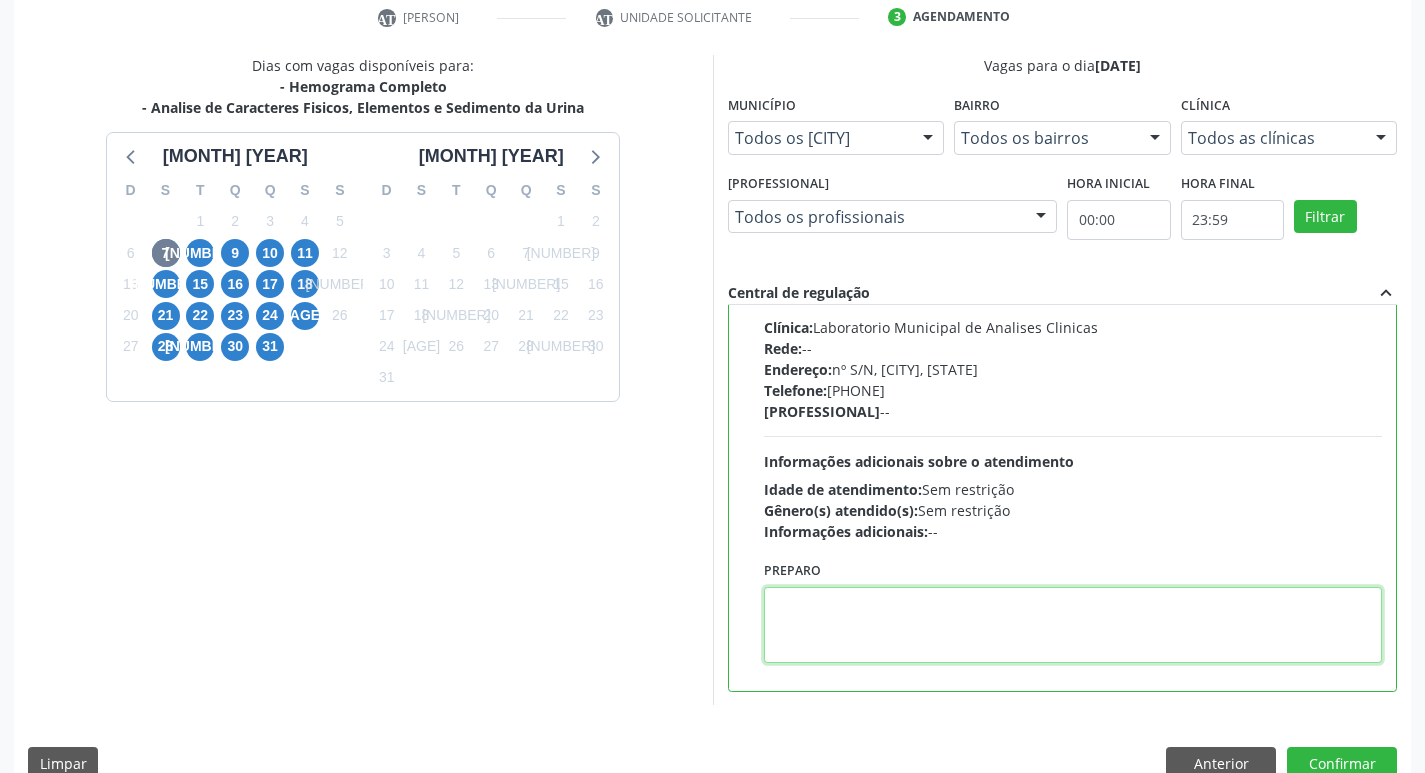 click at bounding box center (1073, 625) 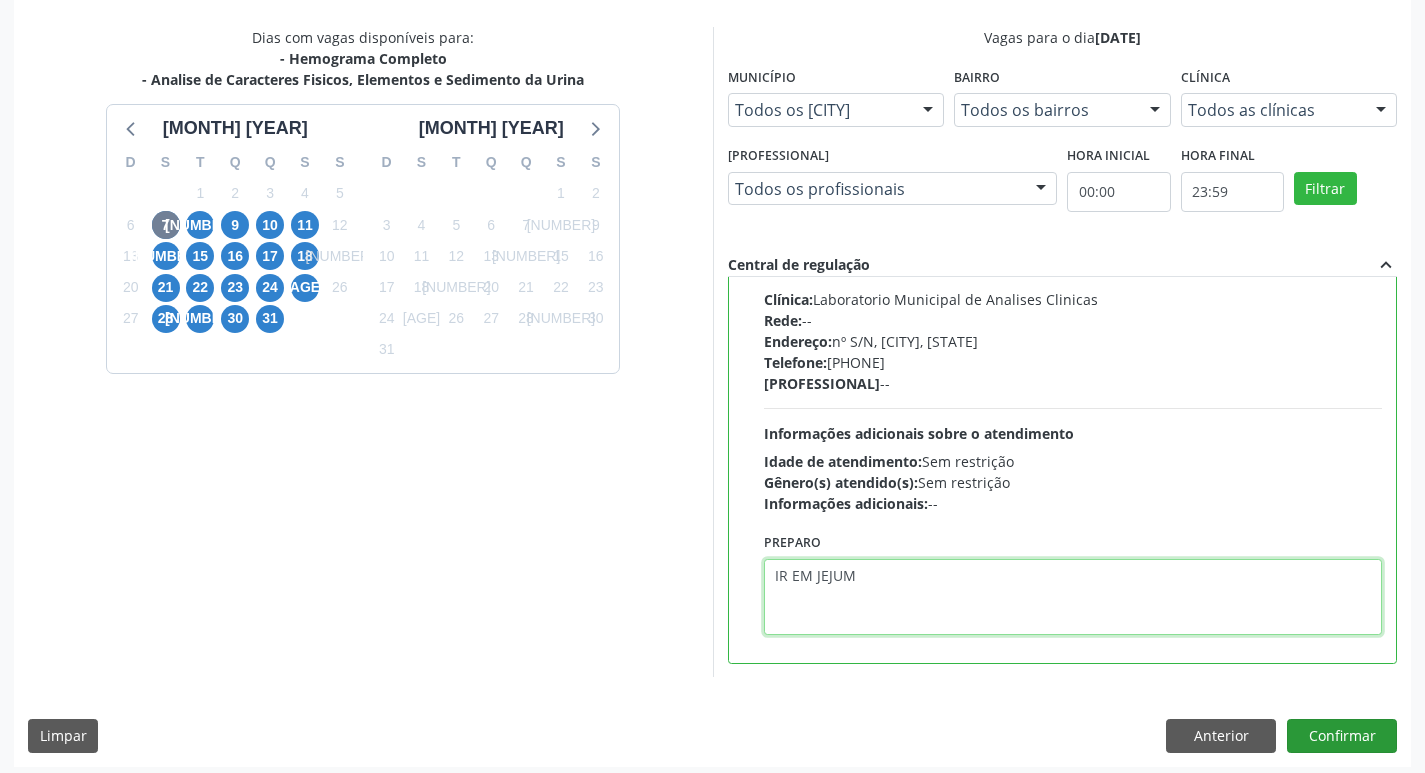 scroll, scrollTop: 422, scrollLeft: 0, axis: vertical 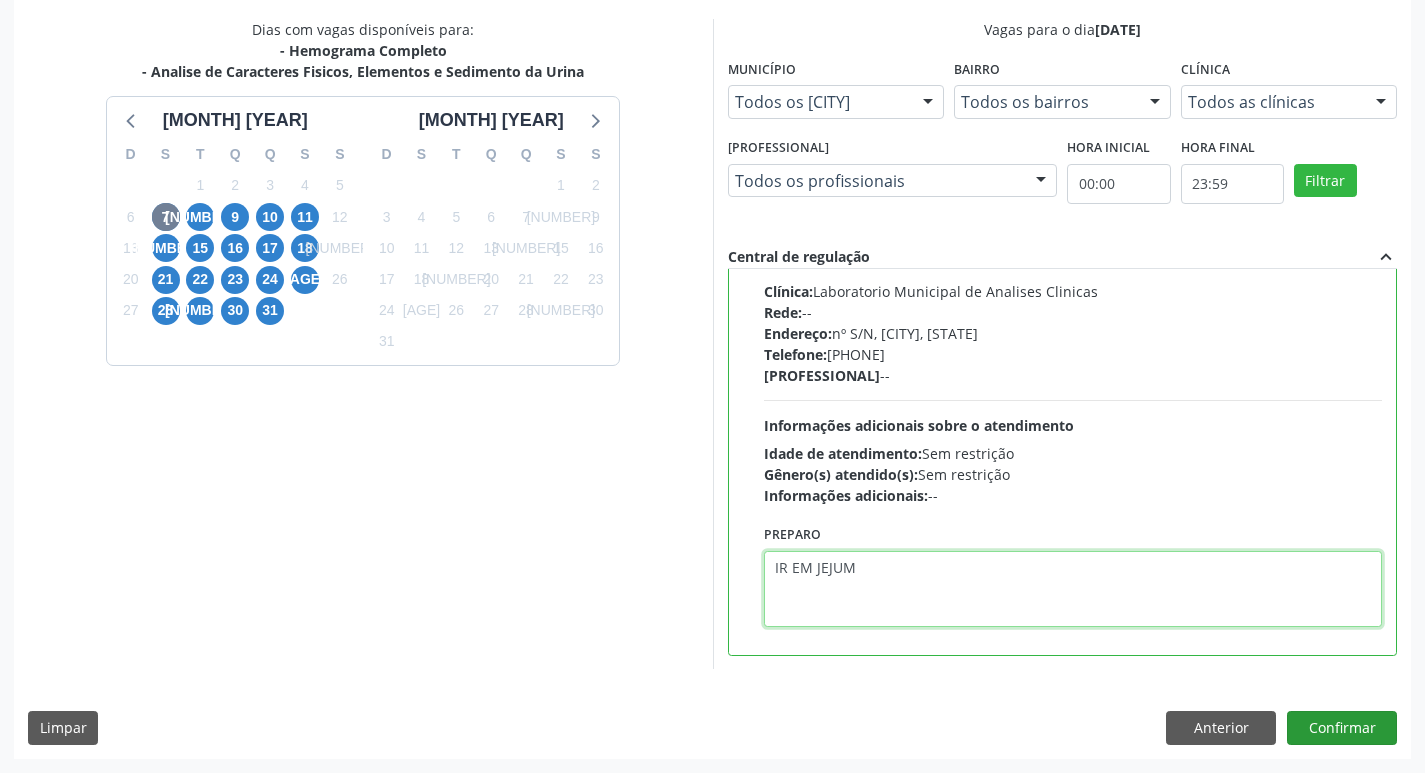 type on "IR EM JEJUM" 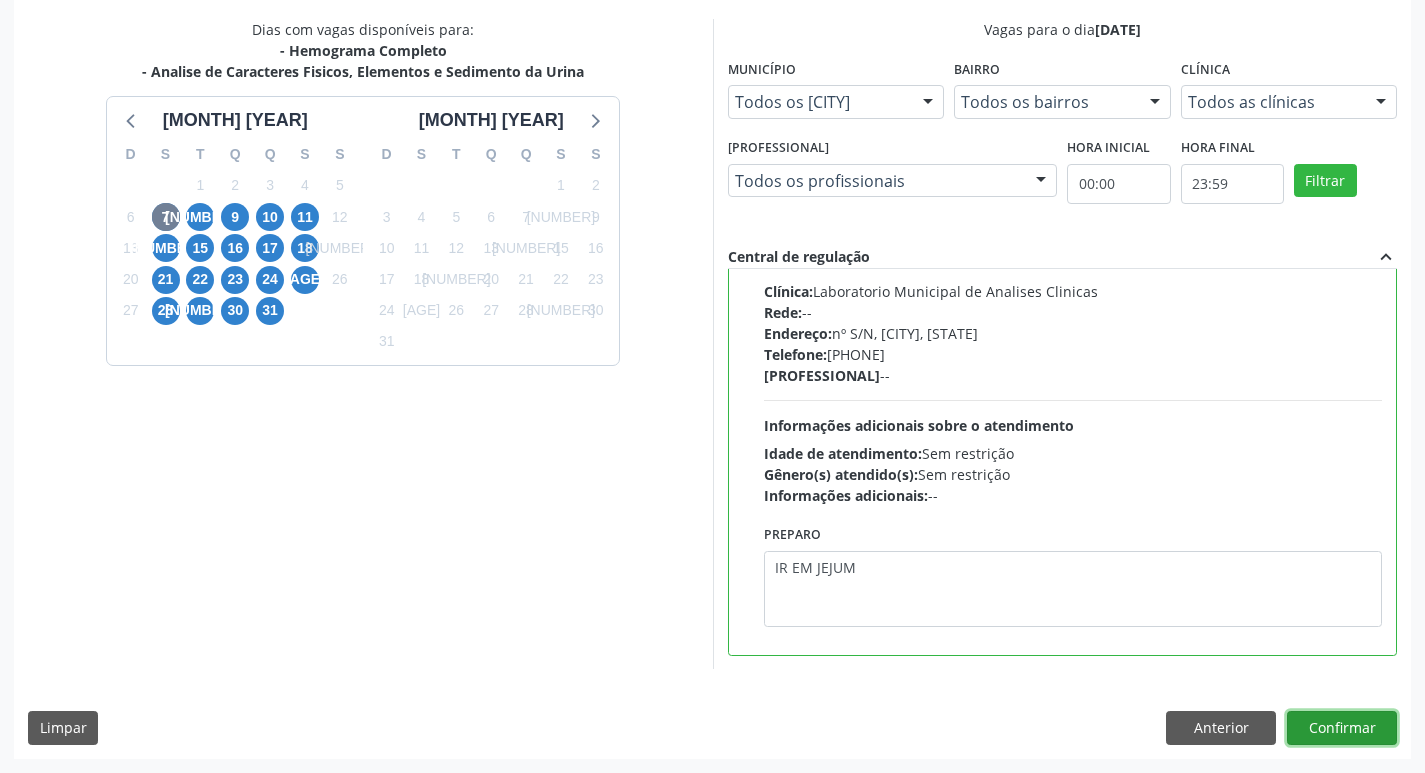 click on "Confirmar" at bounding box center [1342, 728] 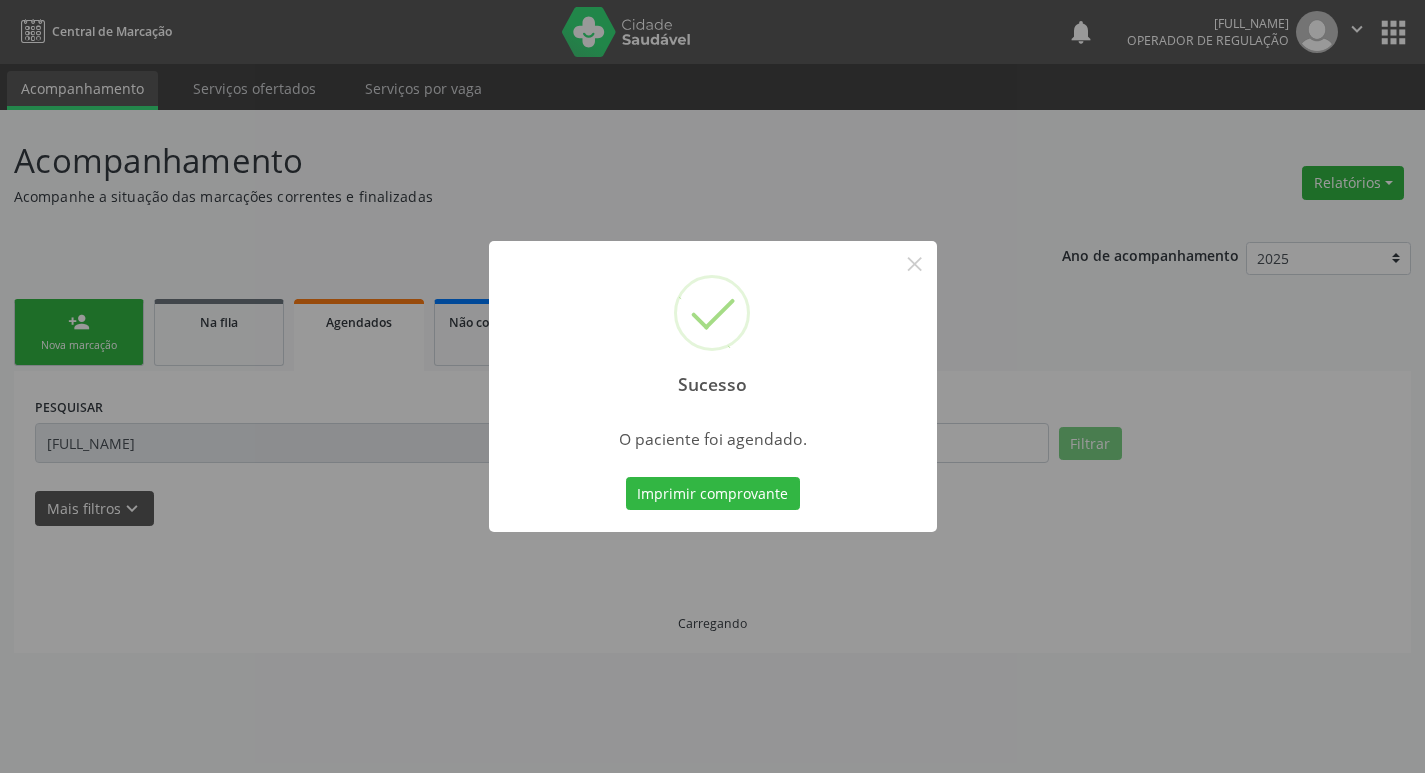 scroll, scrollTop: 0, scrollLeft: 0, axis: both 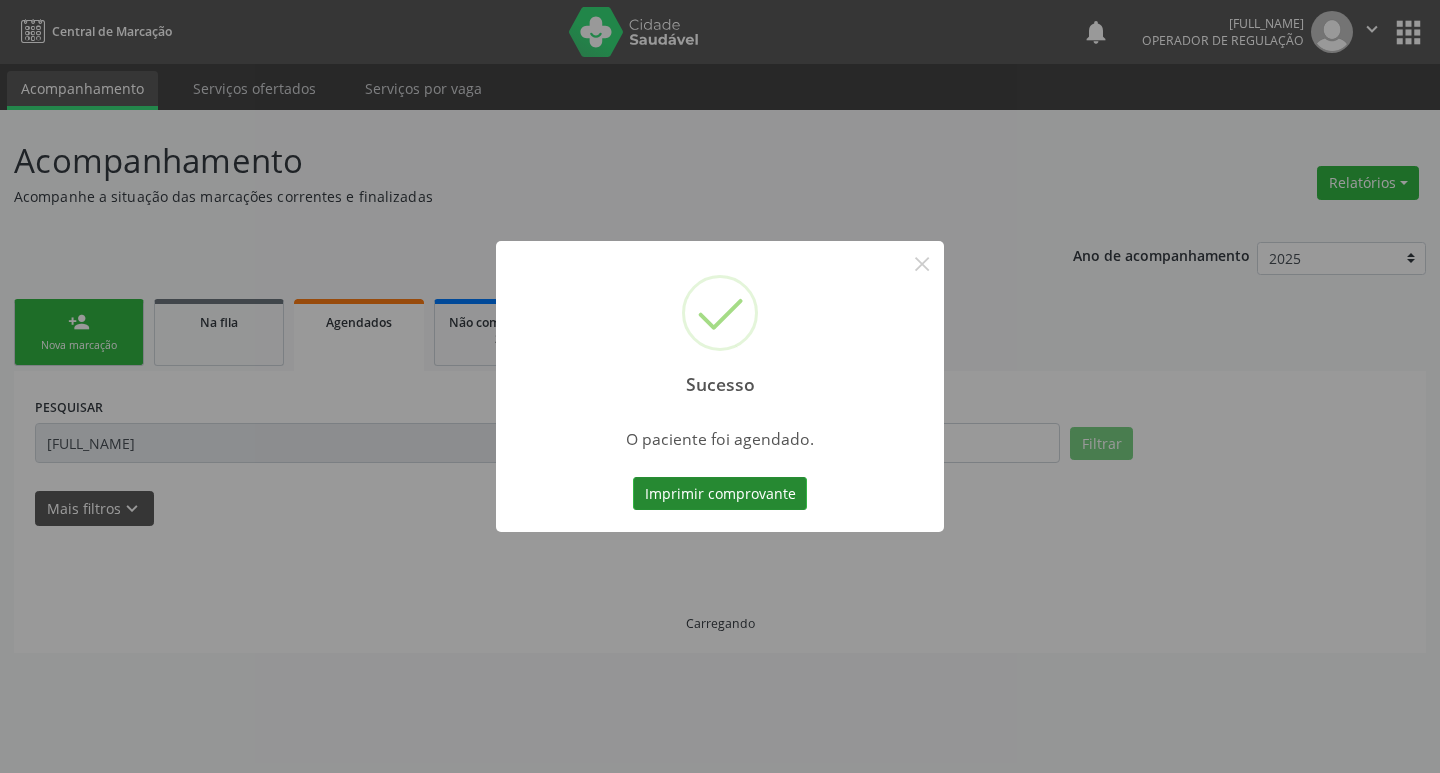 click on "Imprimir comprovante" at bounding box center [720, 494] 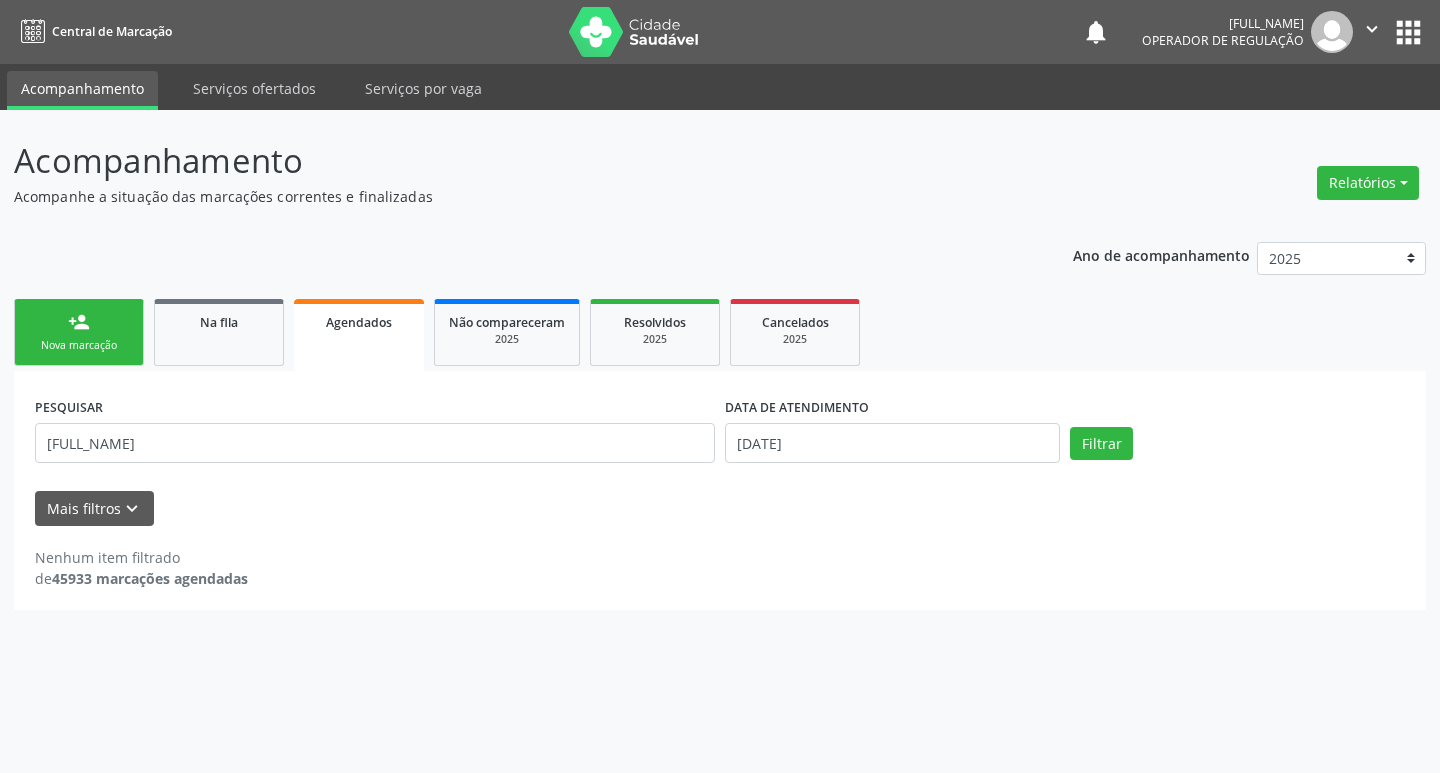 click on "Sucesso × O paciente foi agendado. Imprimir comprovante Cancel" at bounding box center (720, 386) 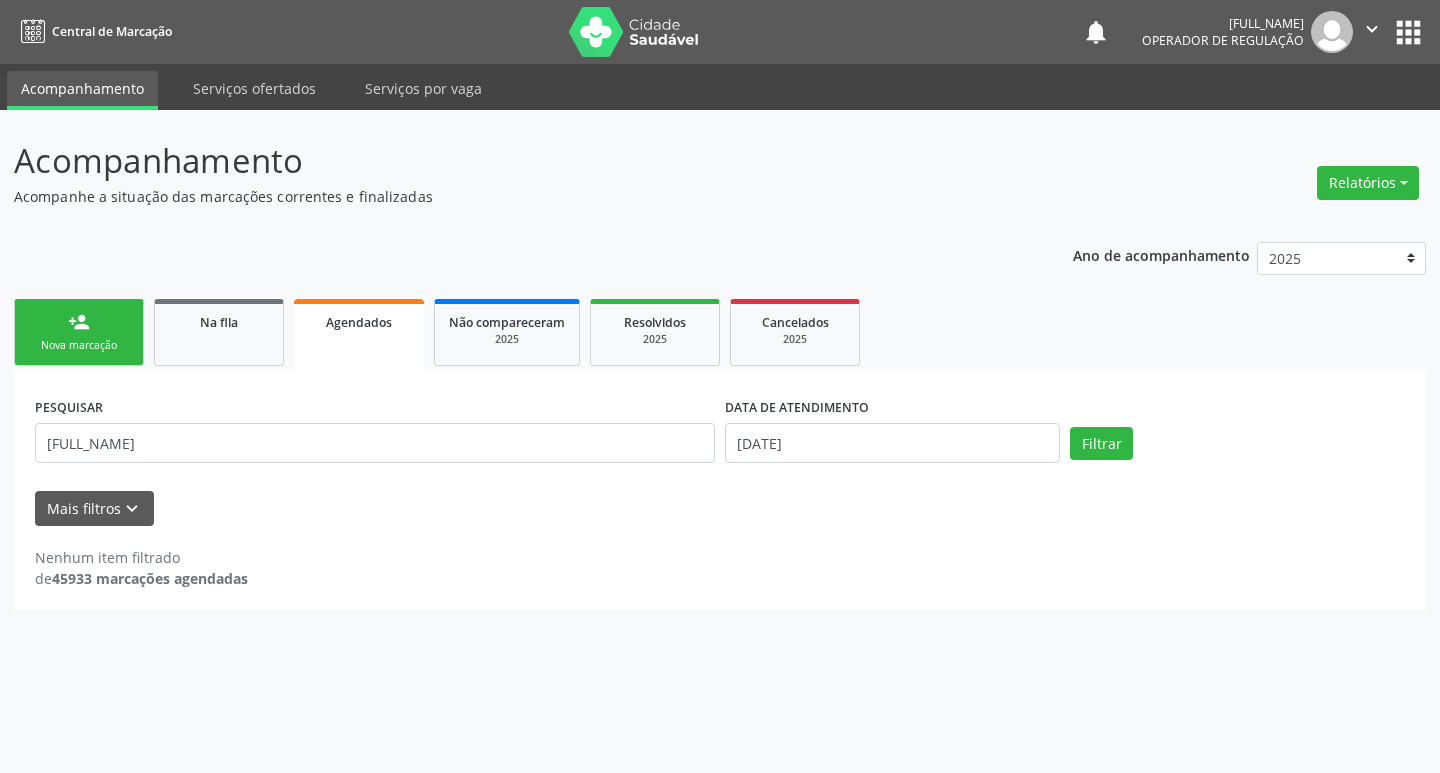 click on "Nova marcação" at bounding box center [79, 345] 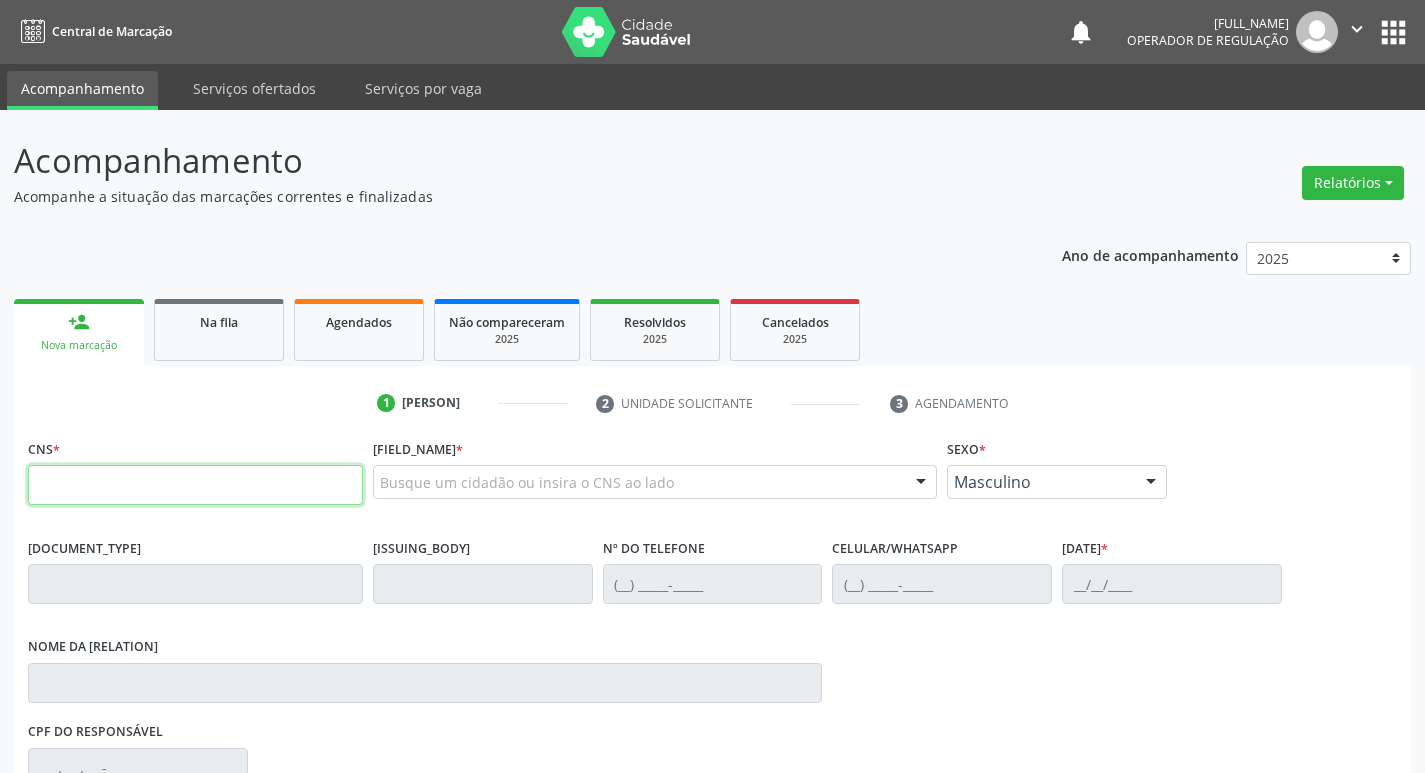 click at bounding box center [195, 485] 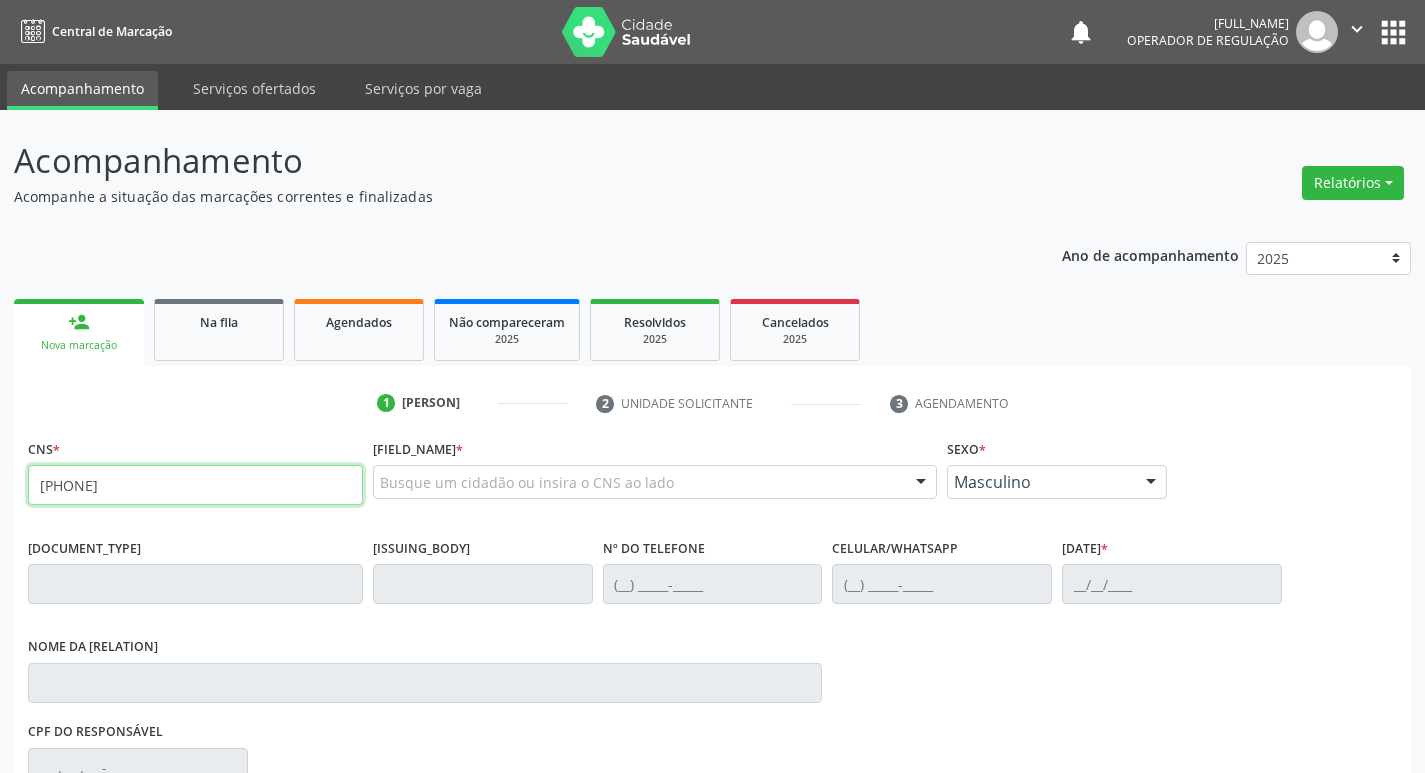 type on "[PHONE]" 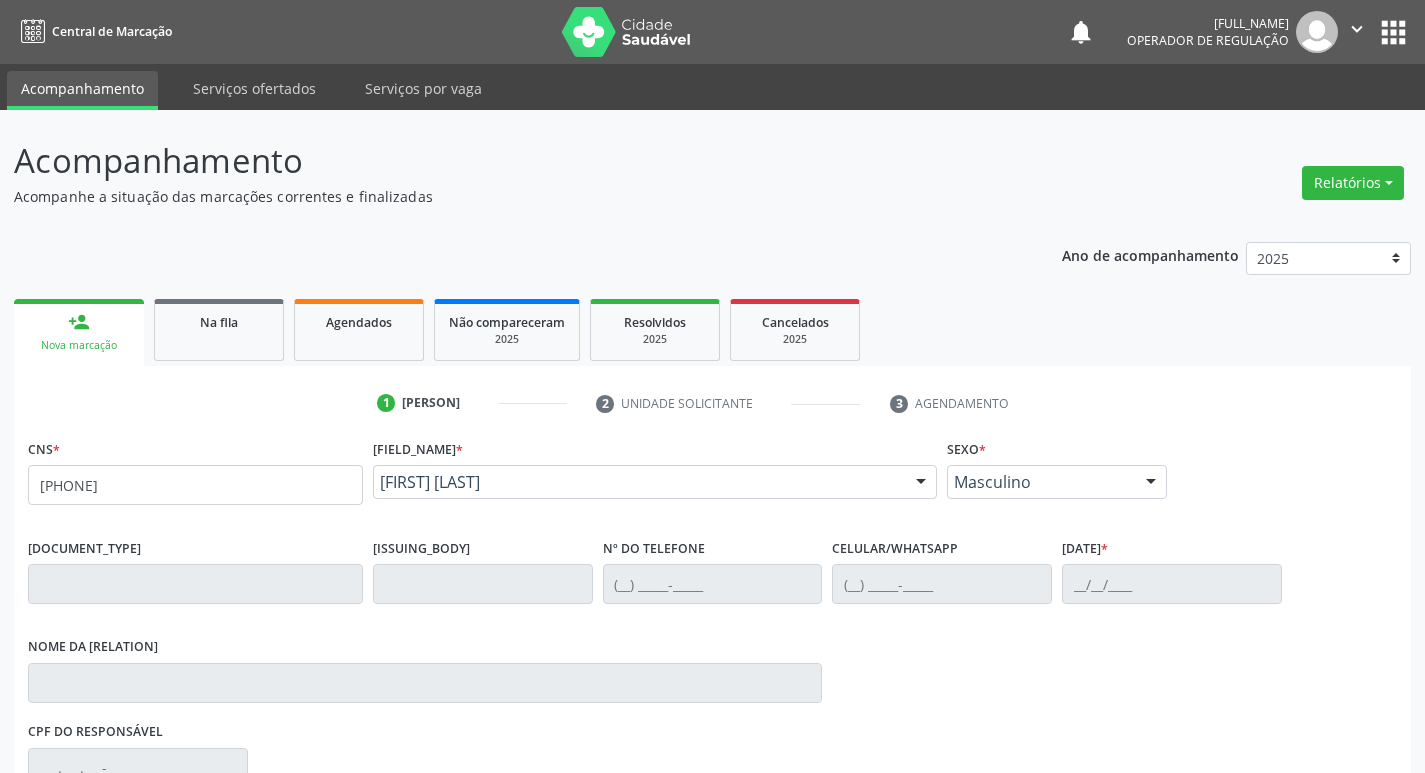 scroll, scrollTop: 297, scrollLeft: 0, axis: vertical 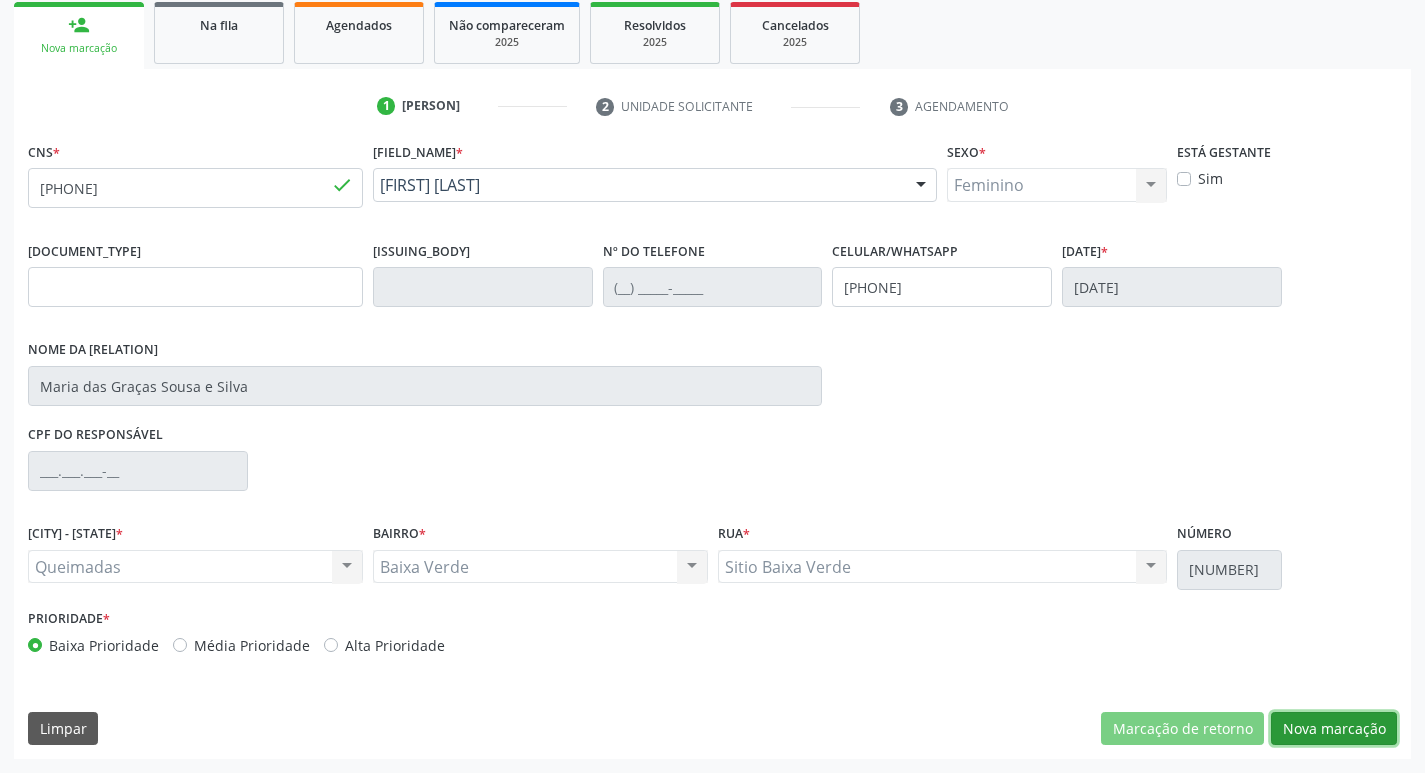 click on "Nova marcação" at bounding box center (1182, 729) 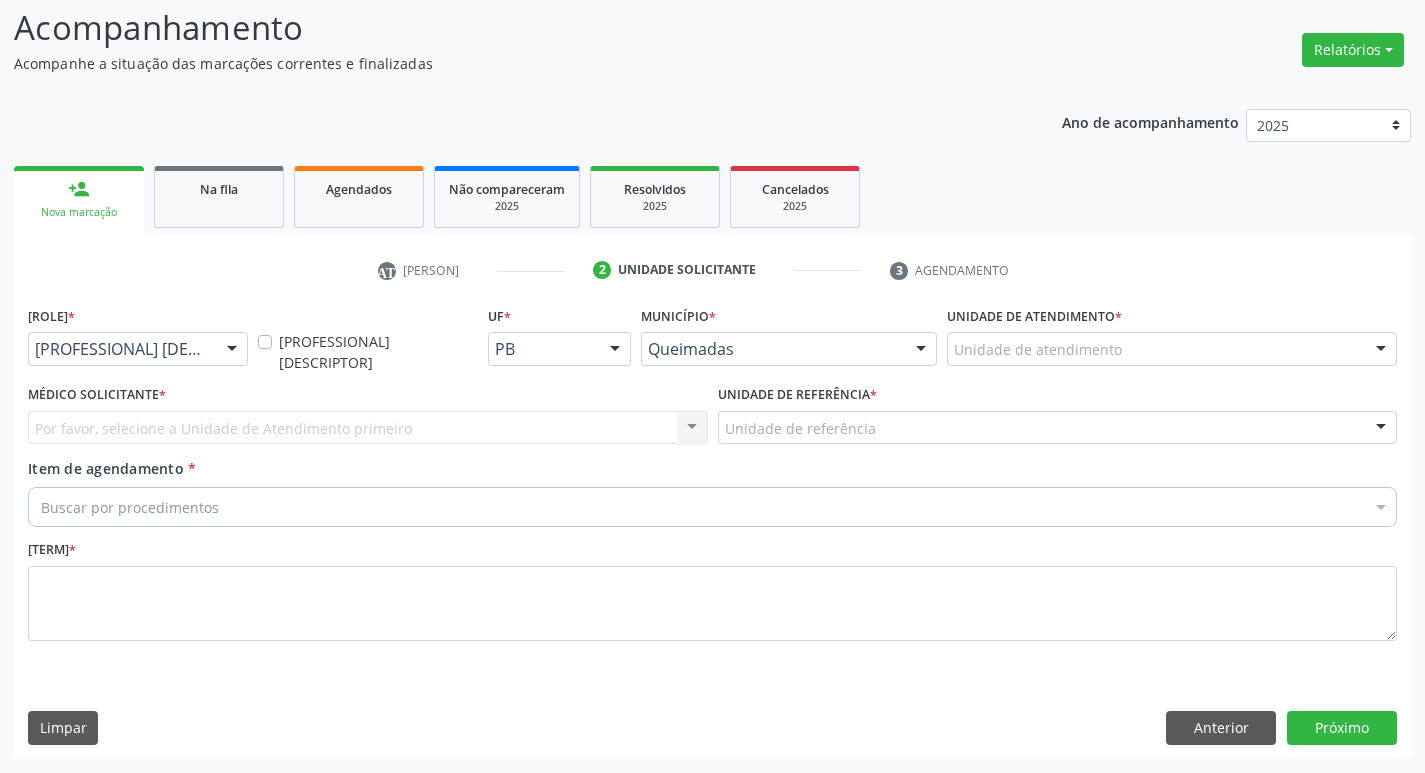 scroll, scrollTop: 133, scrollLeft: 0, axis: vertical 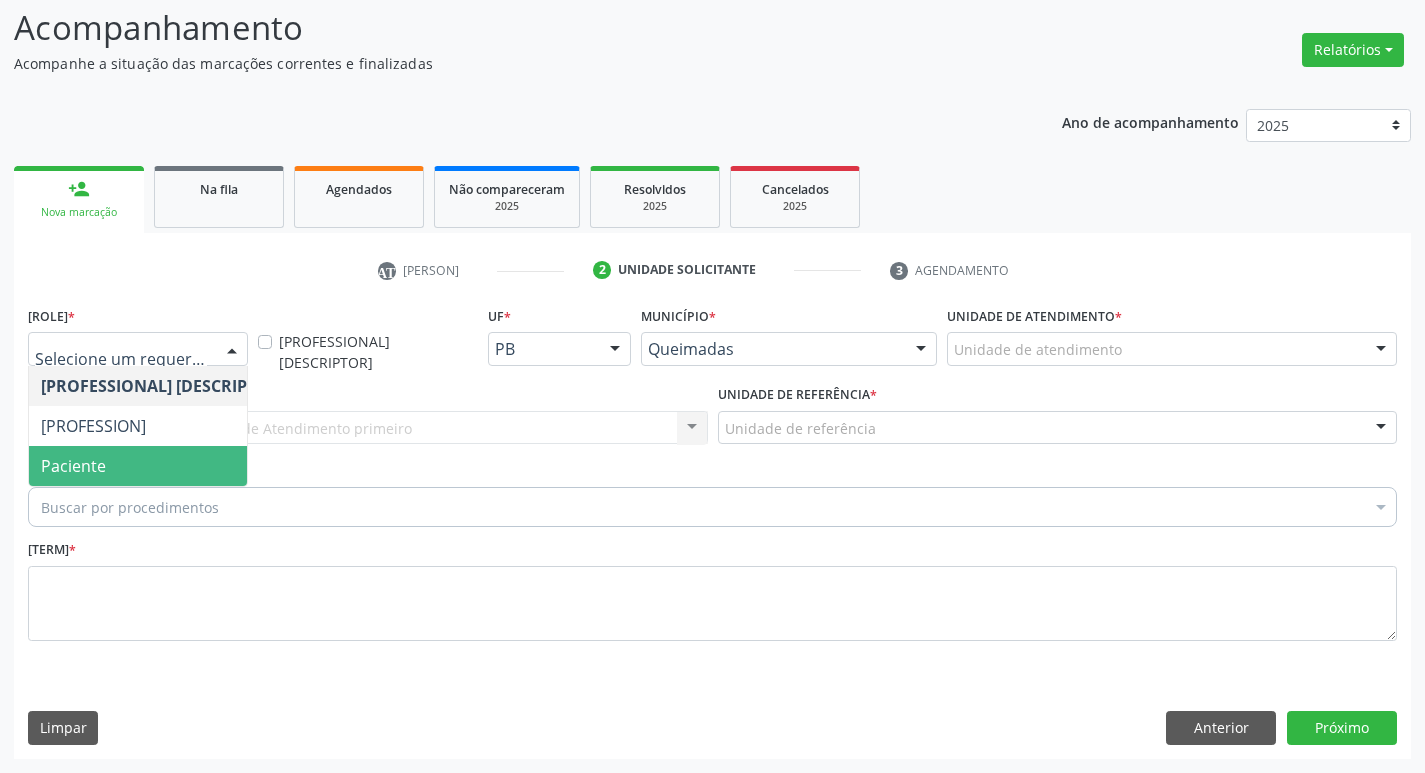 click on "Paciente" at bounding box center [163, 466] 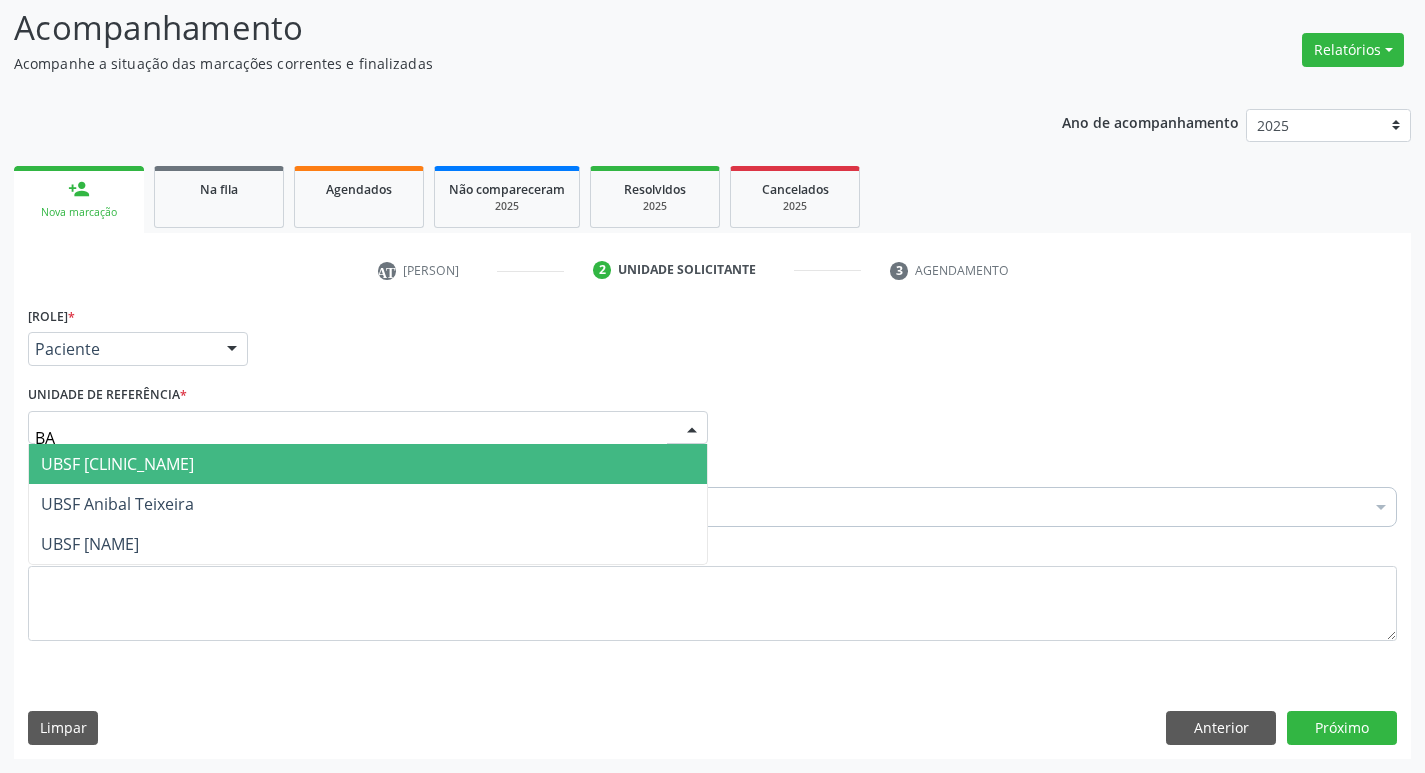 click on "UBSF [CLINIC_NAME]" at bounding box center (117, 464) 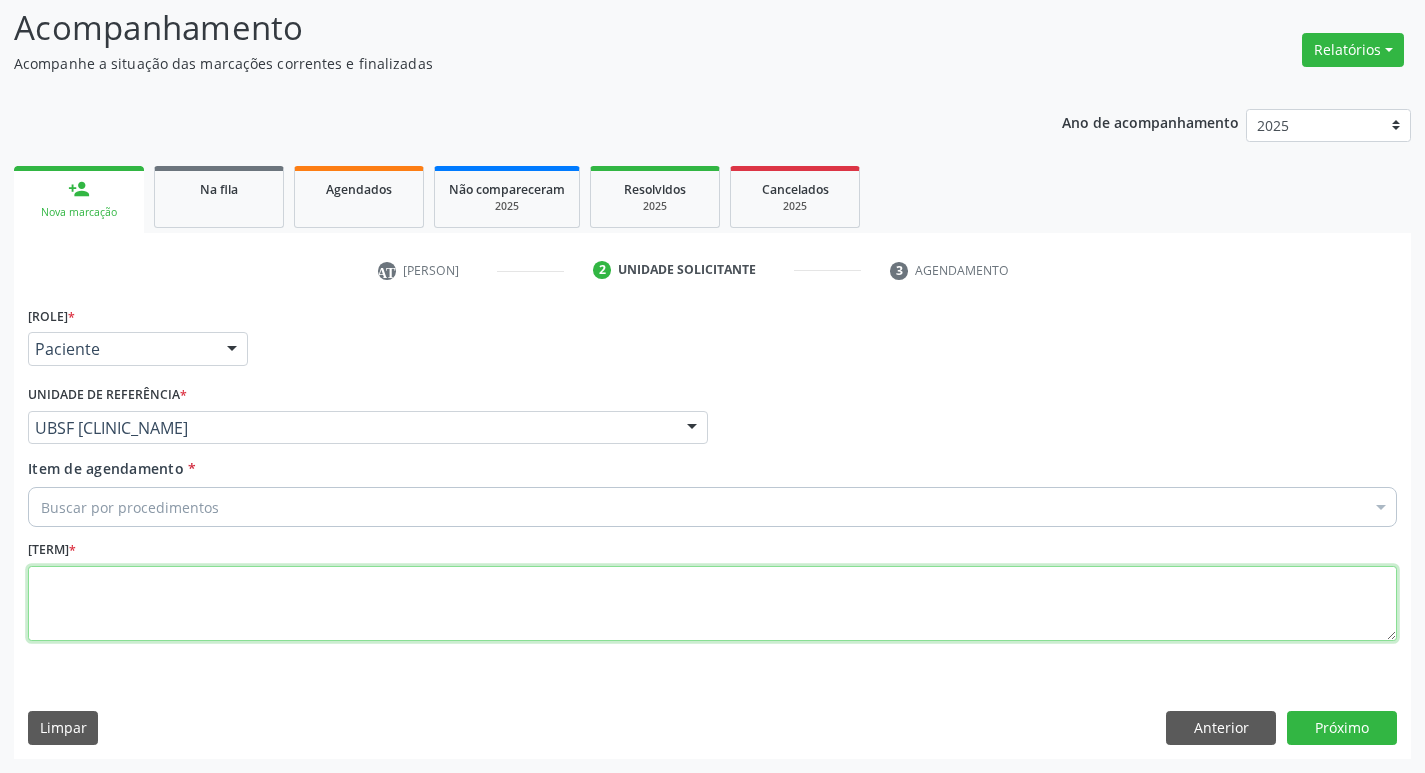 click at bounding box center (712, 604) 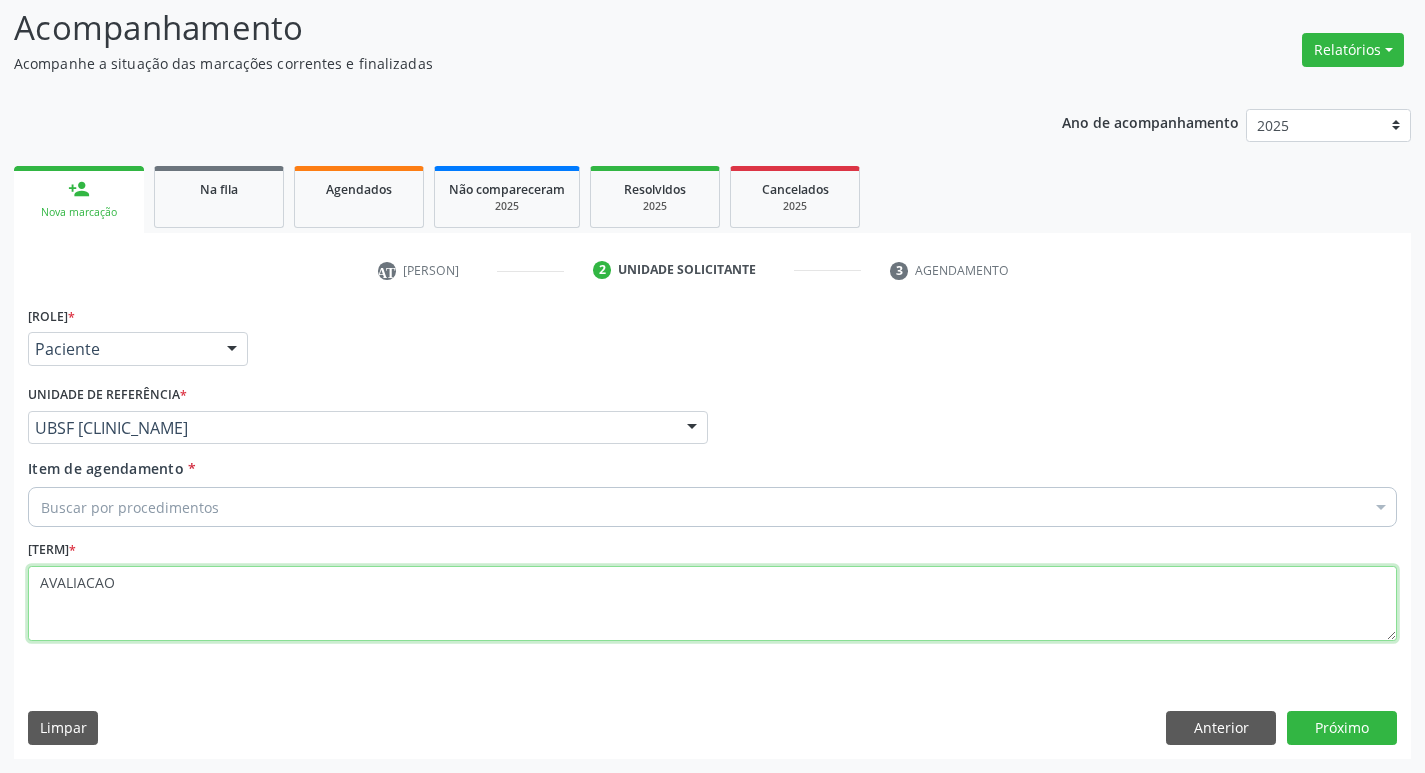 type on "AVALIACAO" 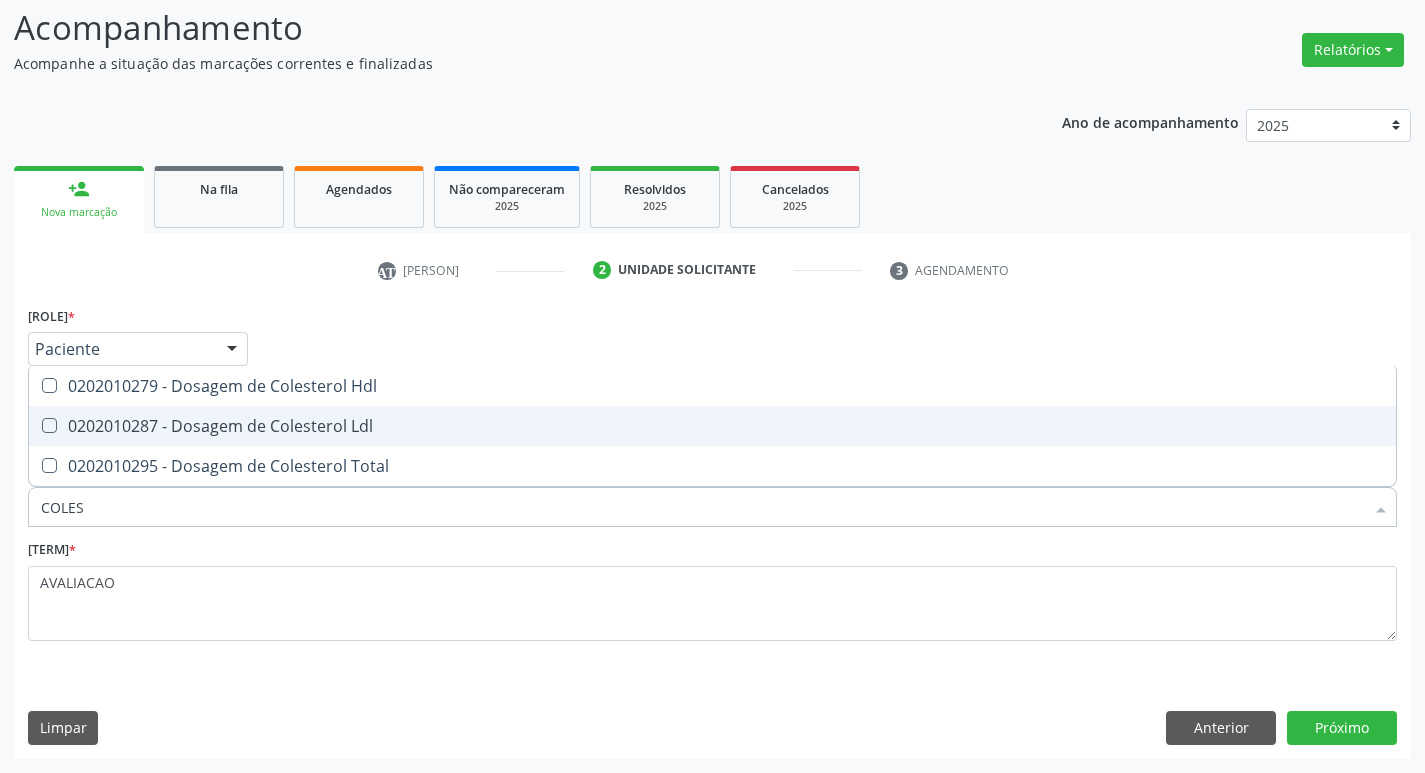 click on "0202010287 - Dosagem de Colesterol Ldl" at bounding box center (712, 426) 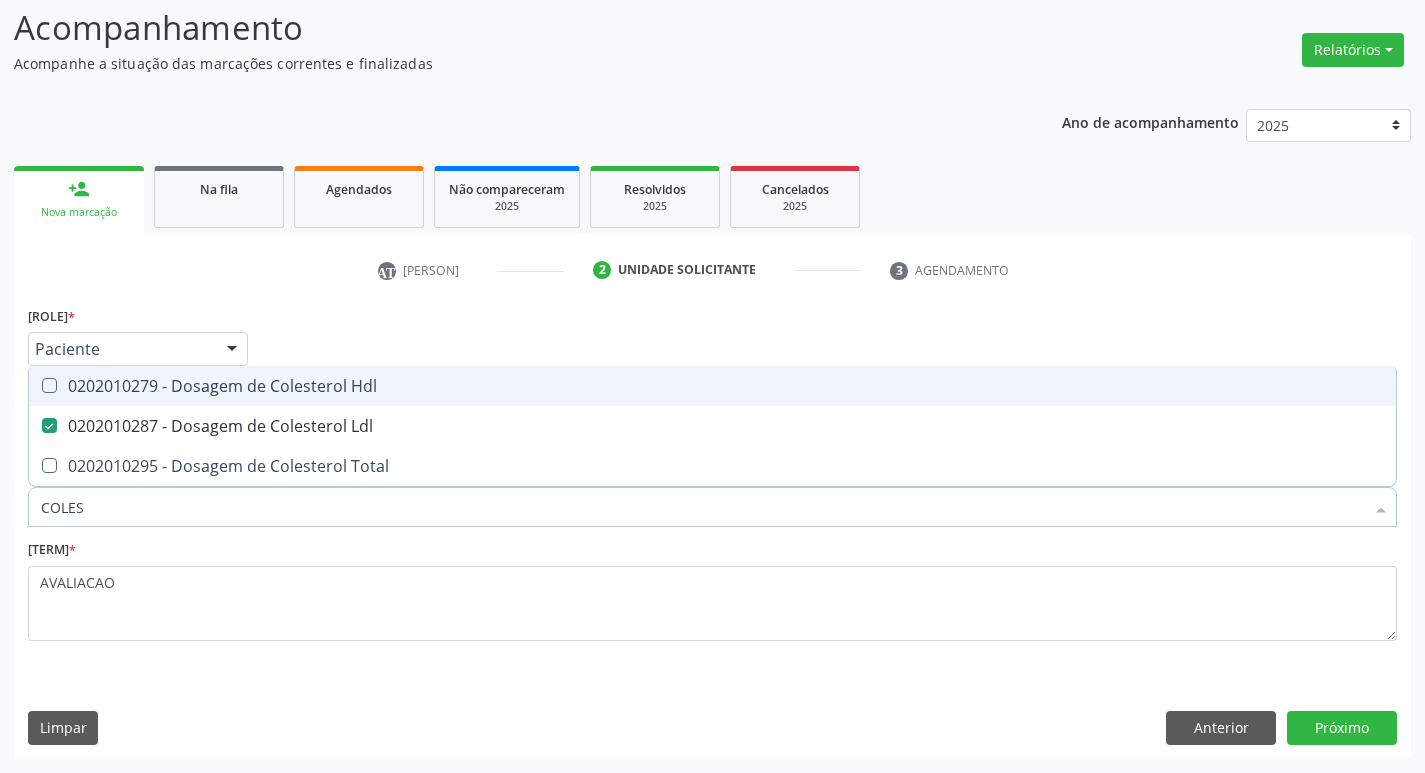 click on "0202010279 - Dosagem de Colesterol Hdl" at bounding box center (712, 386) 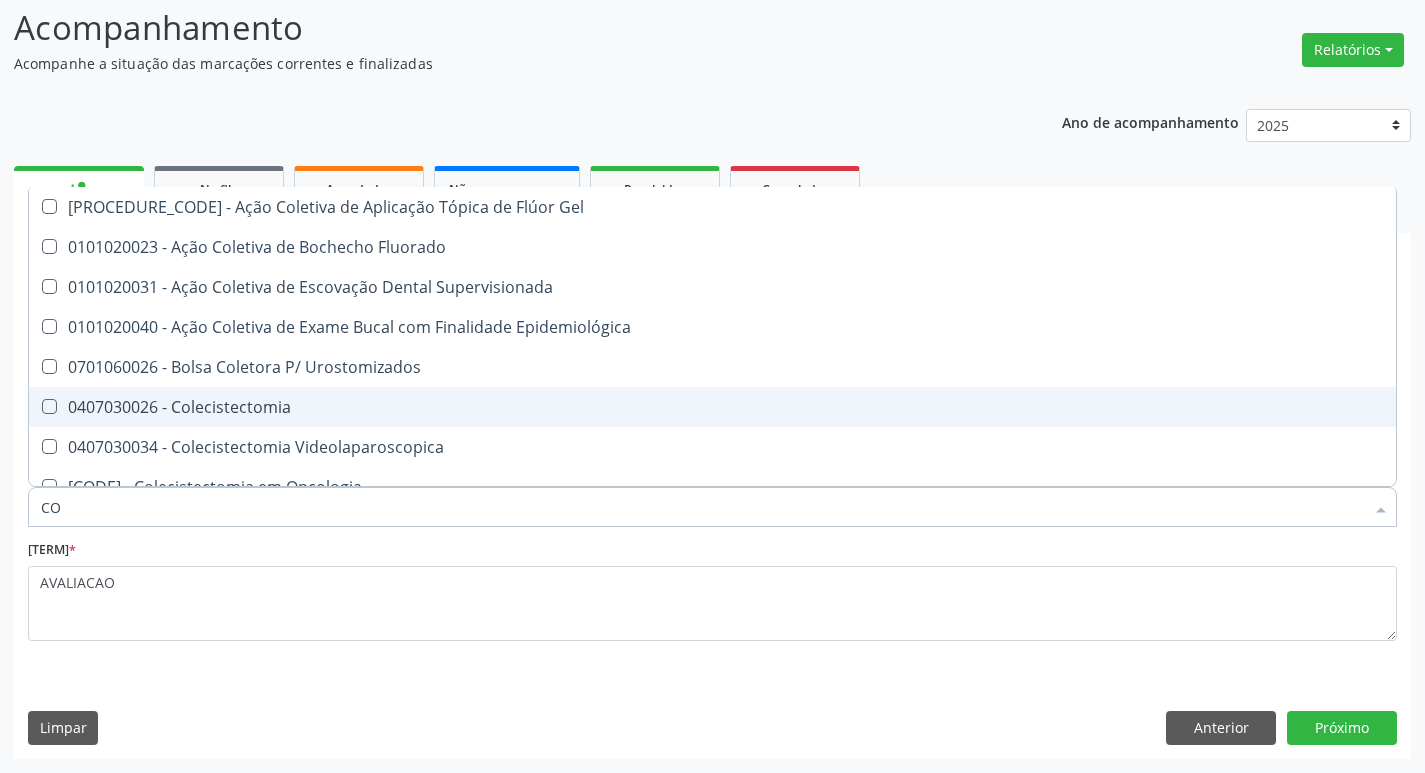 type on "[LETTER]" 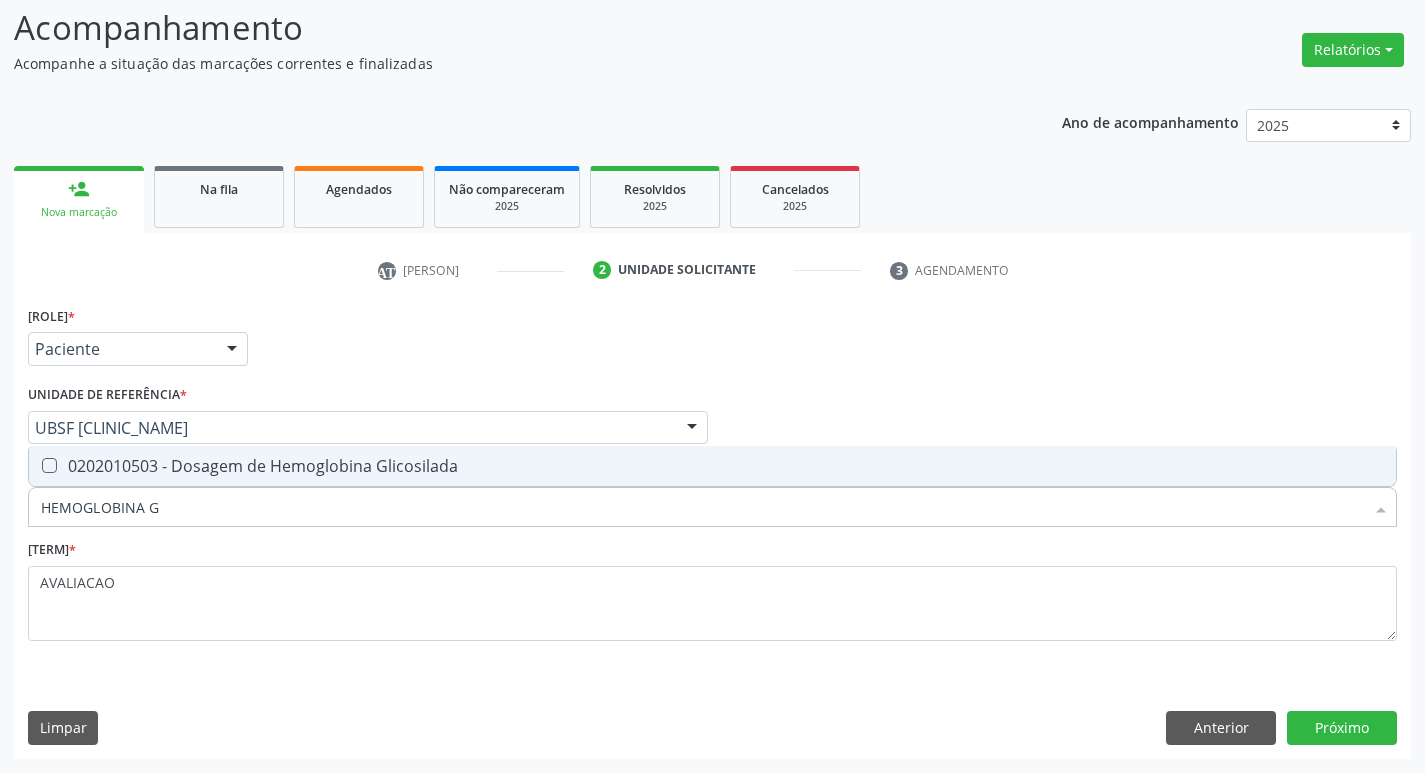 click on "0202010503 - Dosagem de Hemoglobina Glicosilada" at bounding box center [712, 466] 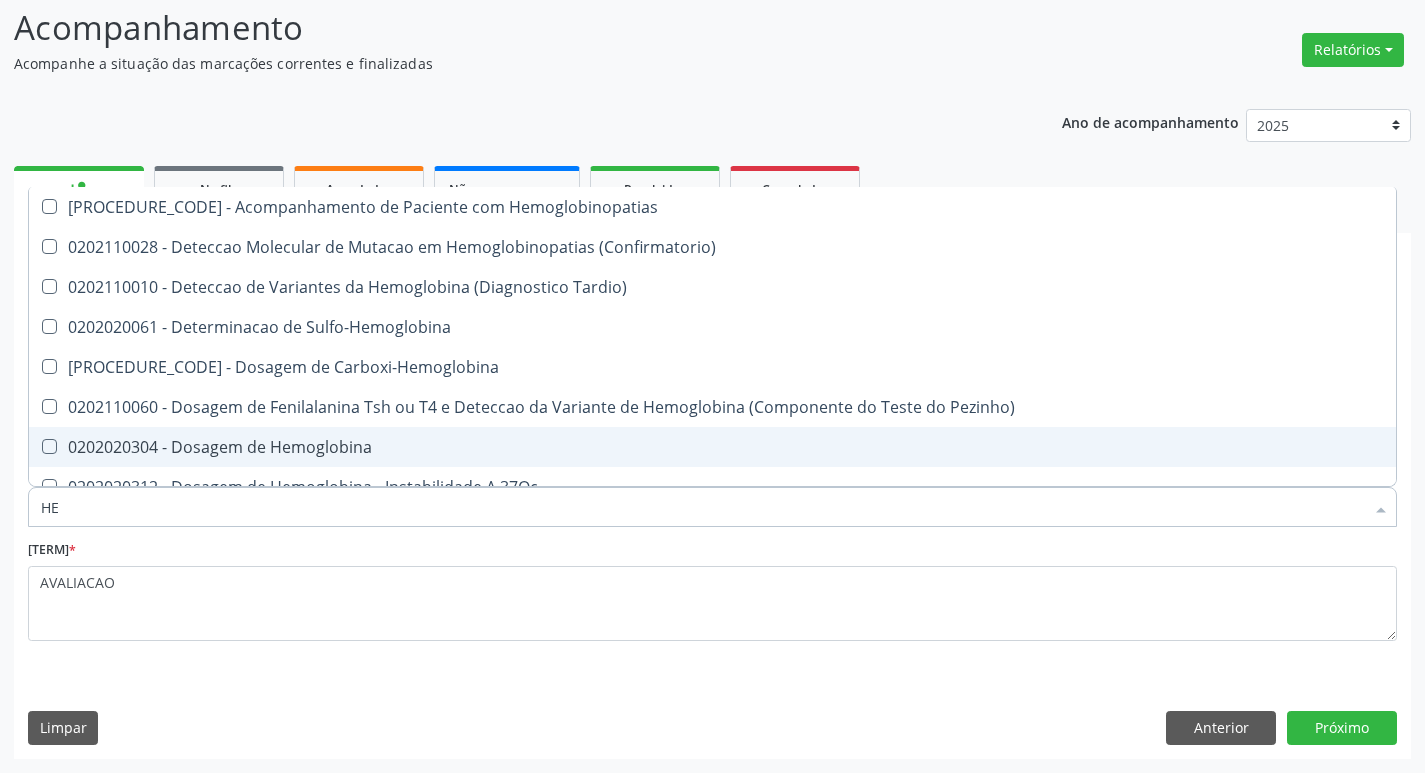 type on "H" 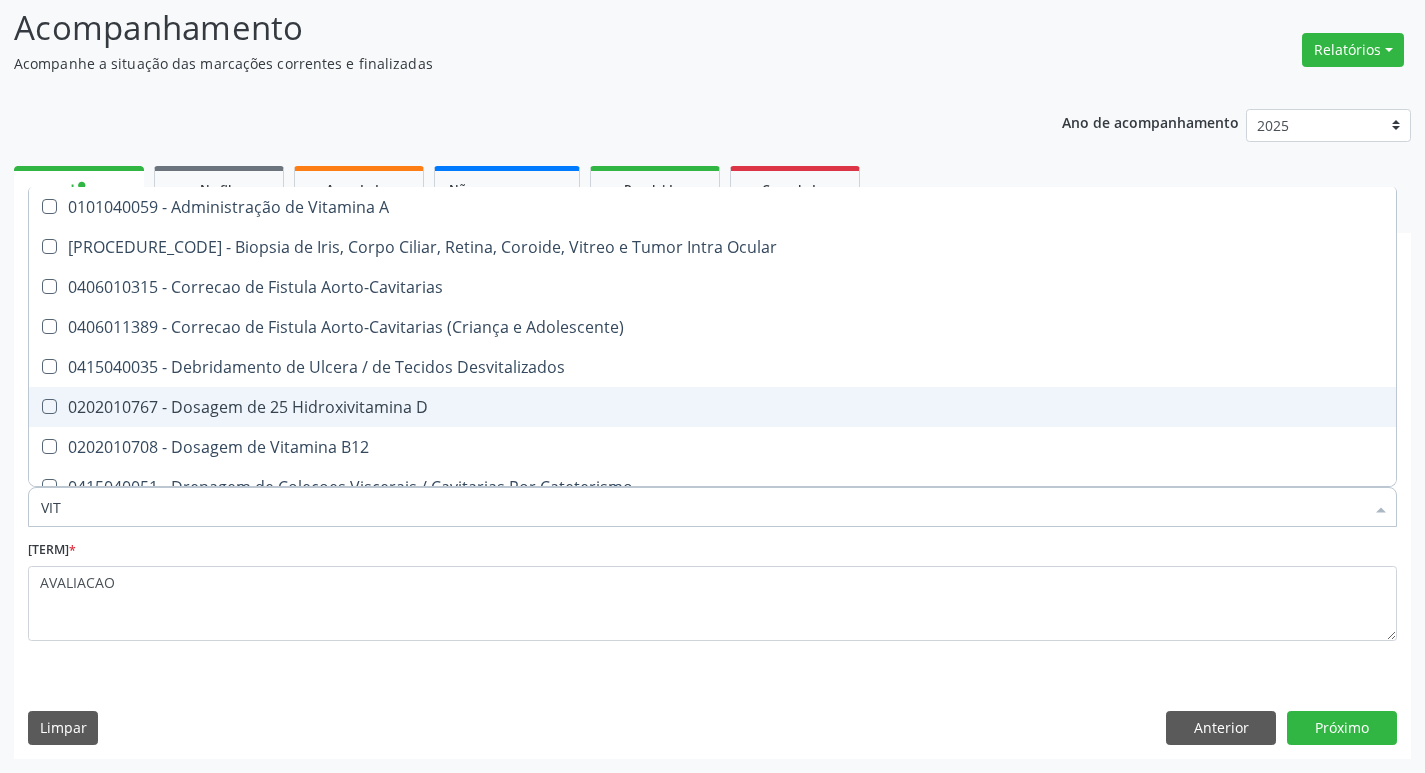 click on "0202010767 - Dosagem de 25 Hidroxivitamina D" at bounding box center [712, 407] 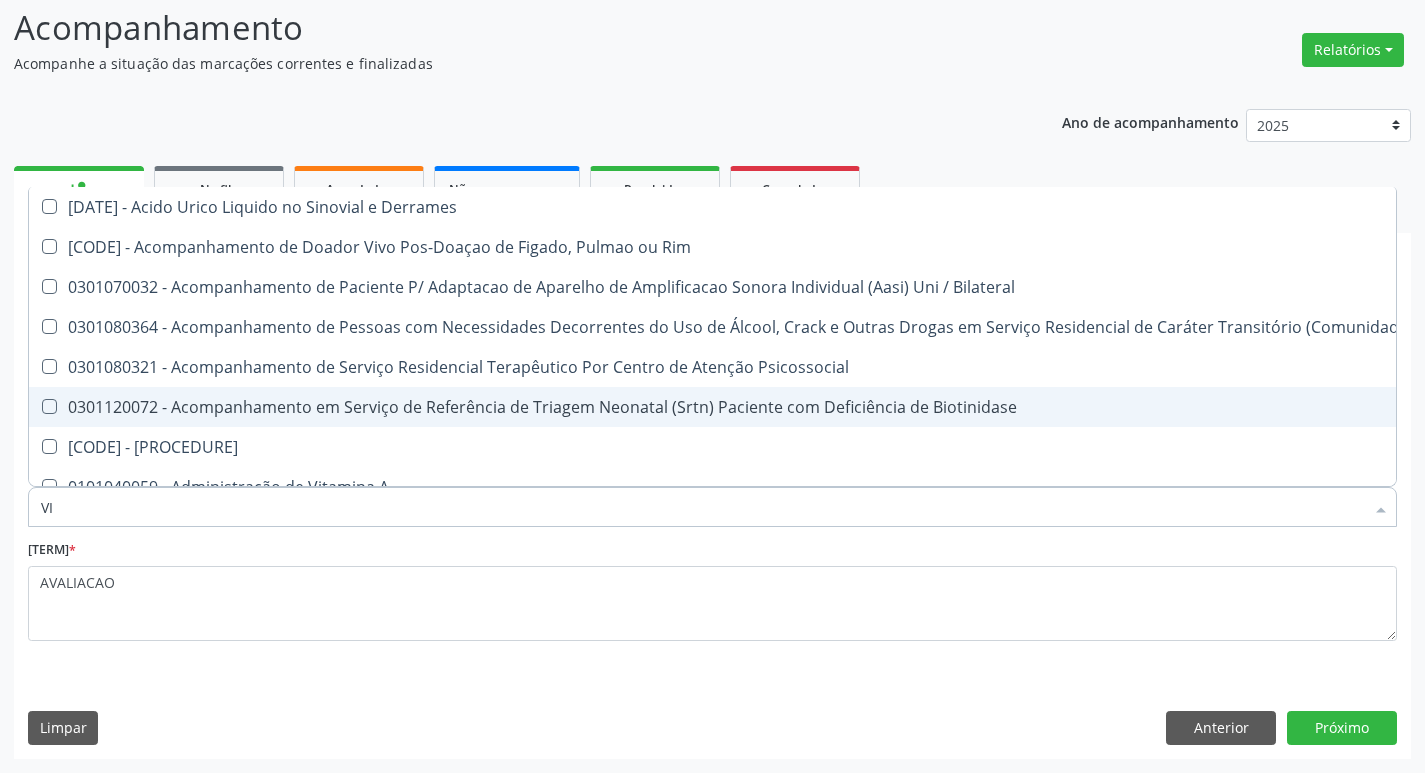 type on "V" 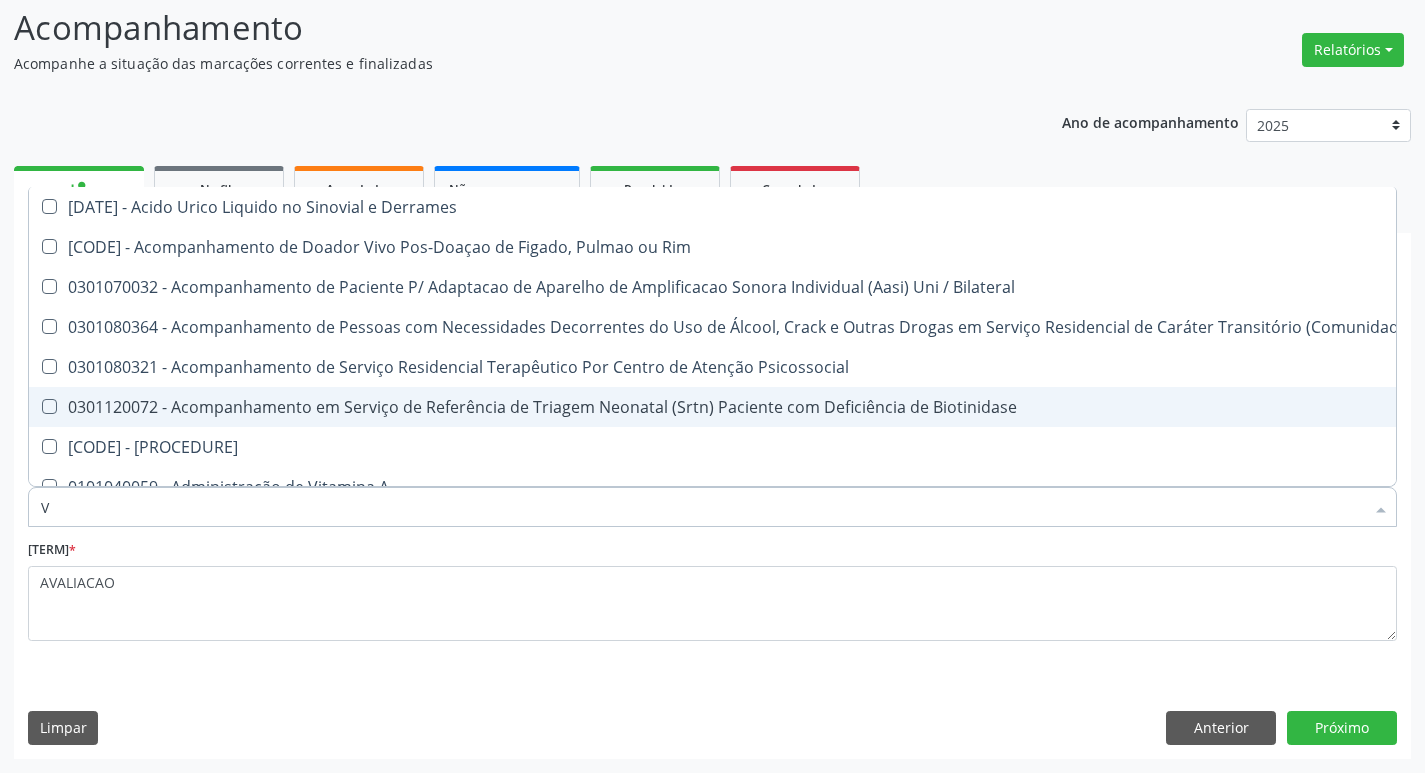 type 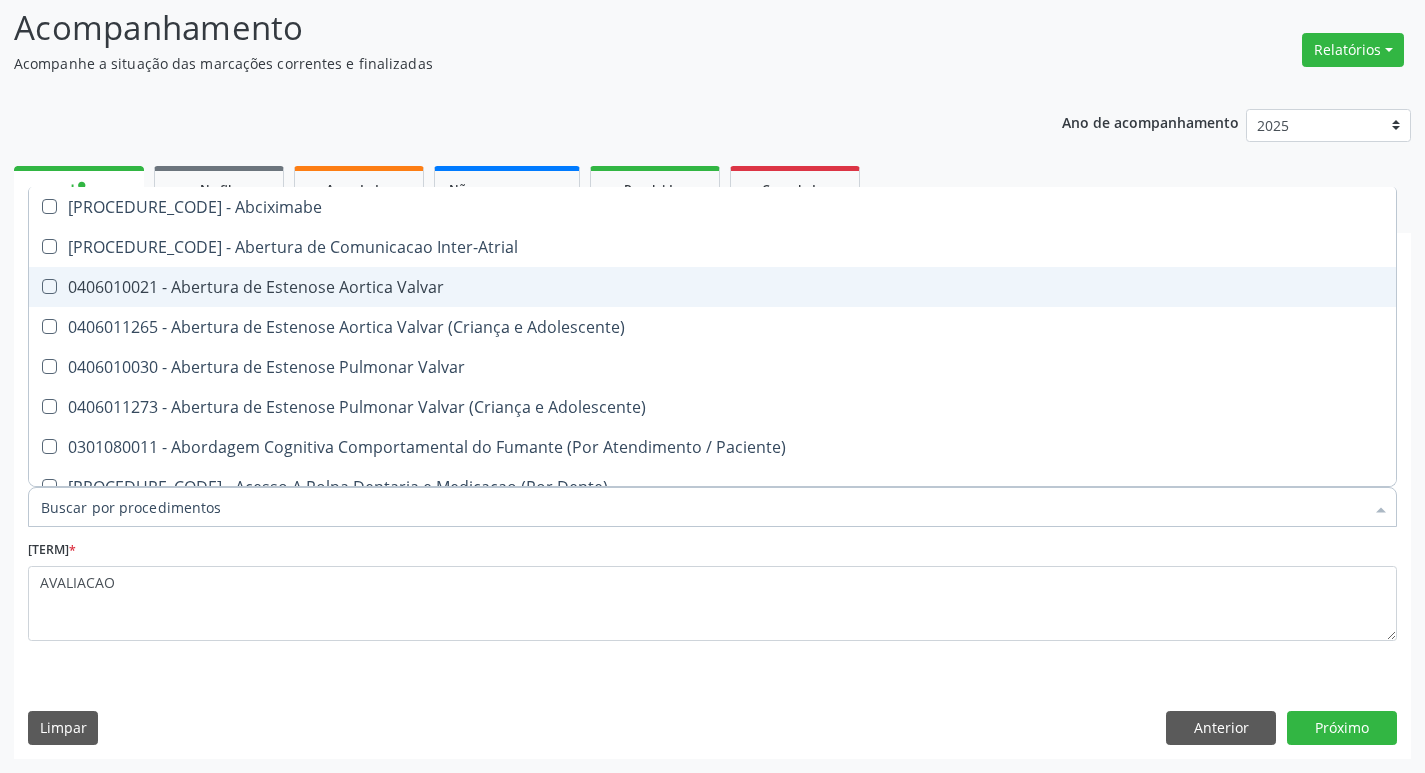 scroll, scrollTop: 400, scrollLeft: 0, axis: vertical 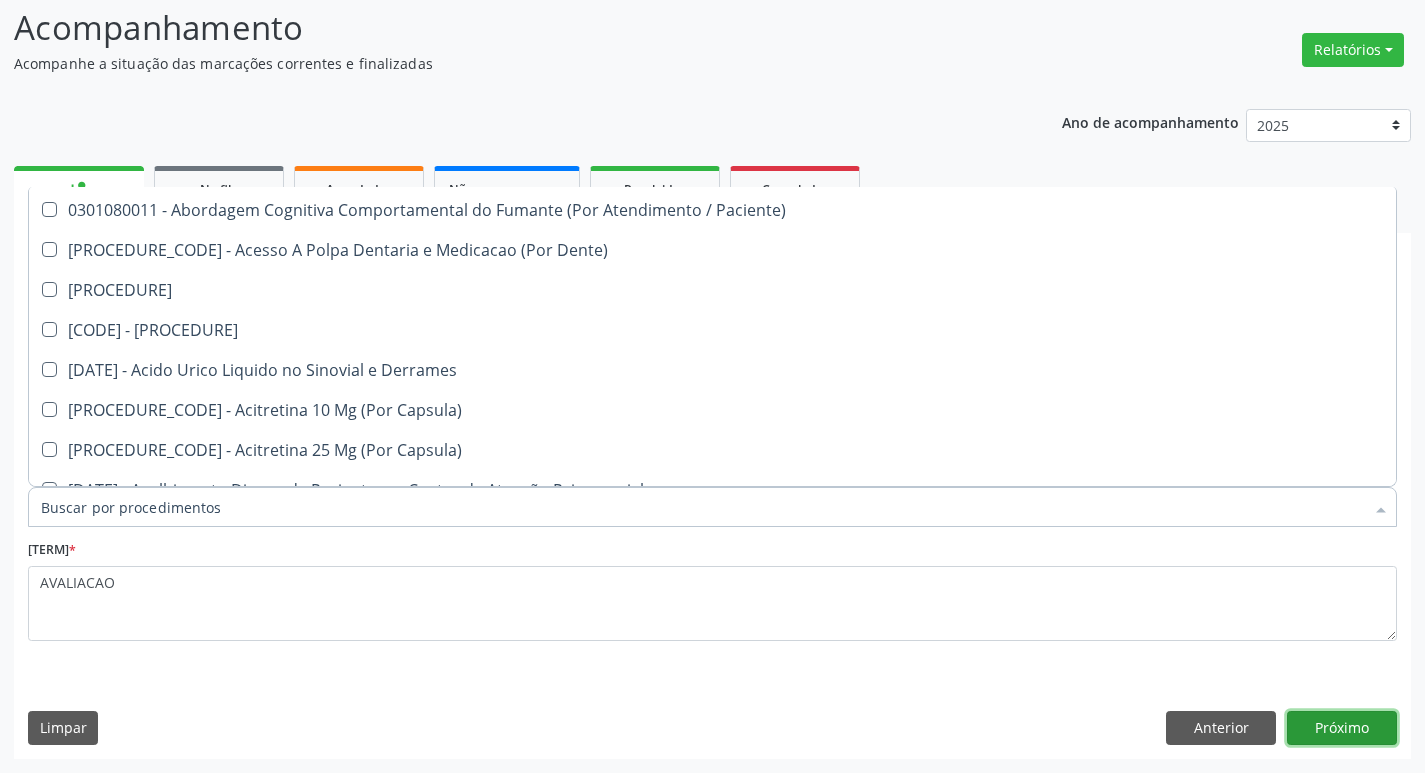 click on "Próximo" at bounding box center (1342, 728) 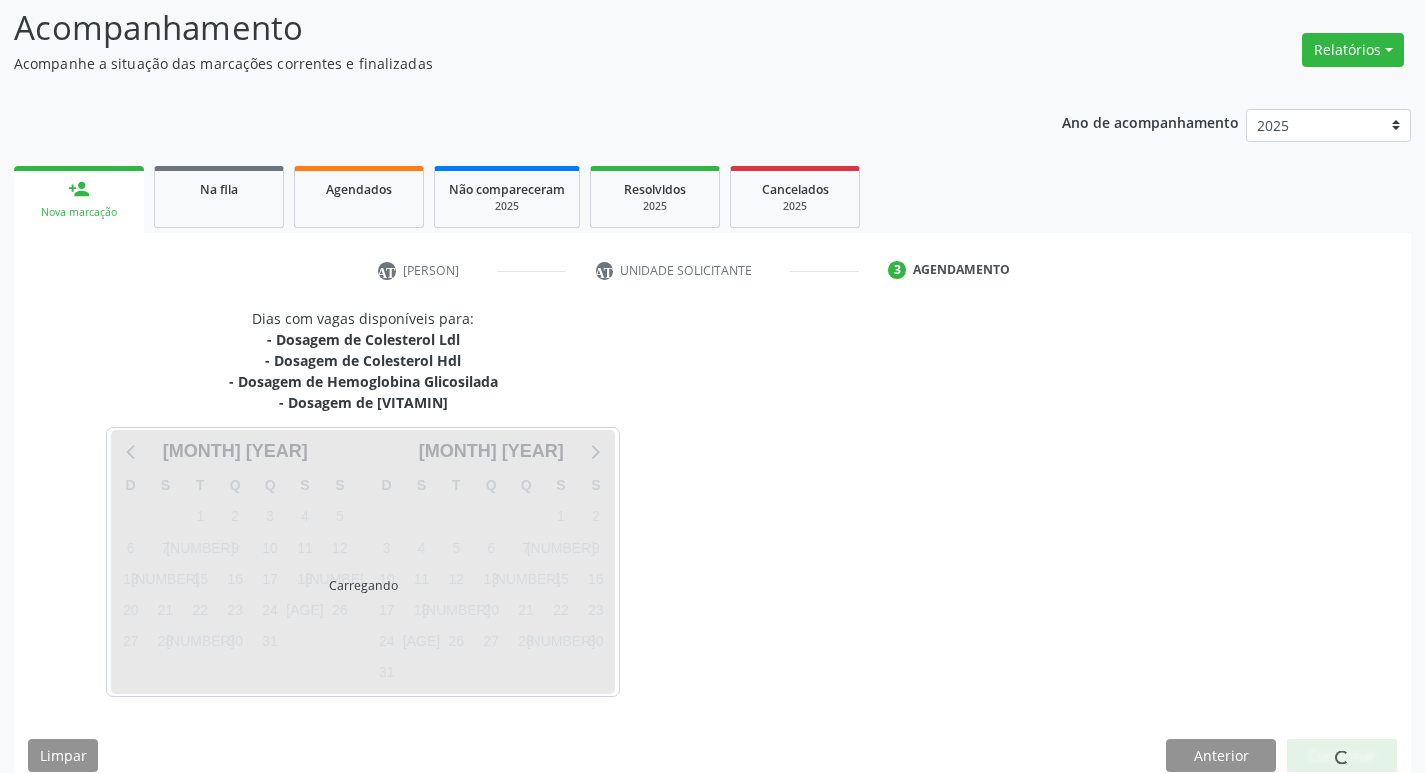 scroll, scrollTop: 0, scrollLeft: 0, axis: both 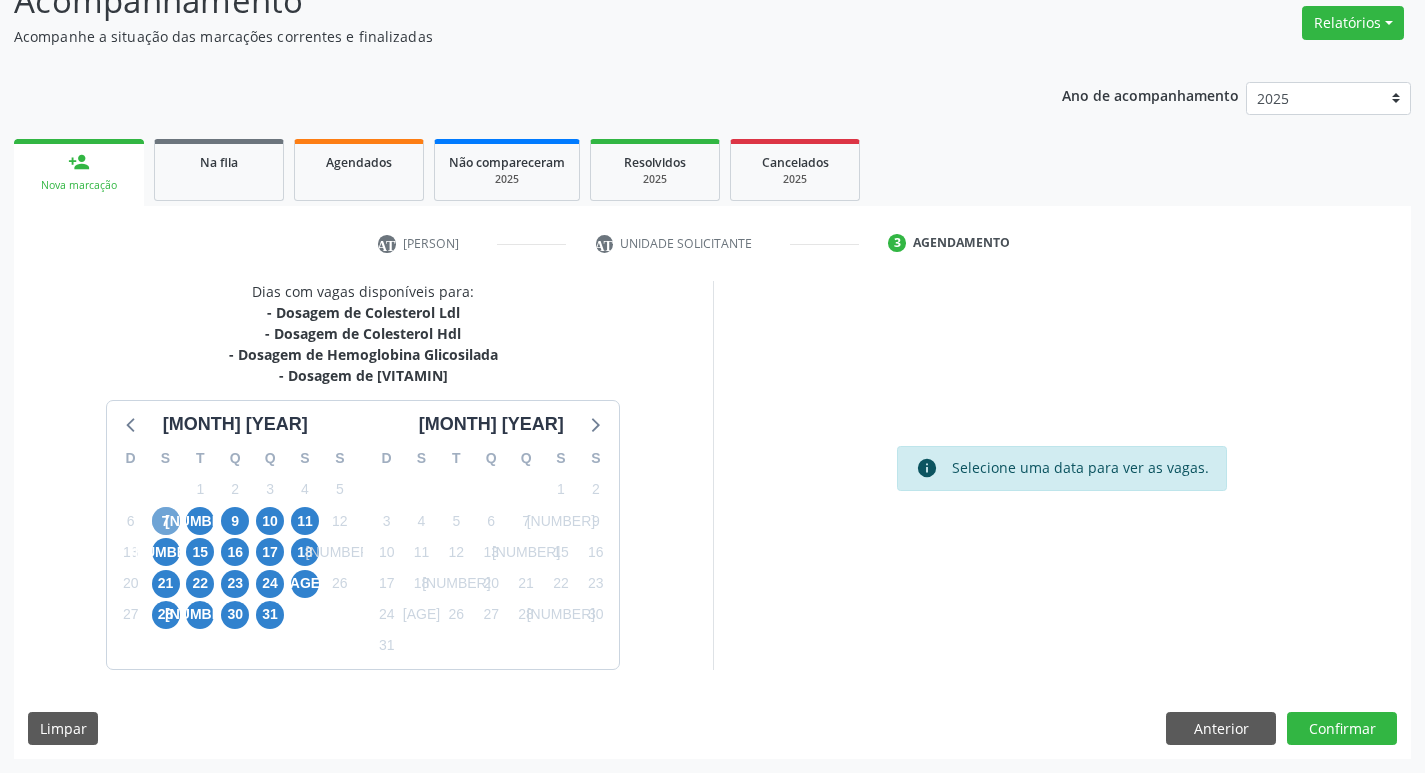 click on "7" at bounding box center [166, 521] 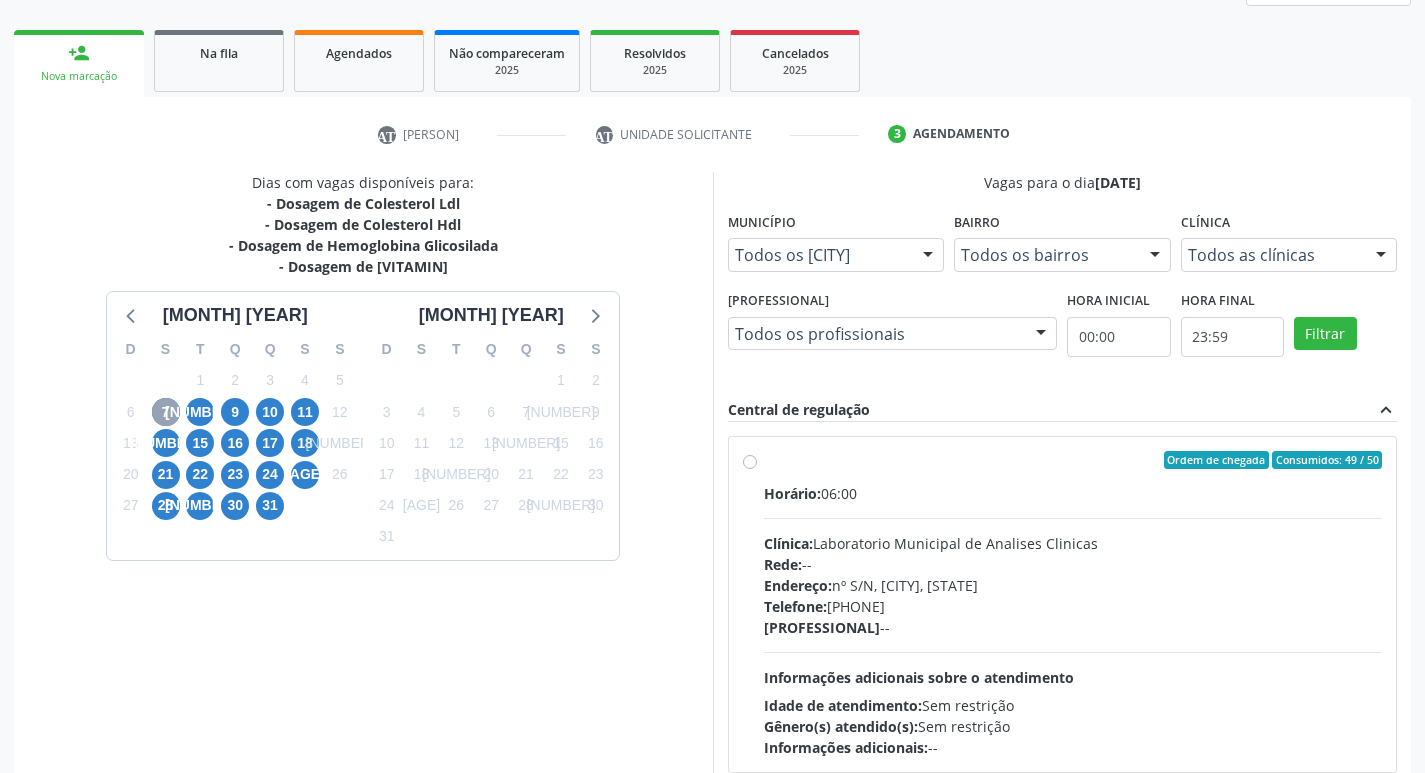 scroll, scrollTop: 360, scrollLeft: 0, axis: vertical 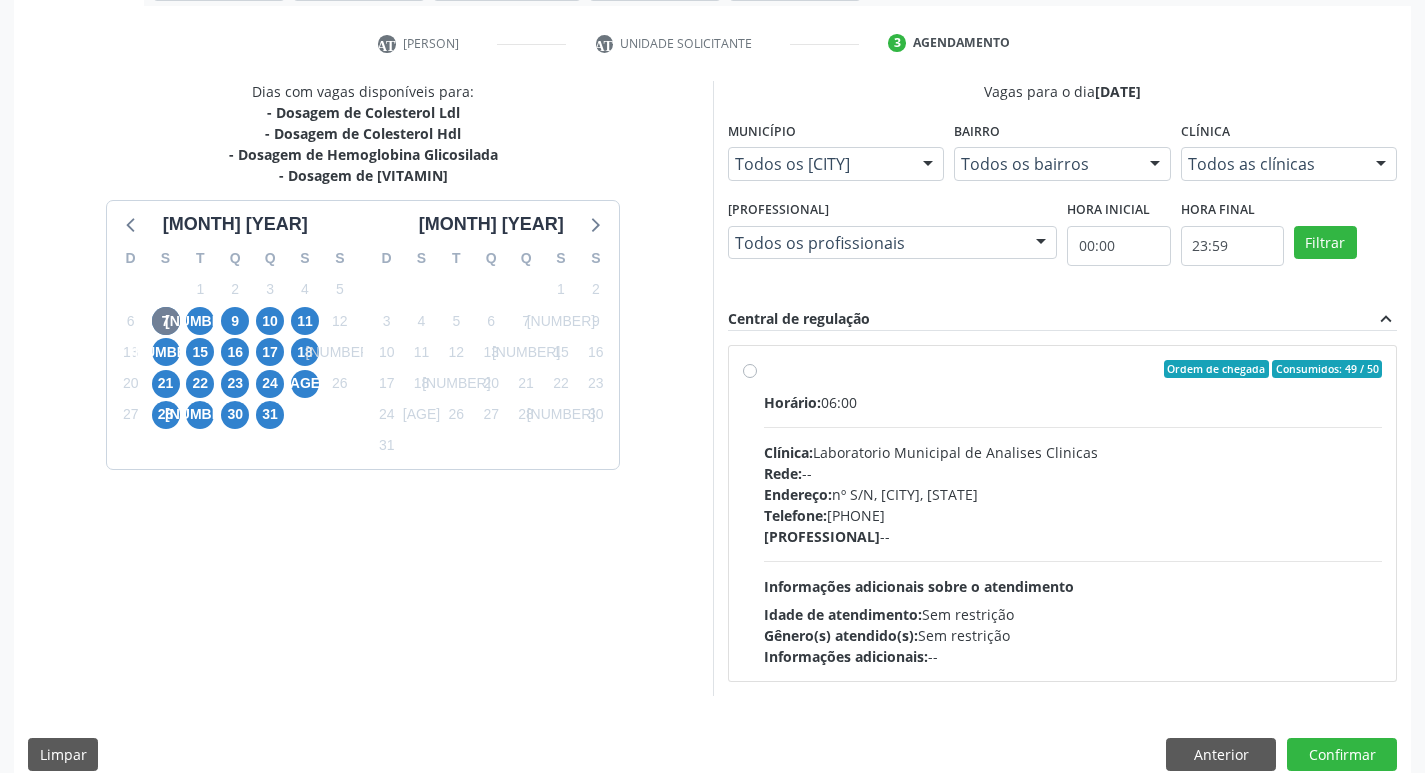 click on "Rede:
--" at bounding box center [1073, 473] 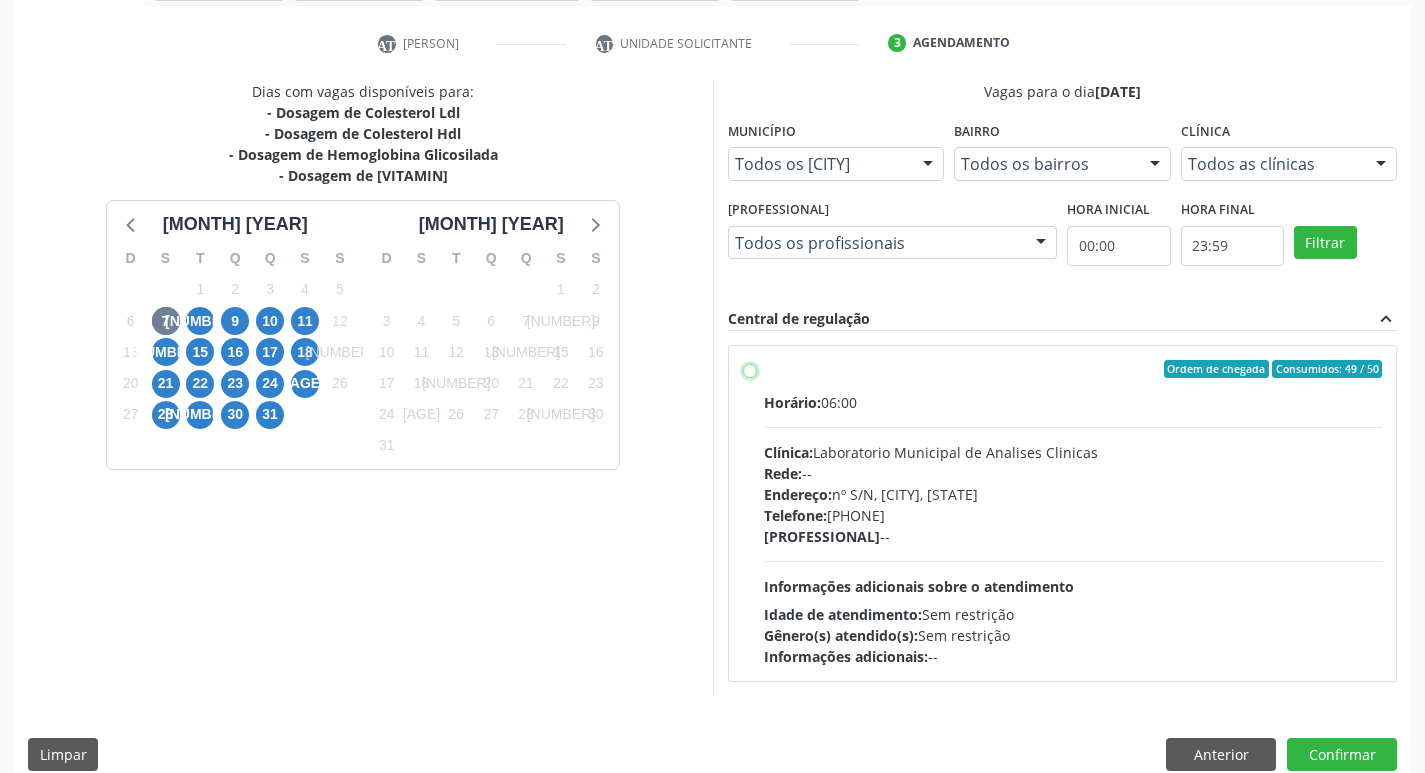 click on "Ordem de chegada
Consumidos: 49 / 50
Horário:   06:00
Clínica:  [CLINIC_NAME]
Rede:
--
Endereço:   nº S/N, Centro, [CITY] - [STATE]
Telefone:   (83) 33921344
Profissional:
--
Informações adicionais sobre o atendimento
Idade de atendimento:
Sem restrição
Gênero(s) atendido(s):
Sem restrição
Informações adicionais:
--" at bounding box center (750, 369) 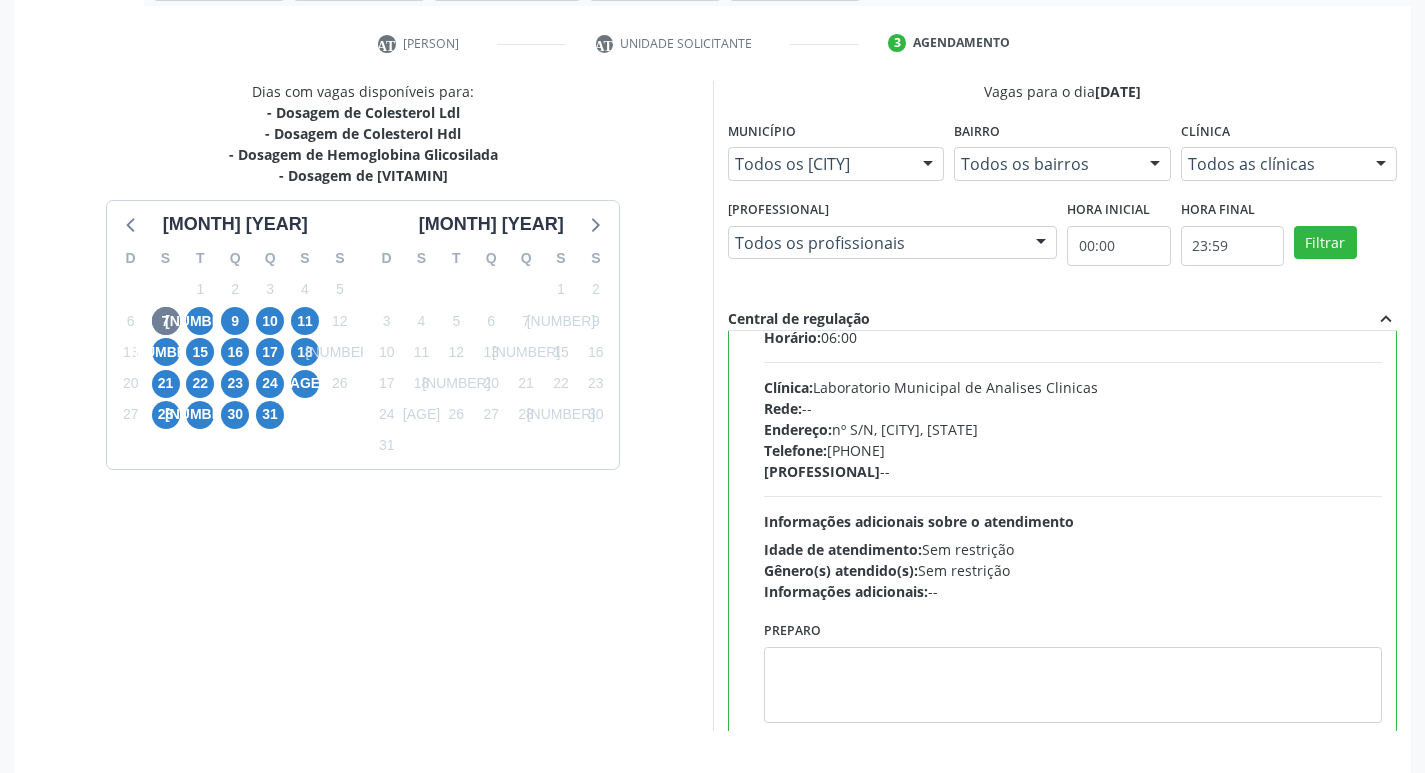scroll, scrollTop: 99, scrollLeft: 0, axis: vertical 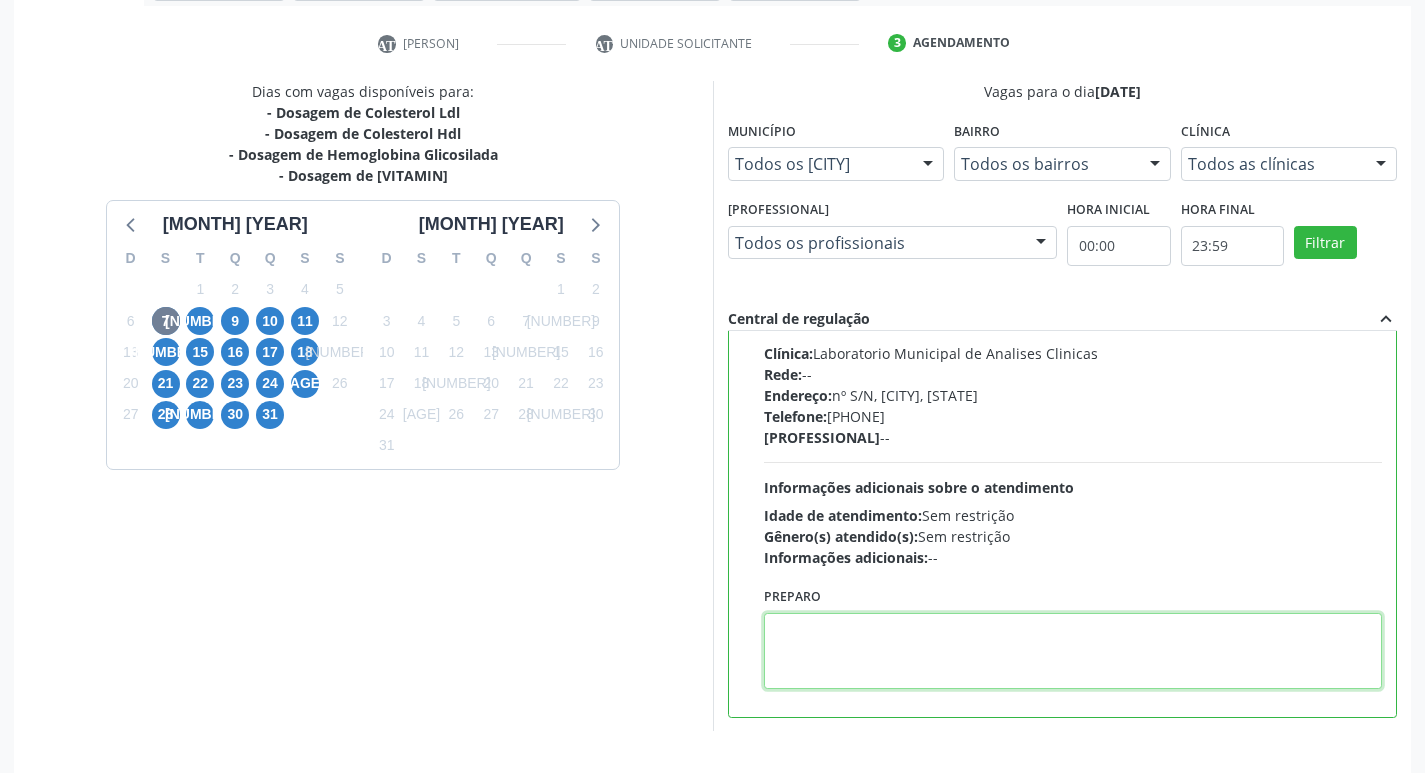 click at bounding box center [1073, 651] 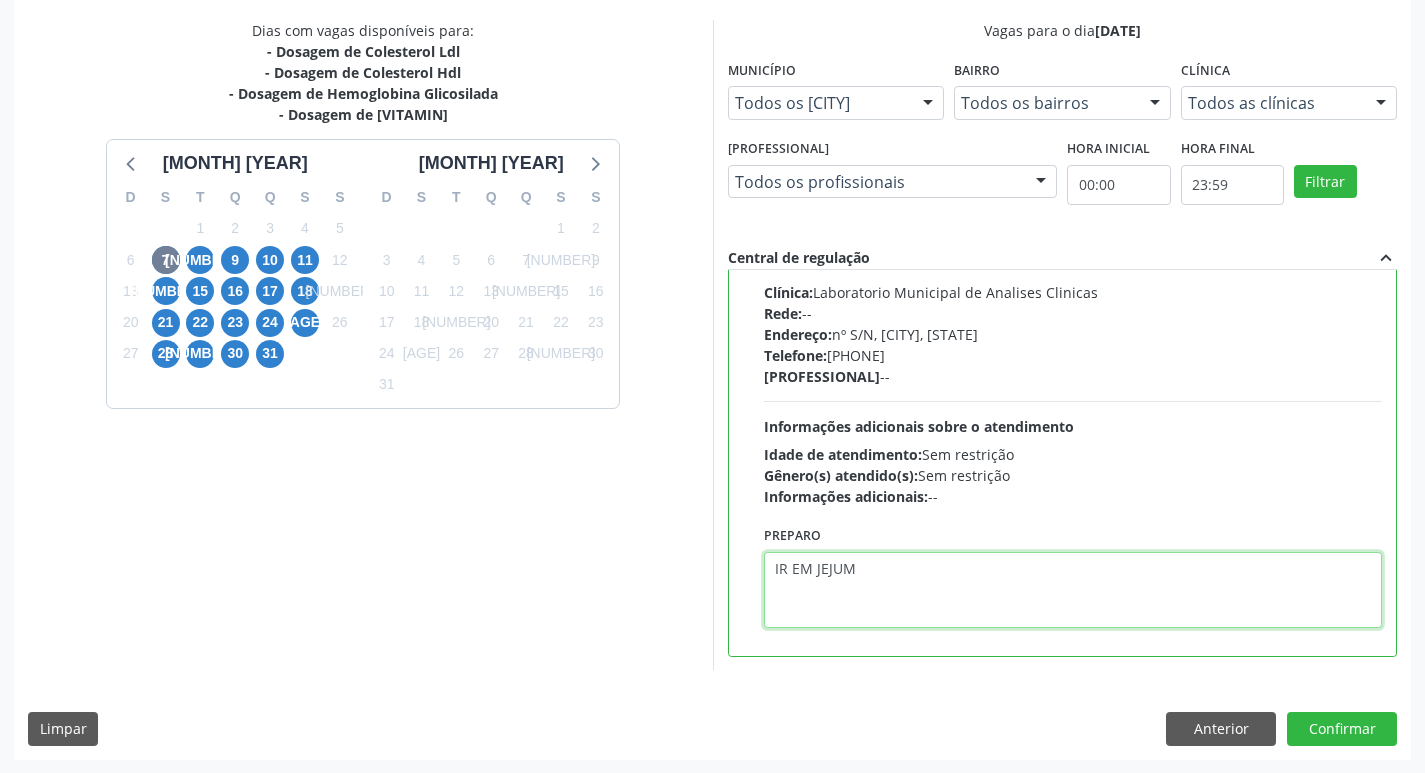 scroll, scrollTop: 422, scrollLeft: 0, axis: vertical 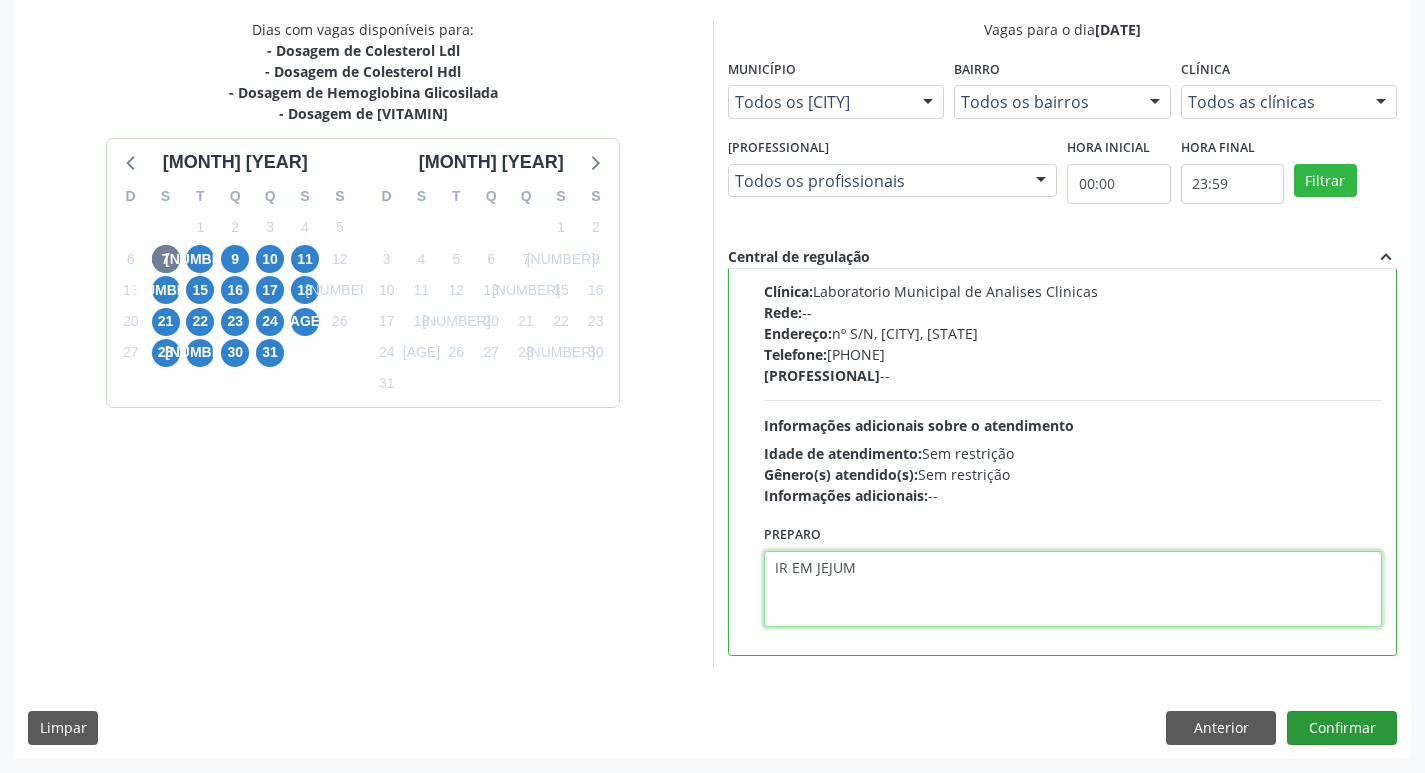 type on "IR EM JEJUM" 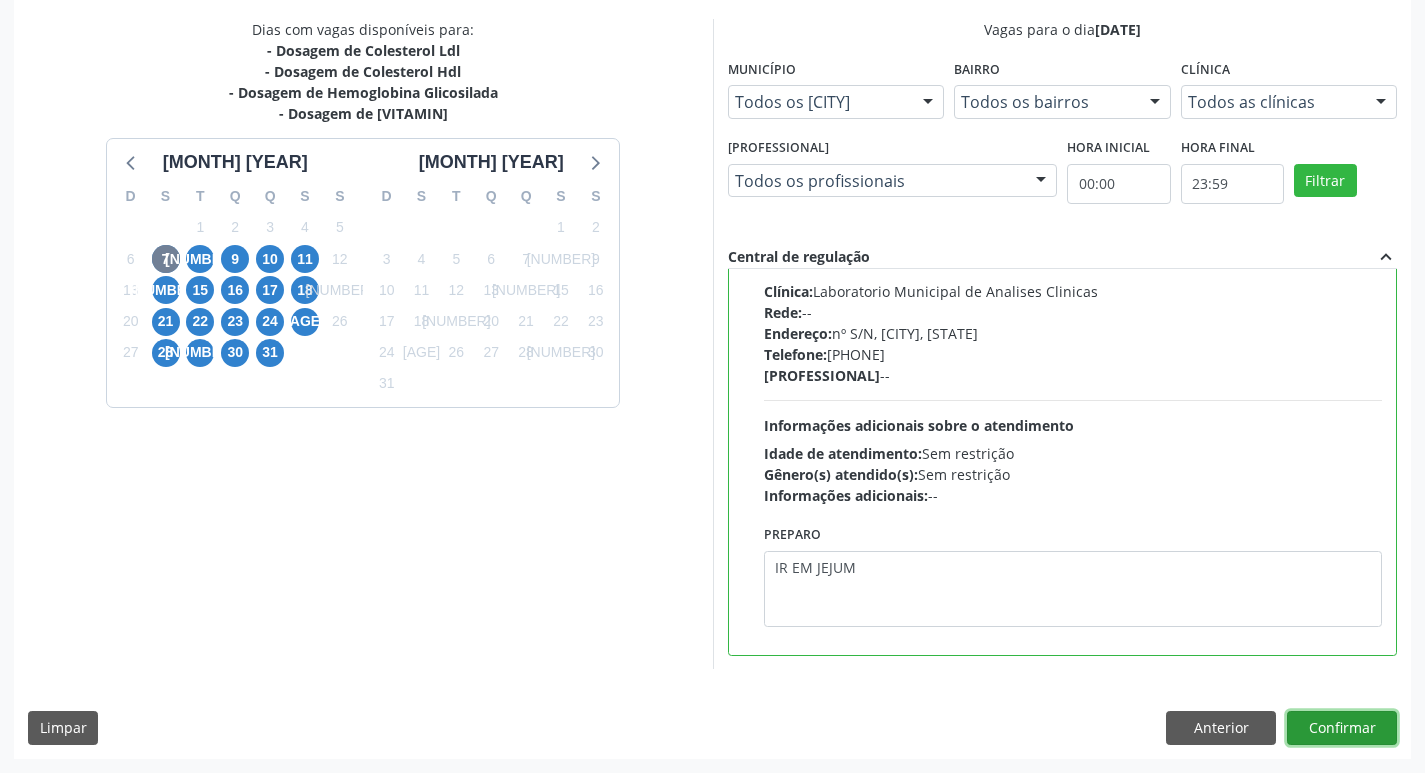 click on "Confirmar" at bounding box center [1342, 728] 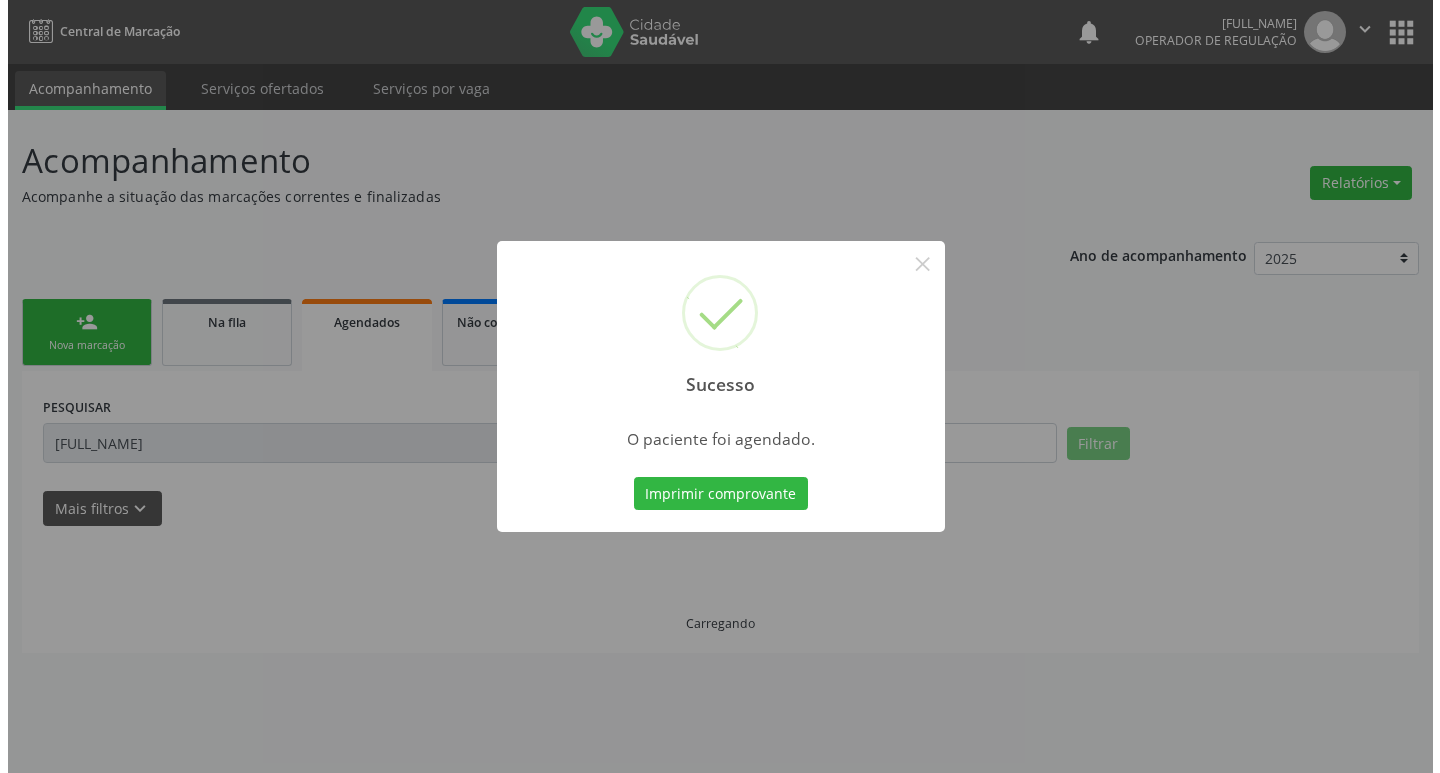 scroll, scrollTop: 0, scrollLeft: 0, axis: both 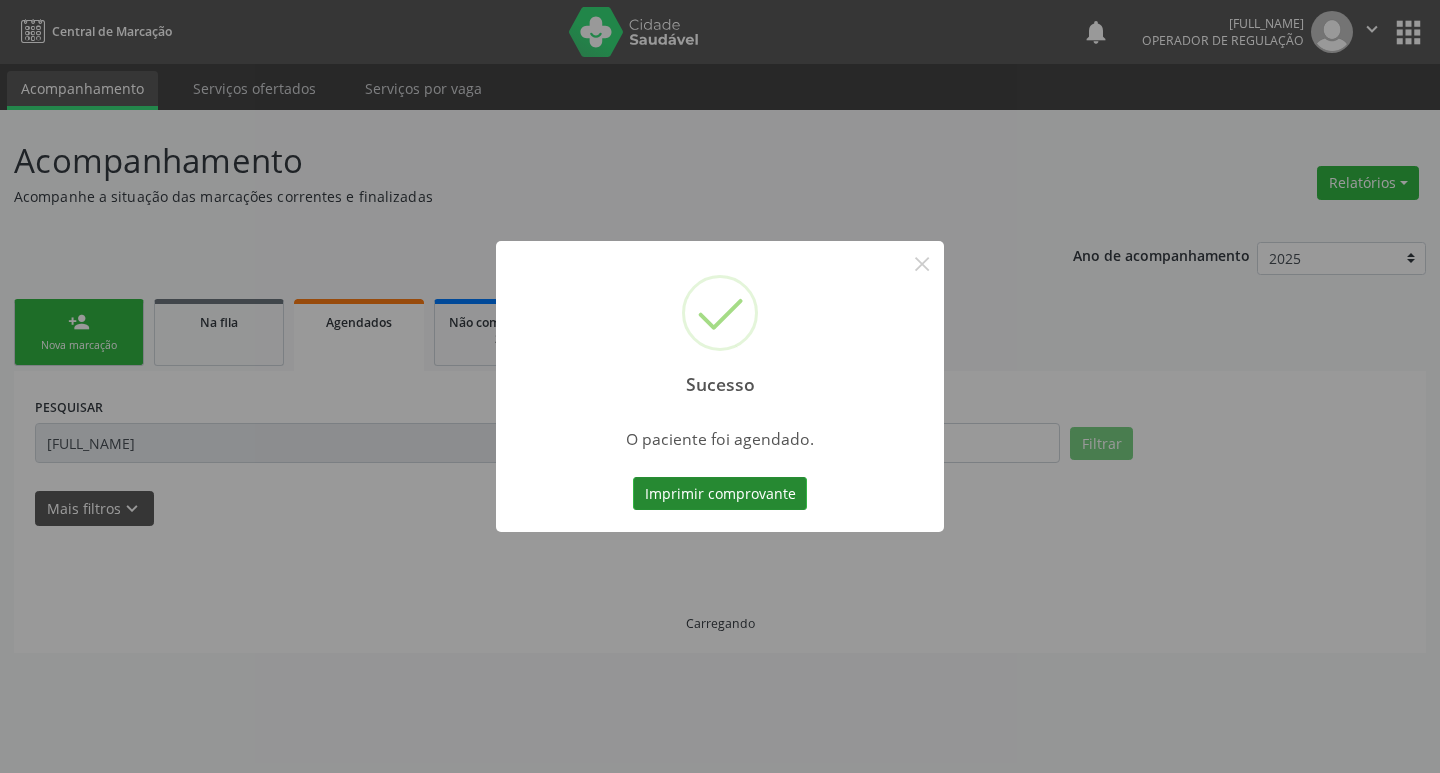 click on "Imprimir comprovante" at bounding box center [720, 494] 